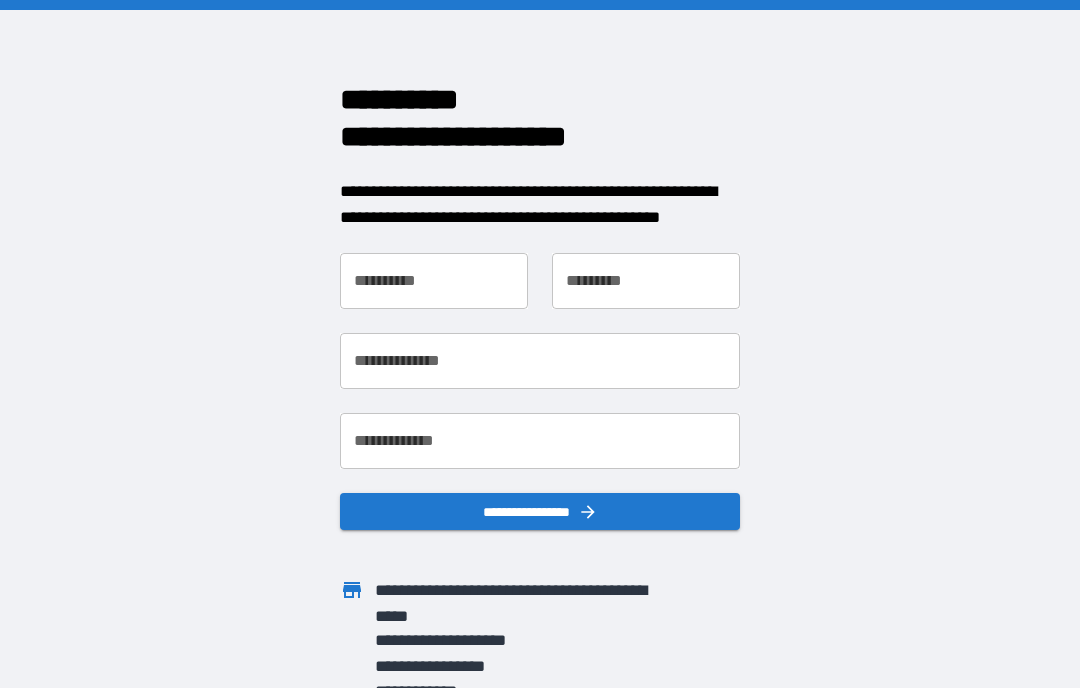 scroll, scrollTop: 0, scrollLeft: 0, axis: both 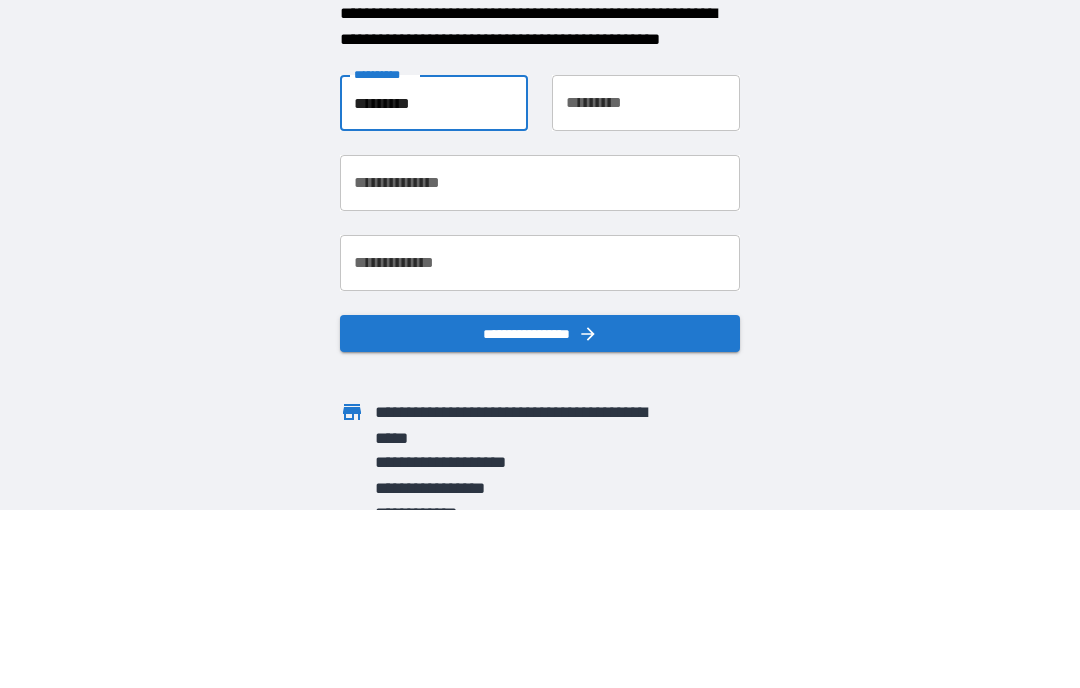 type on "*********" 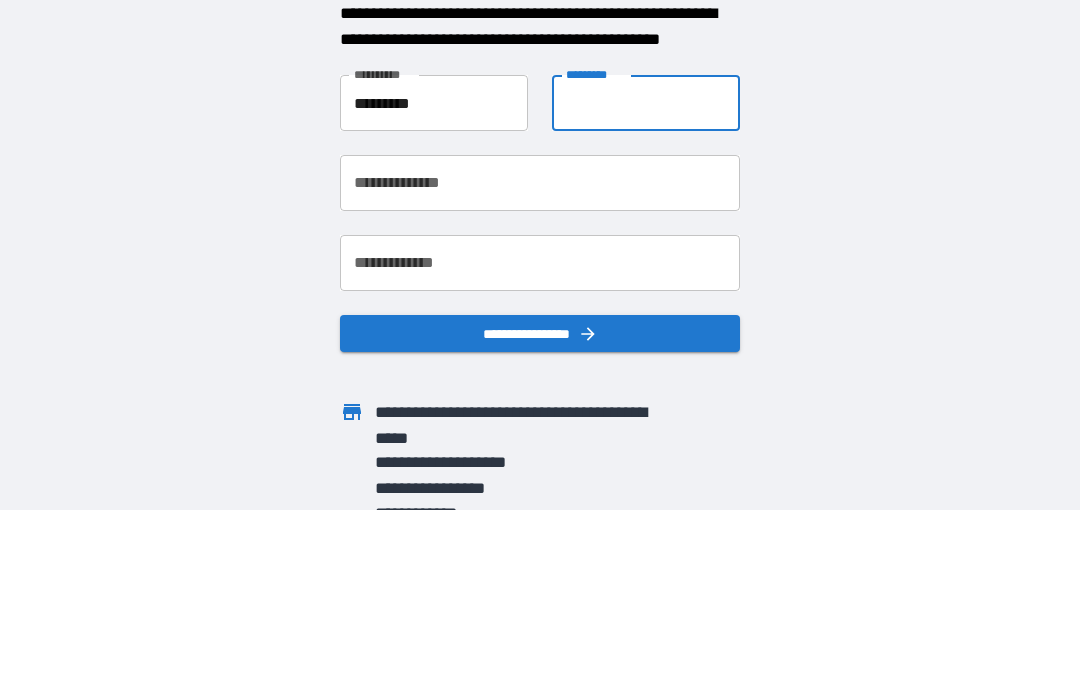 type on "*******" 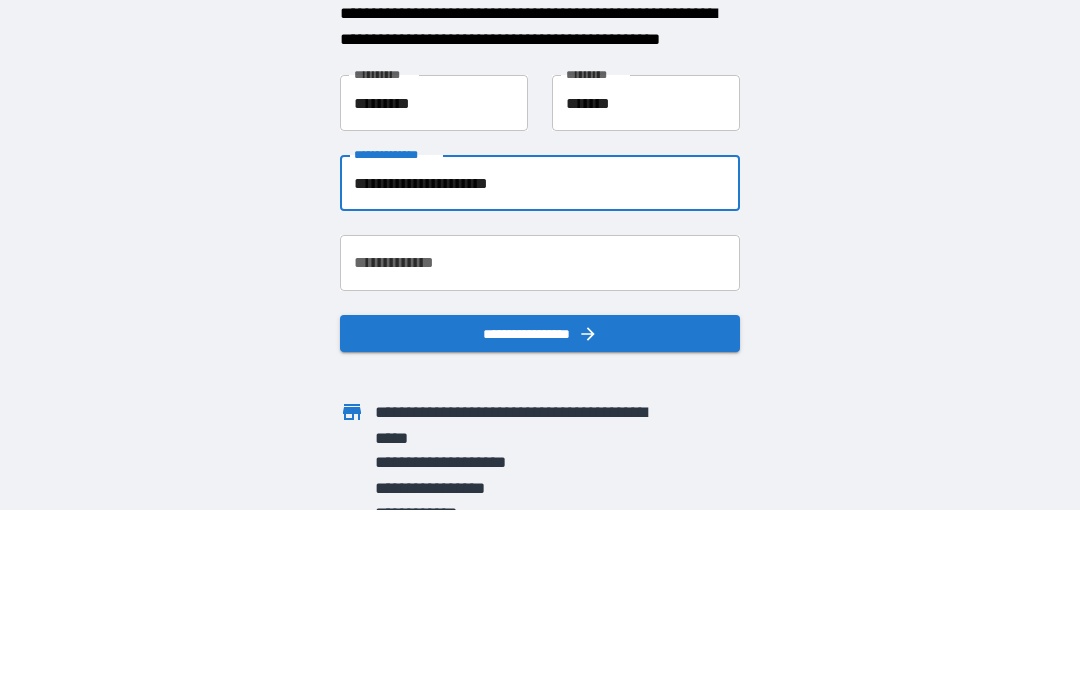 scroll, scrollTop: 73, scrollLeft: 0, axis: vertical 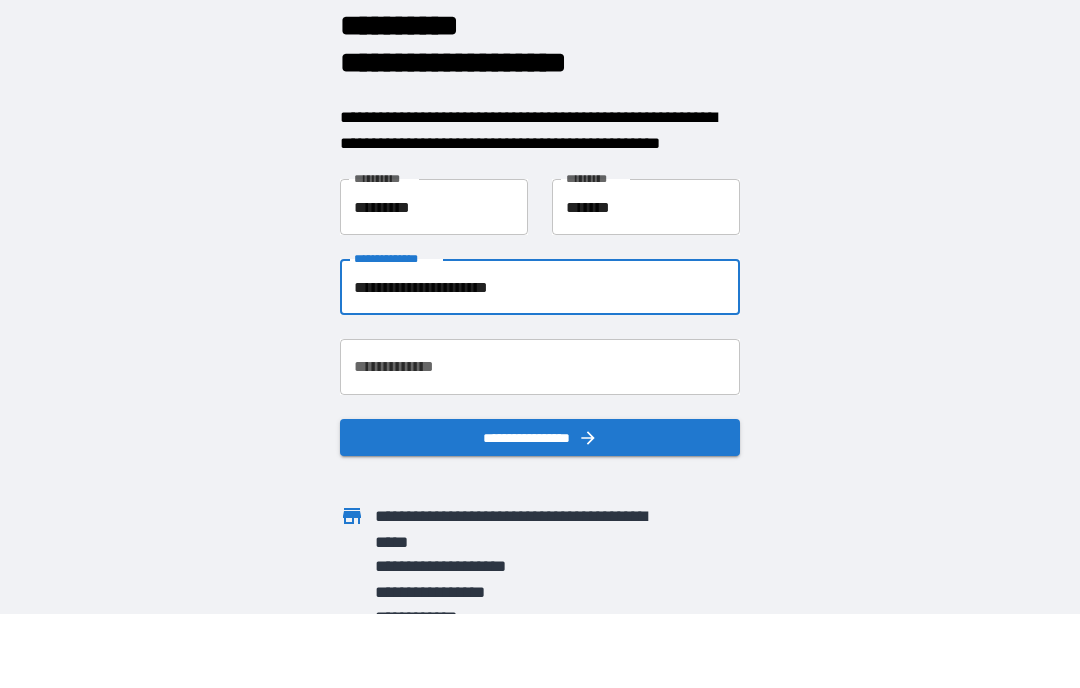 type on "**********" 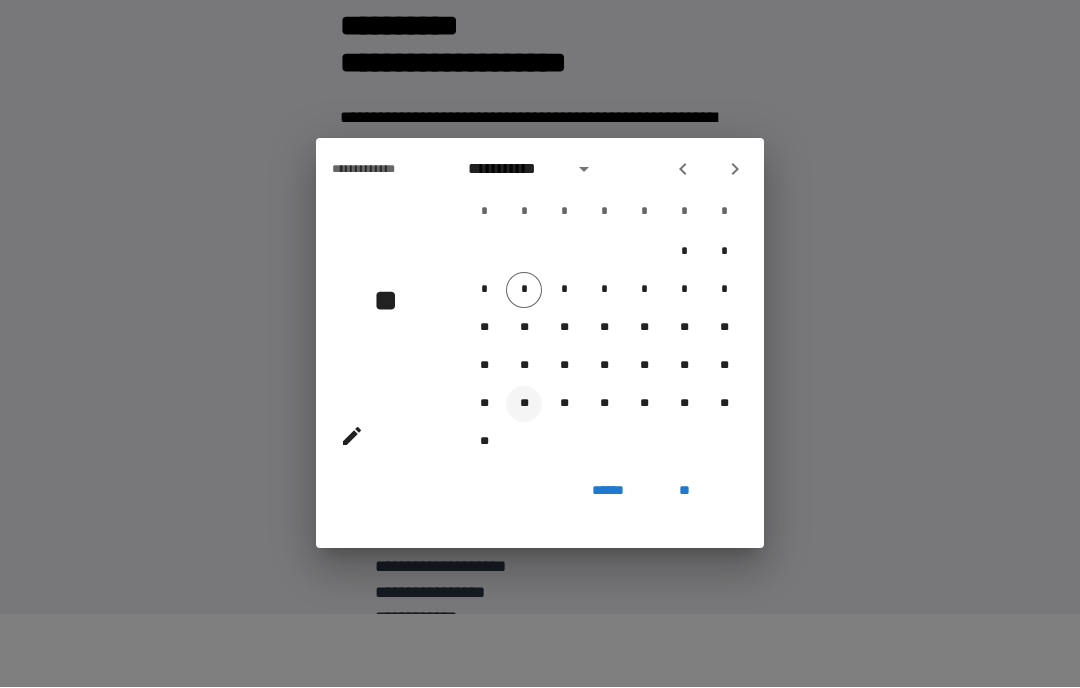 click on "**" at bounding box center (524, 405) 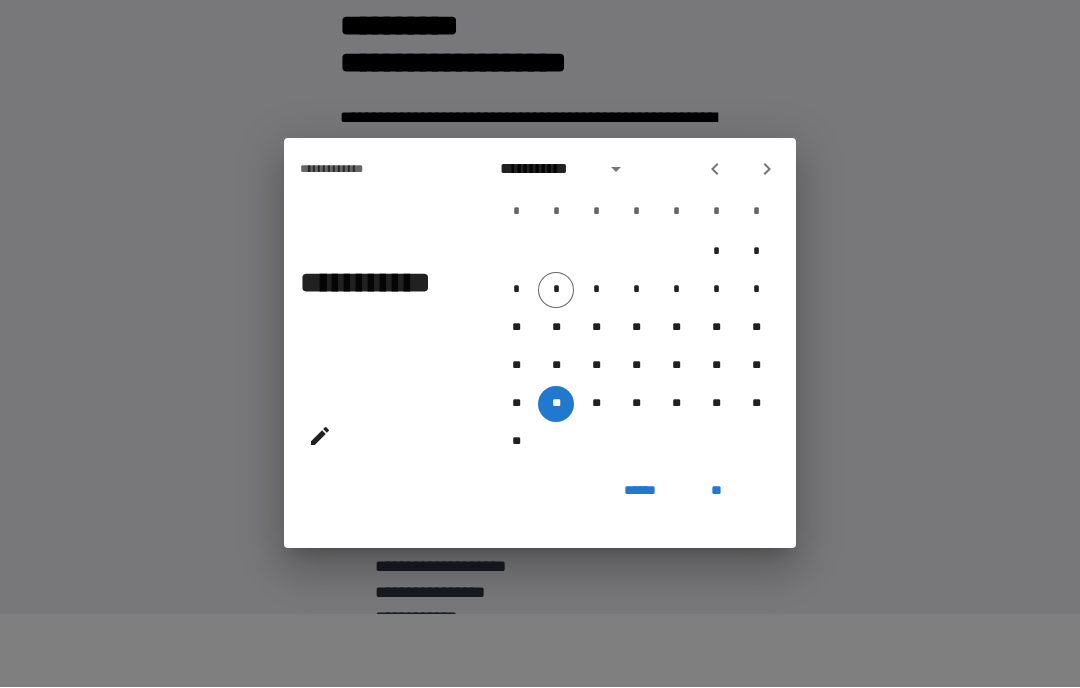 click at bounding box center (616, 170) 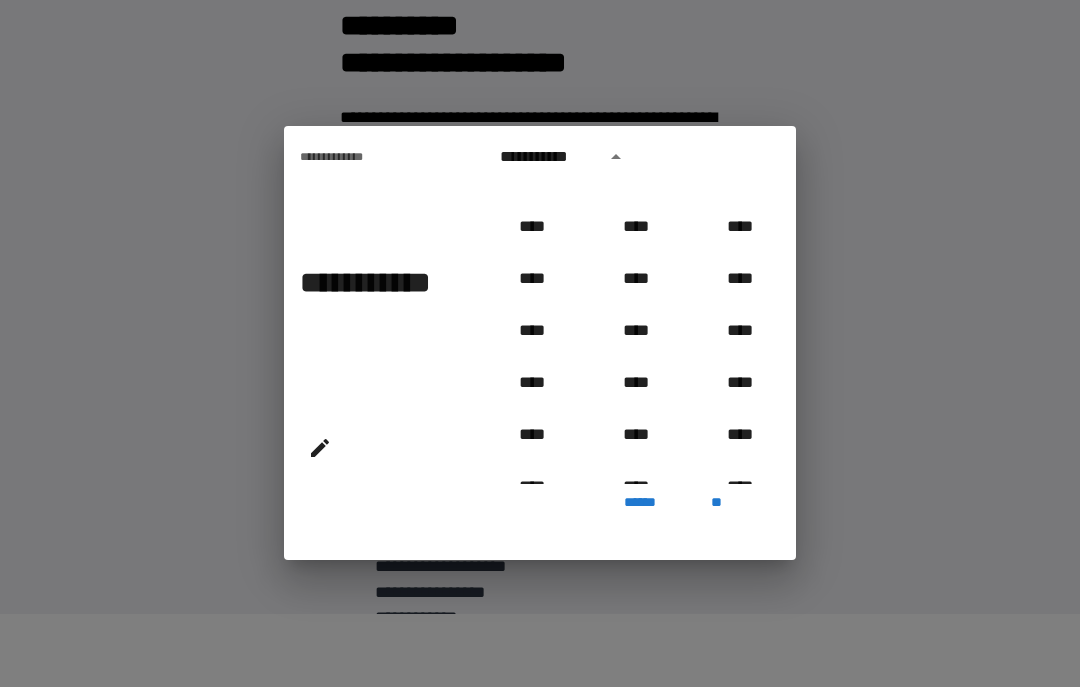 scroll, scrollTop: 906, scrollLeft: 0, axis: vertical 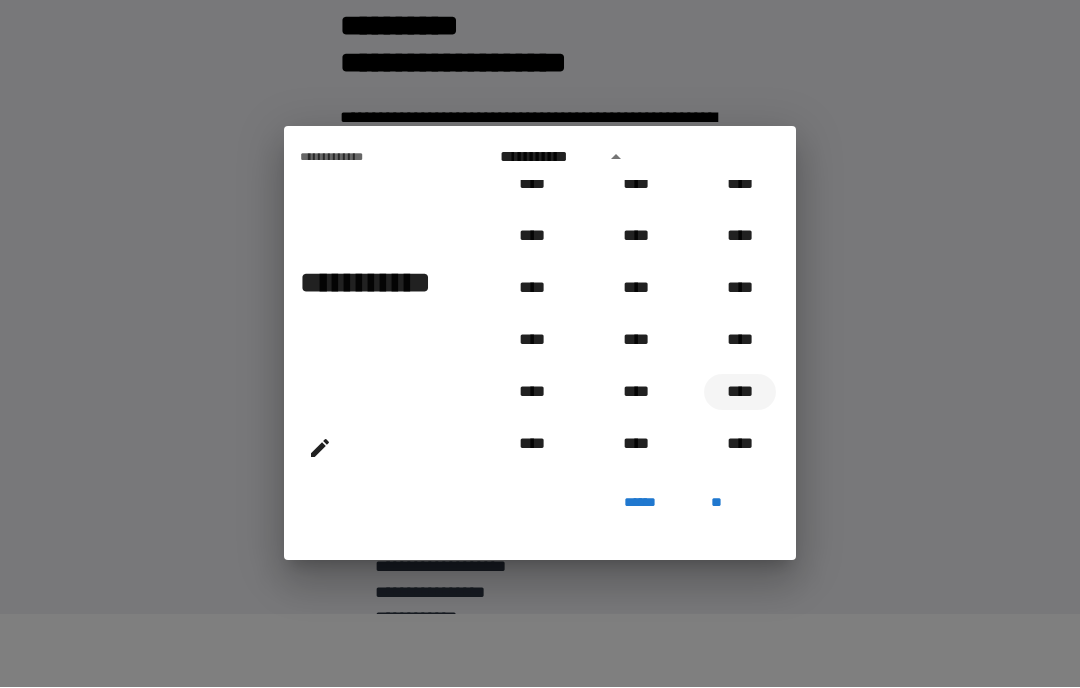 click on "****" at bounding box center (740, 393) 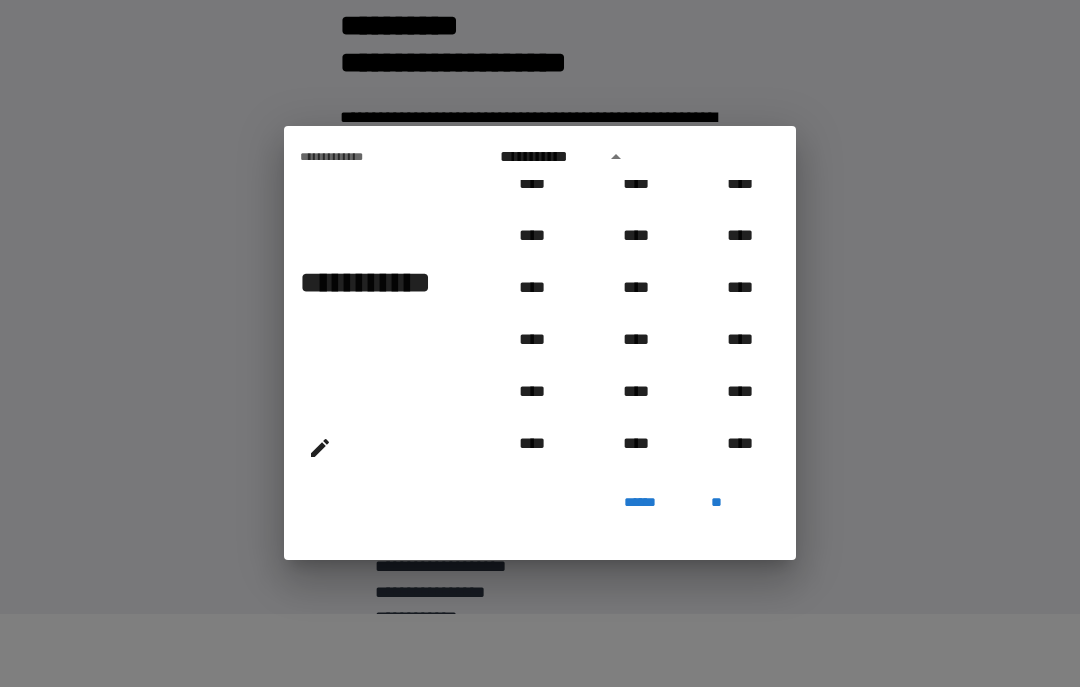 type on "**********" 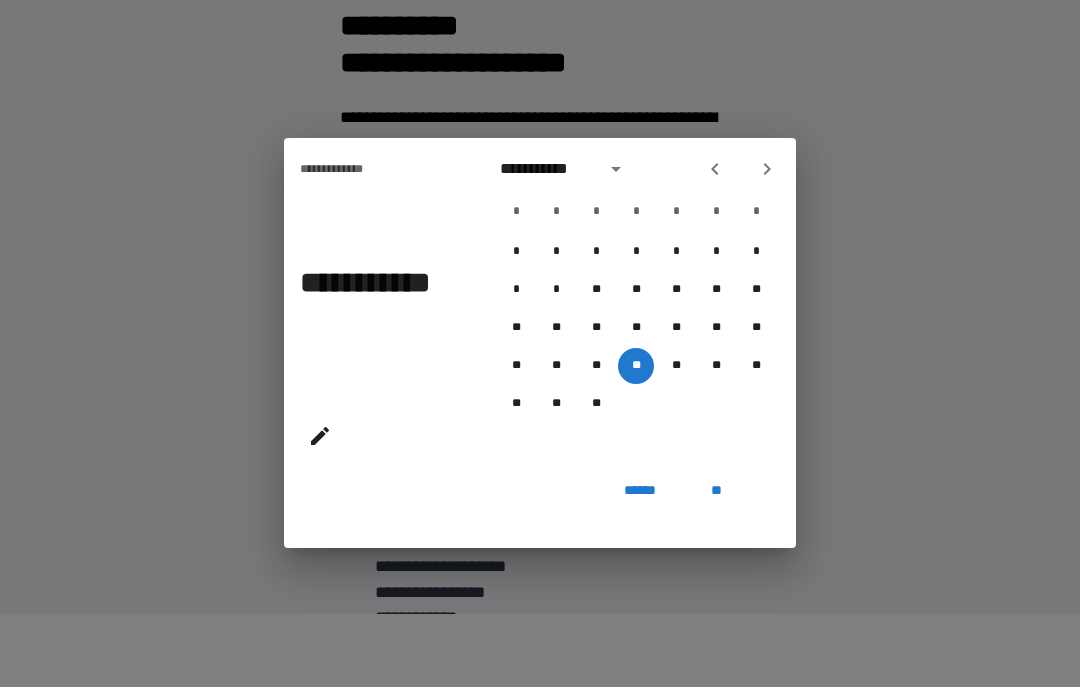 click on "**" at bounding box center (716, 491) 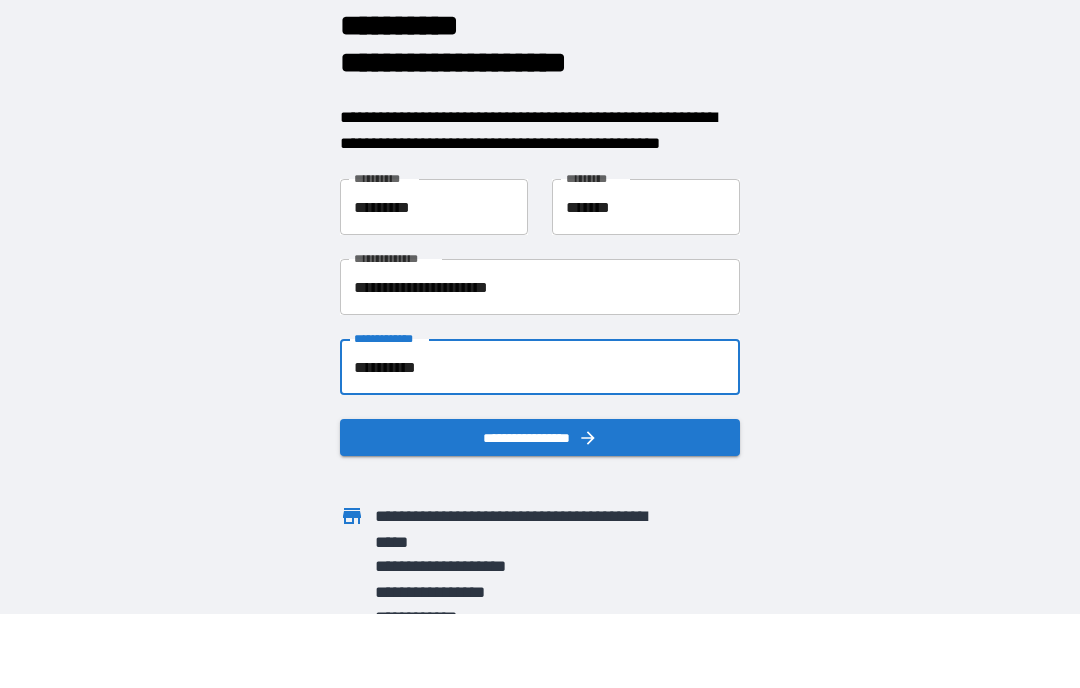 click on "**********" at bounding box center (540, 438) 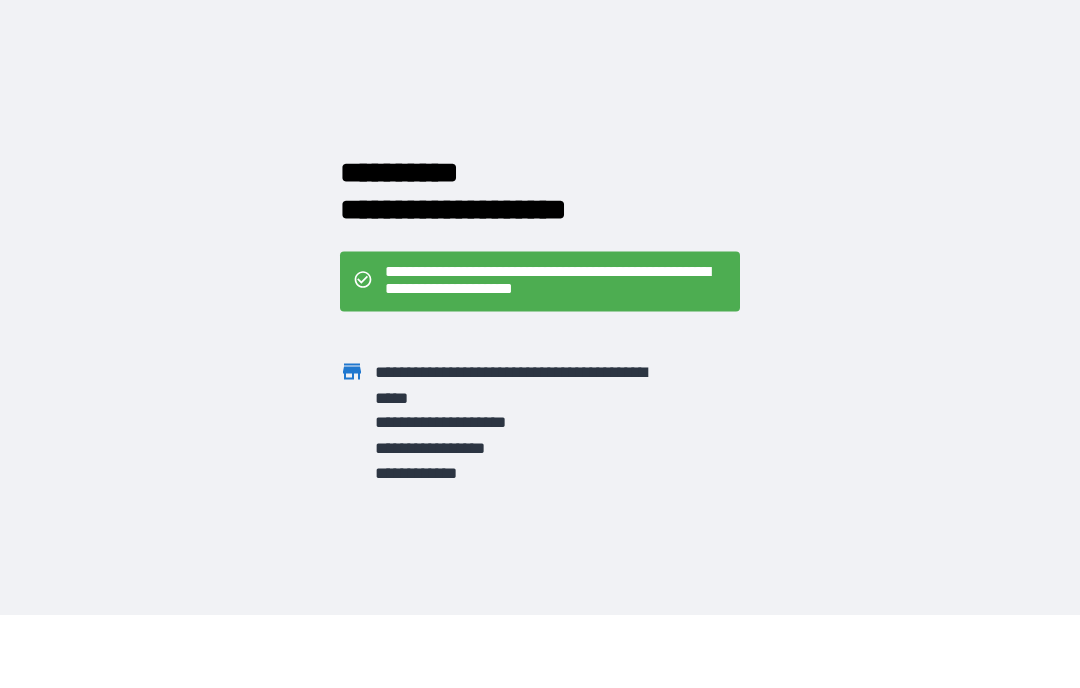 click on "**********" at bounding box center (522, 385) 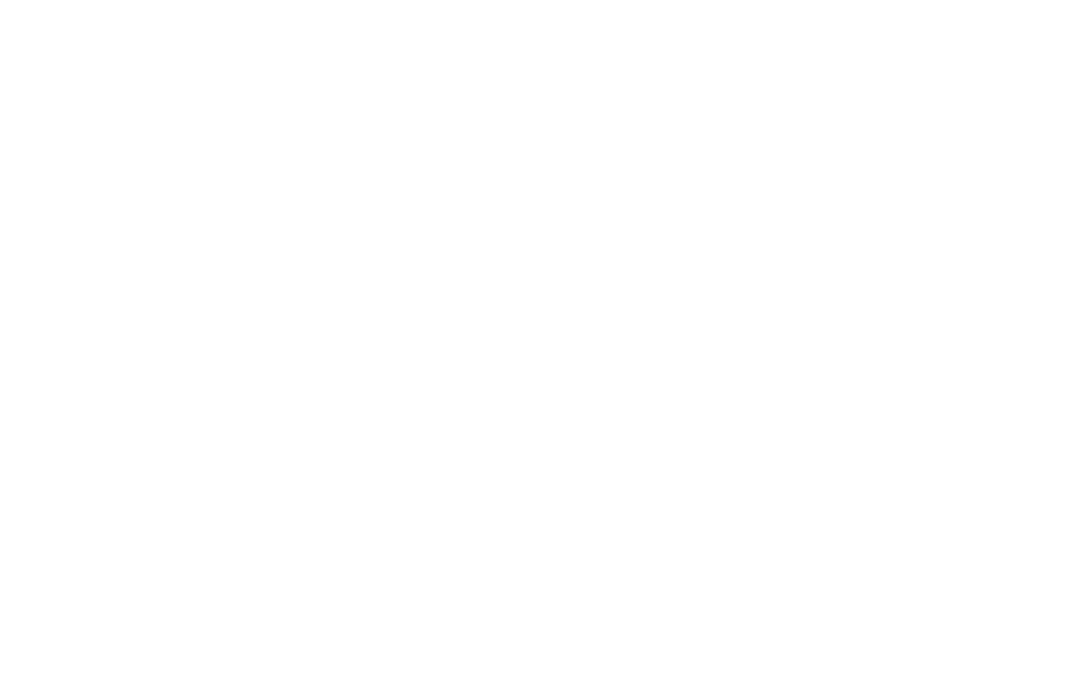 scroll, scrollTop: 0, scrollLeft: 0, axis: both 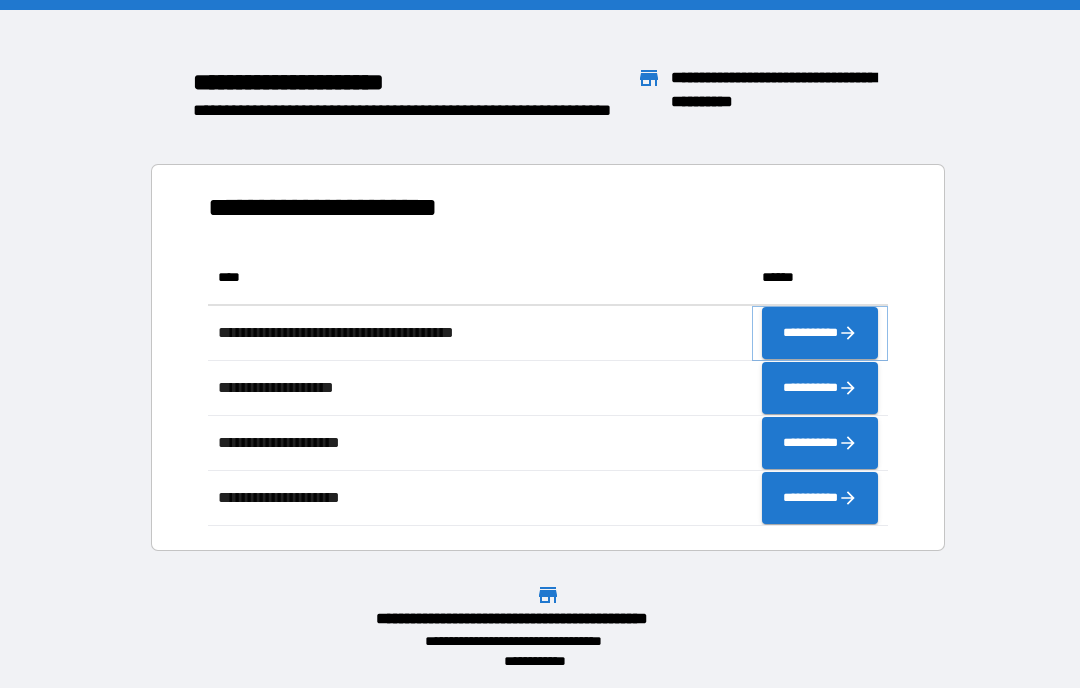 click on "**********" at bounding box center (820, 333) 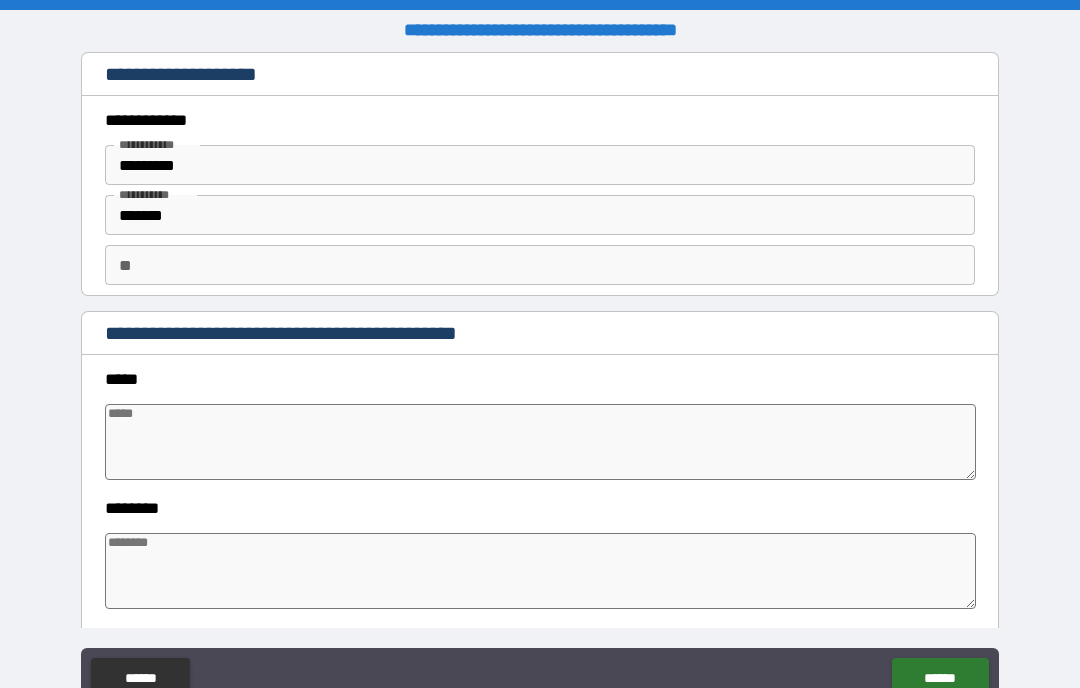 type on "*" 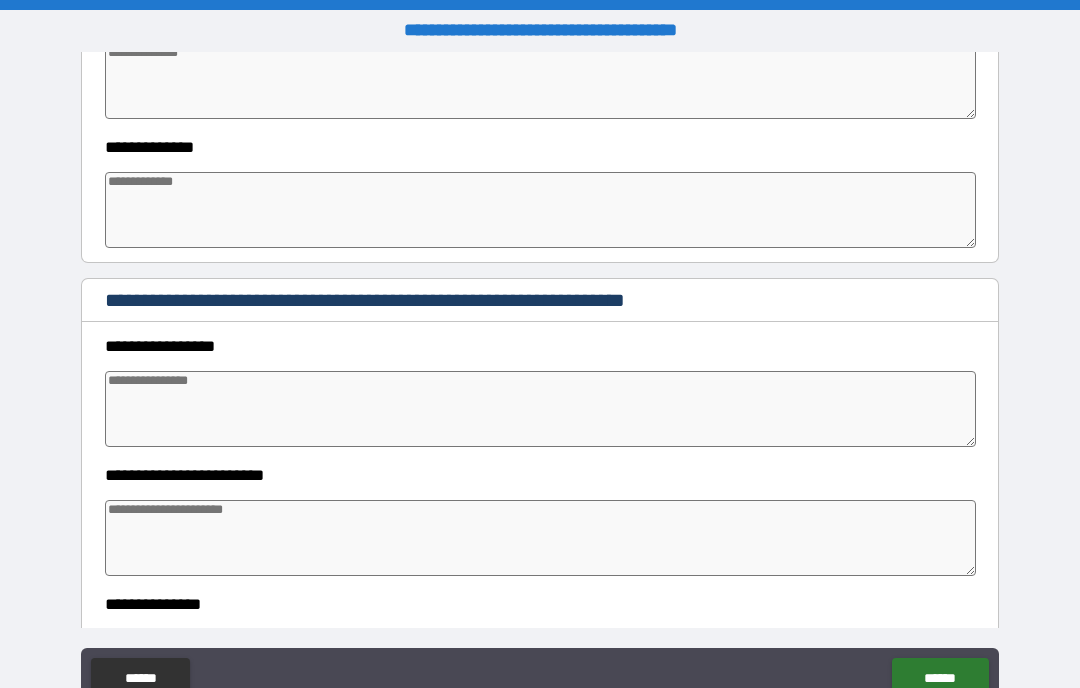 scroll, scrollTop: 749, scrollLeft: 0, axis: vertical 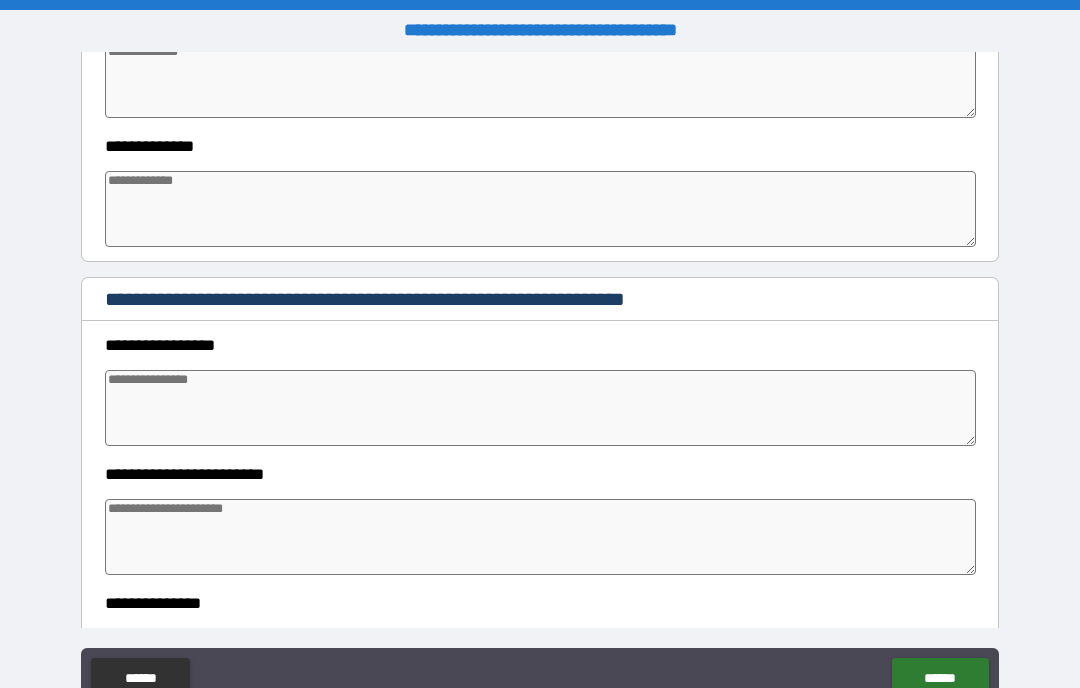 click at bounding box center (540, 408) 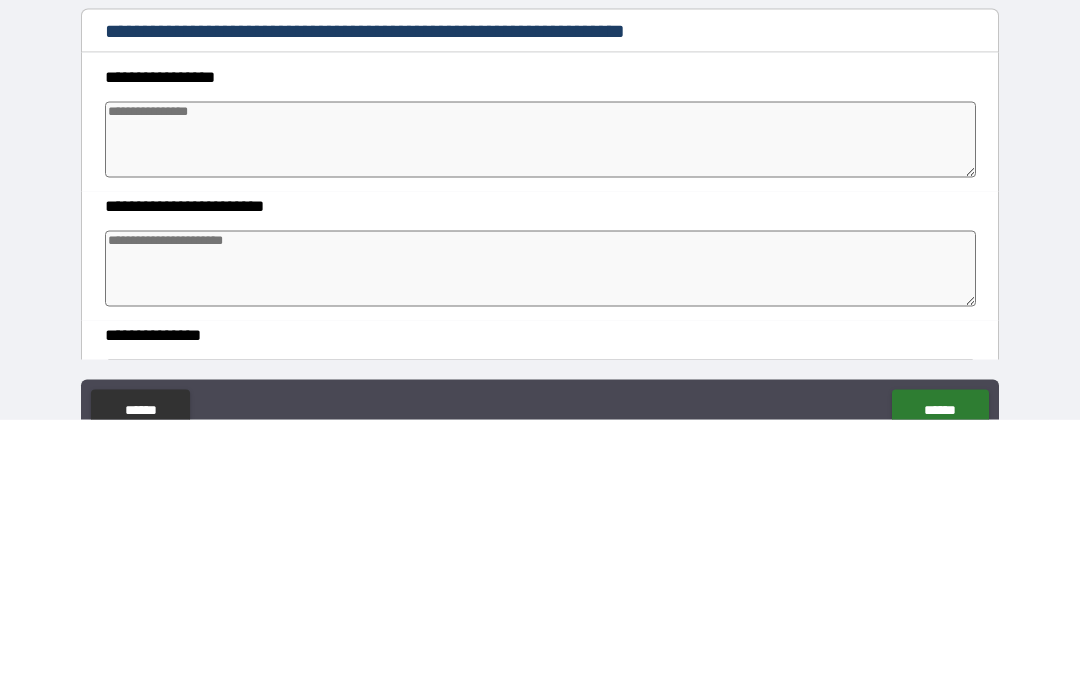 type on "*" 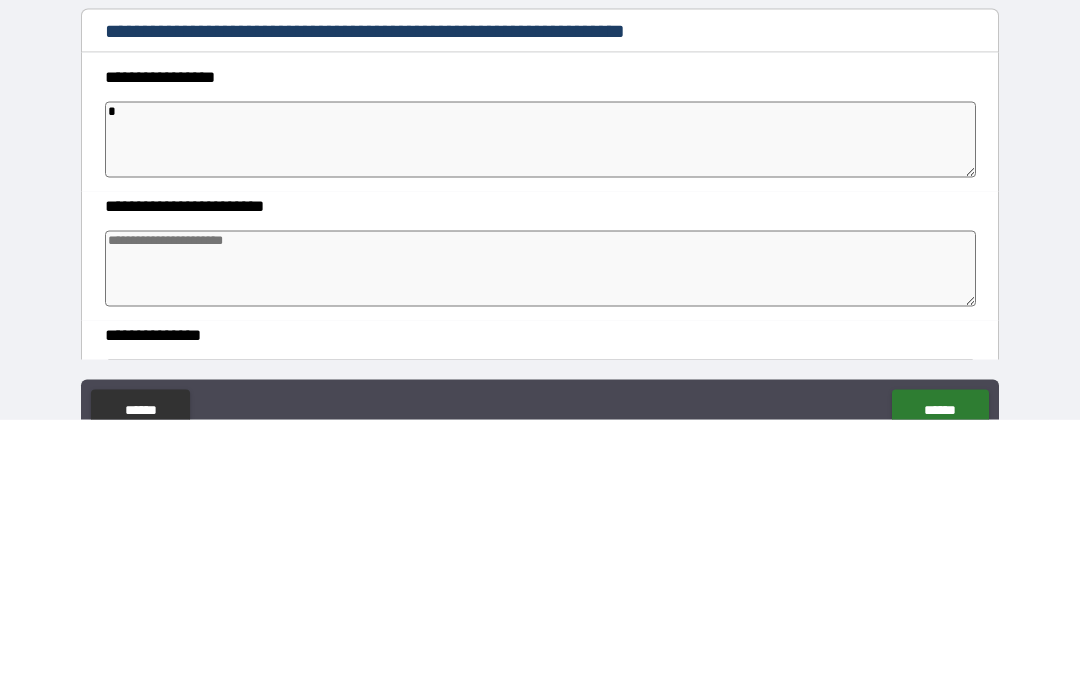 type on "*" 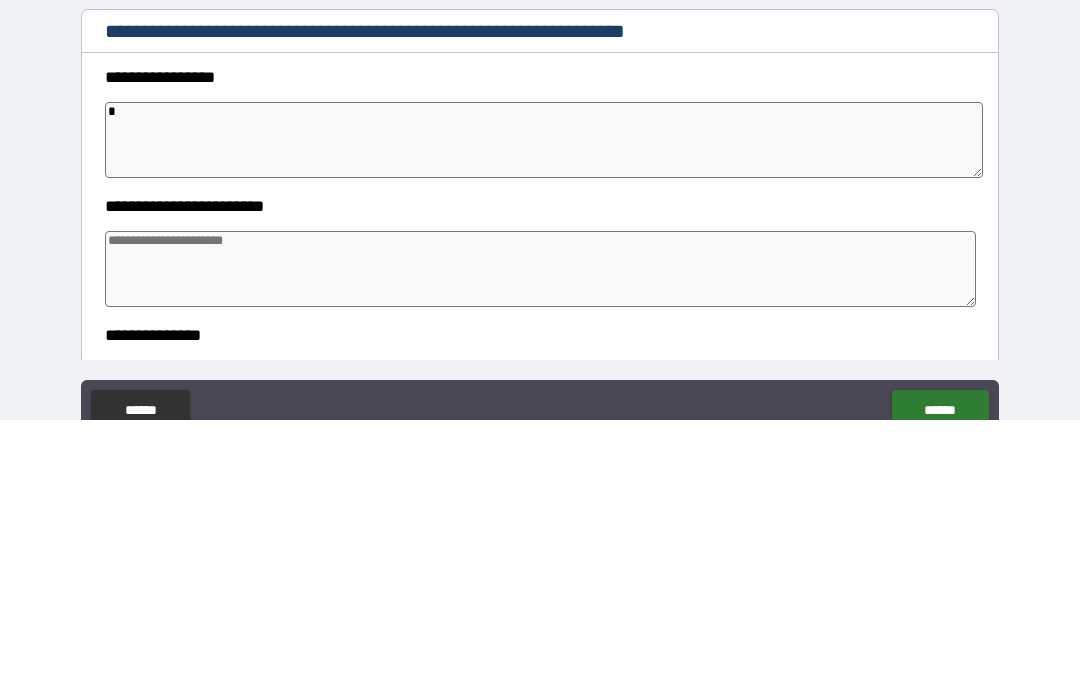 type on "*" 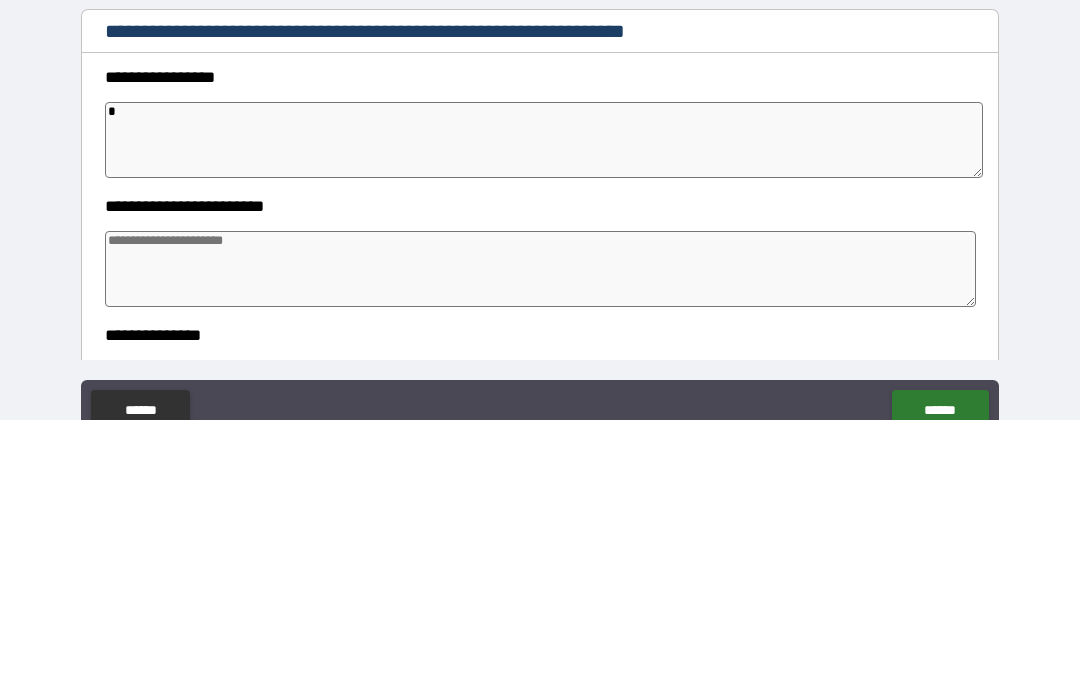 type on "*" 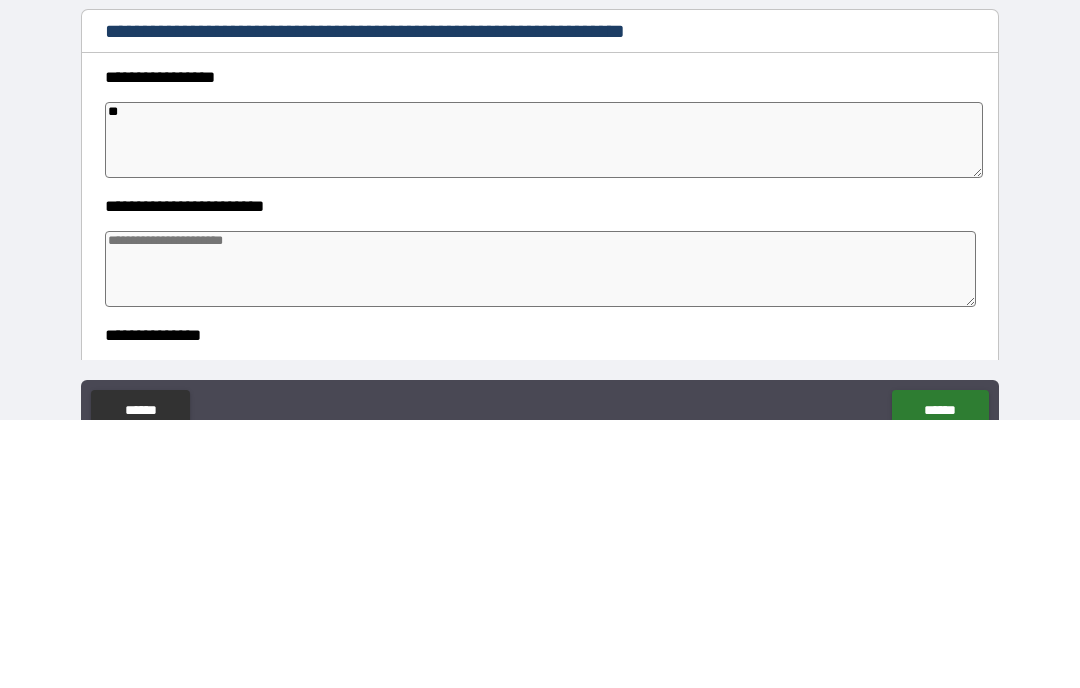type on "*" 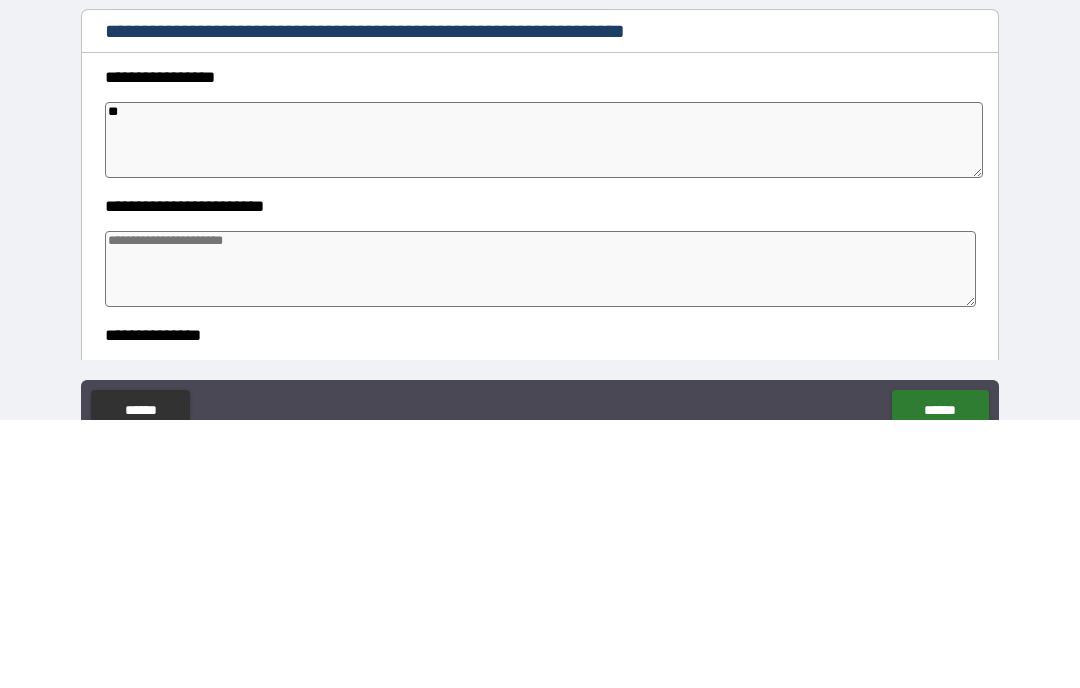 type on "*" 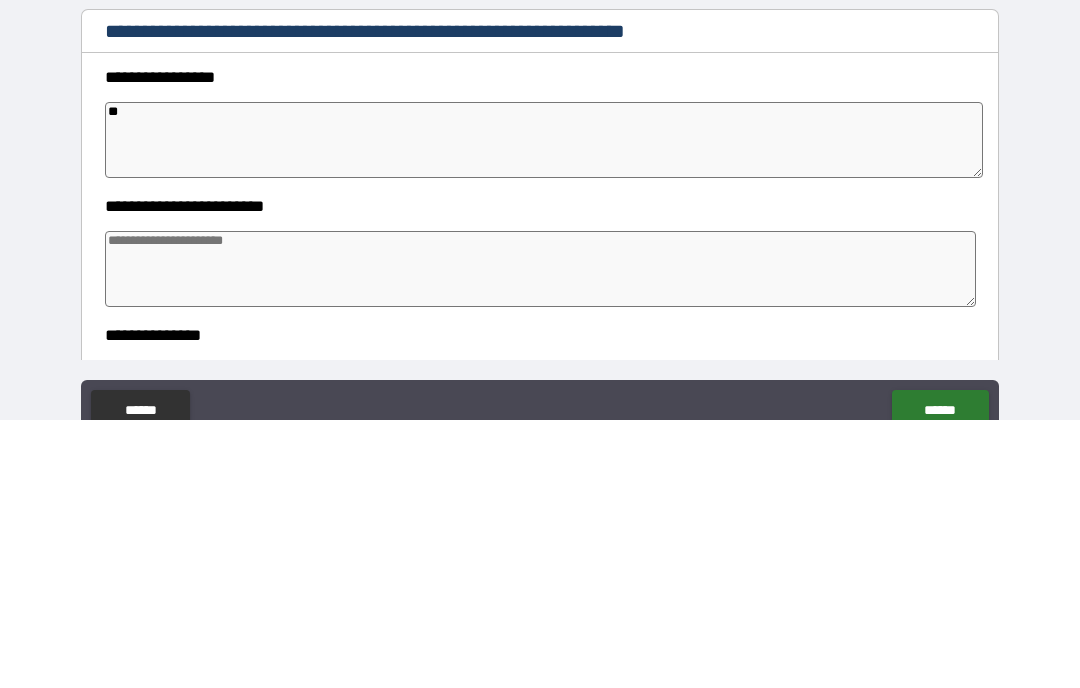 type on "*" 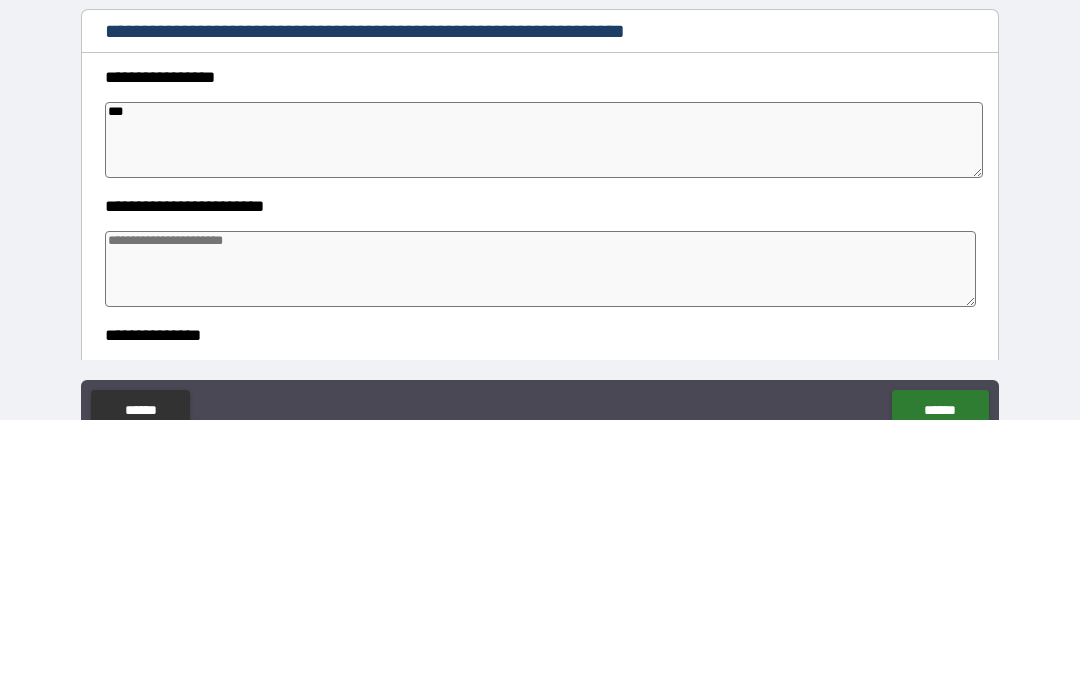 type on "*" 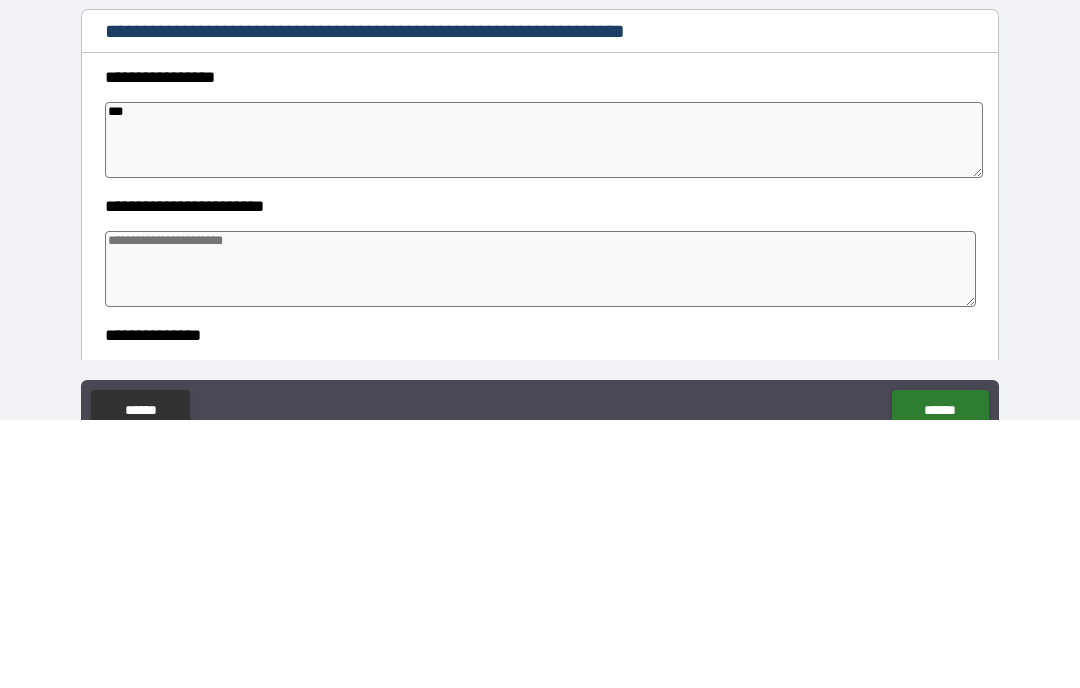 type on "*" 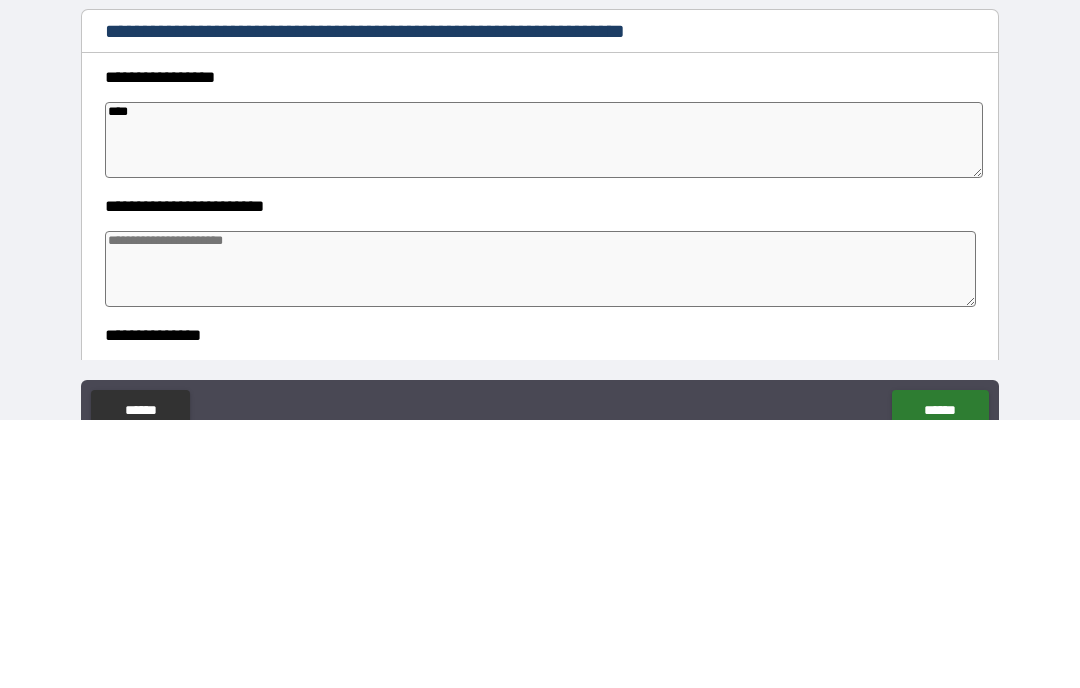 type on "*" 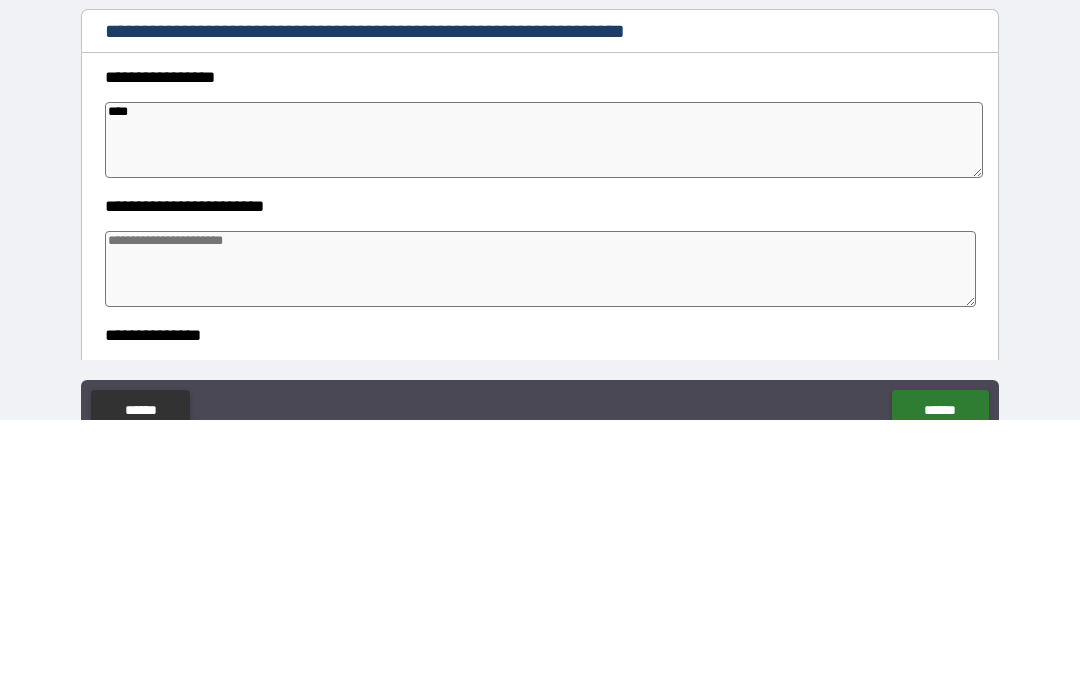 type on "*" 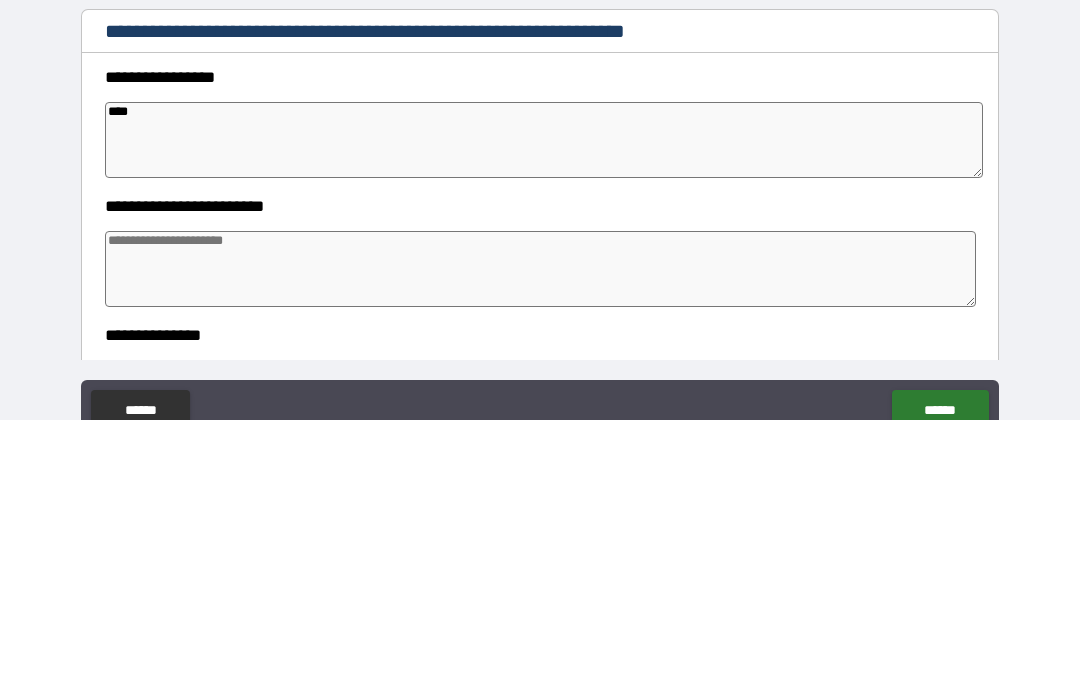 type on "*" 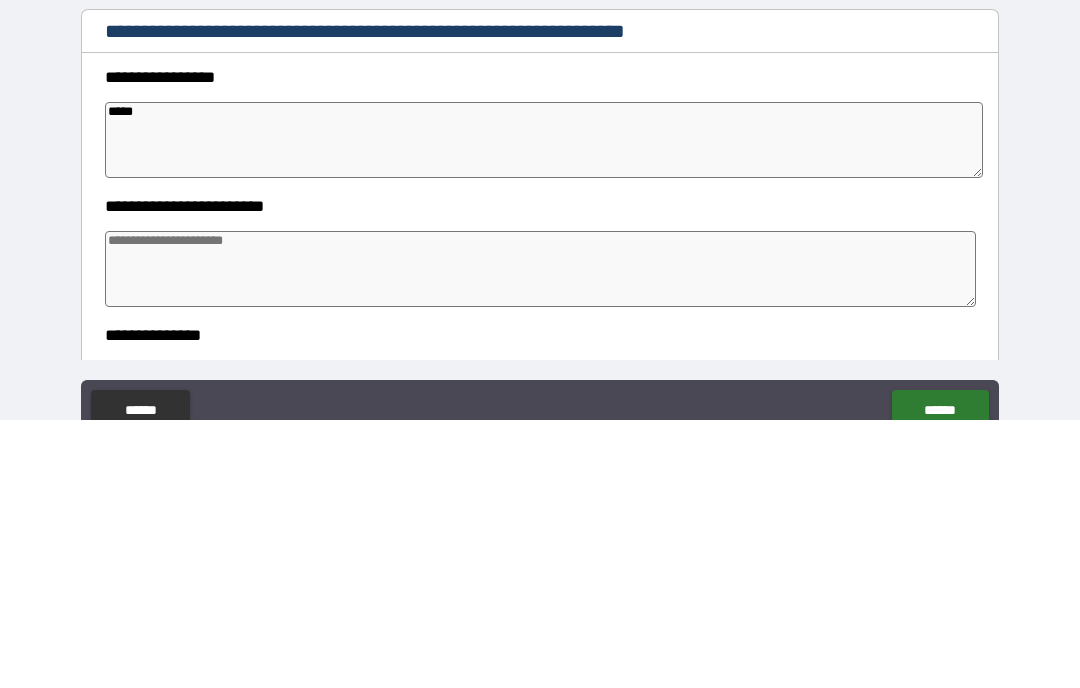 type on "*****" 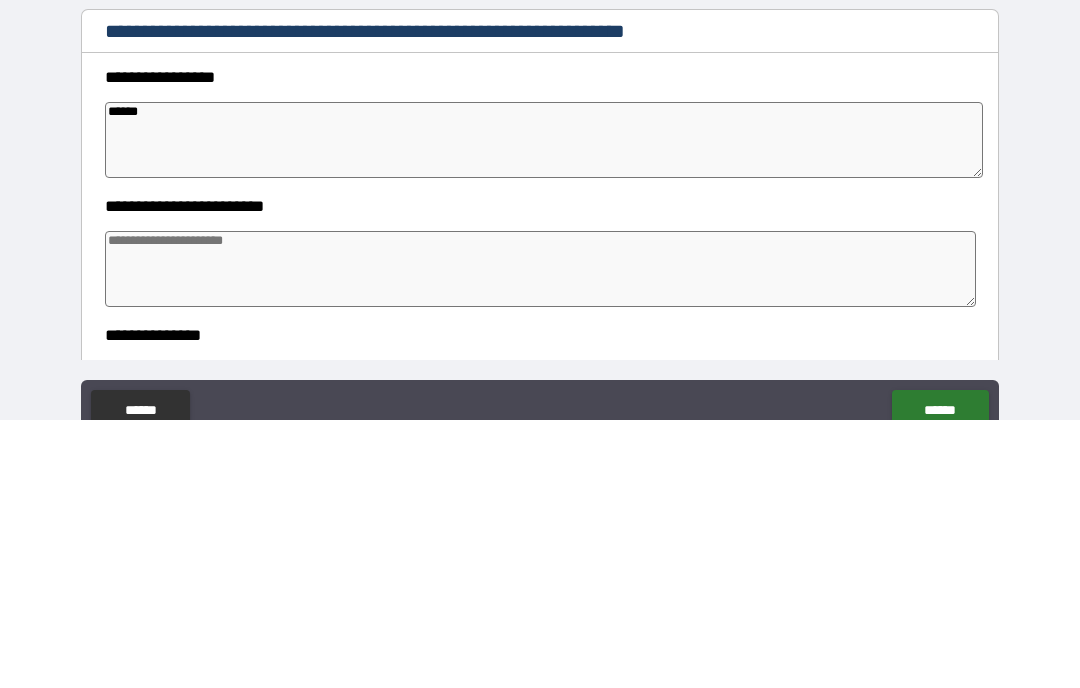 type on "*" 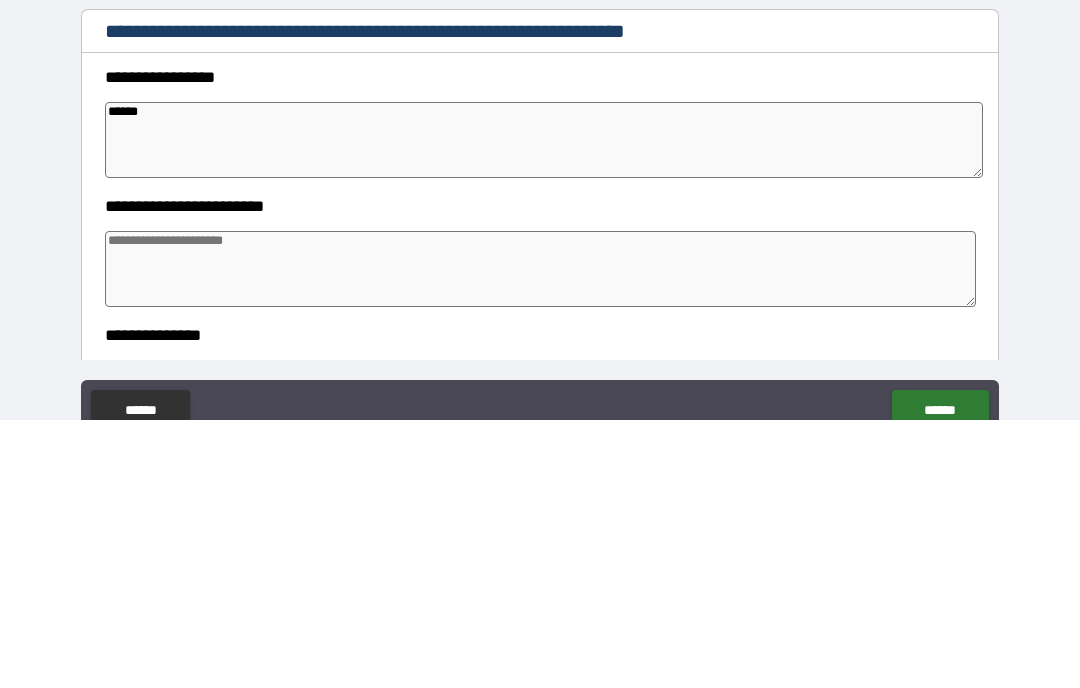 type on "*******" 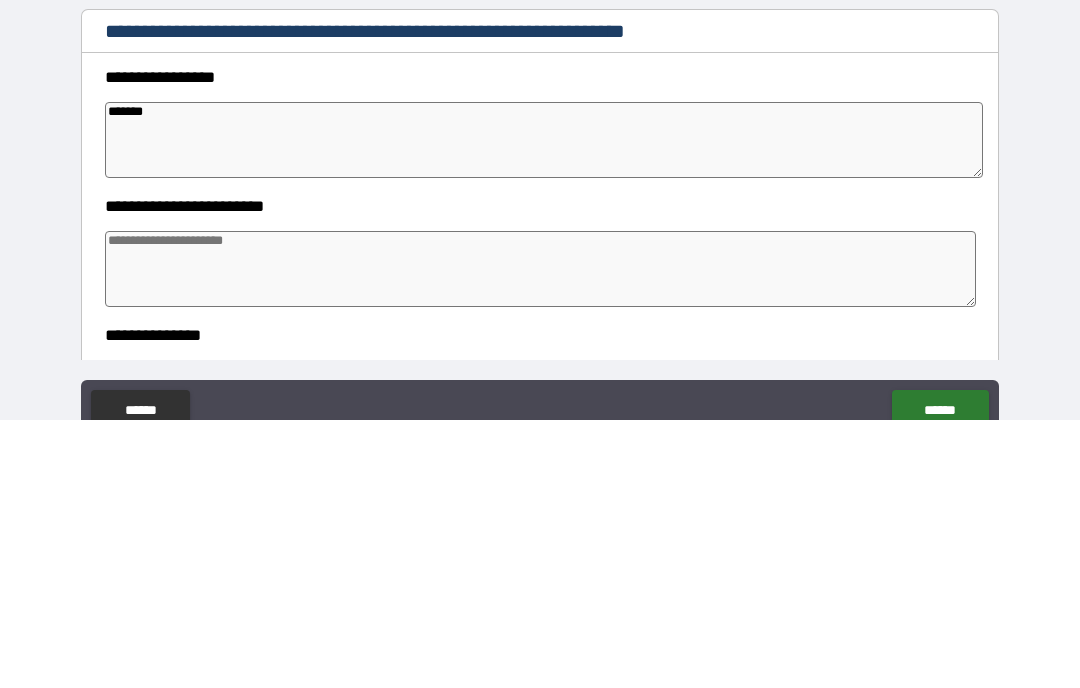 type on "*" 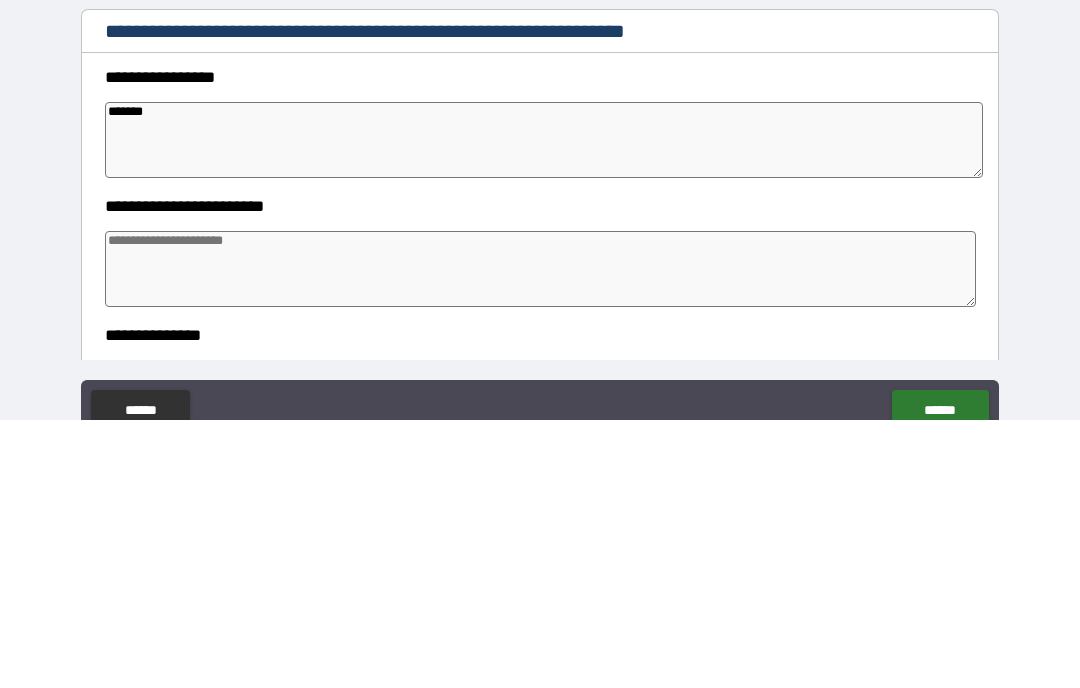 type on "*" 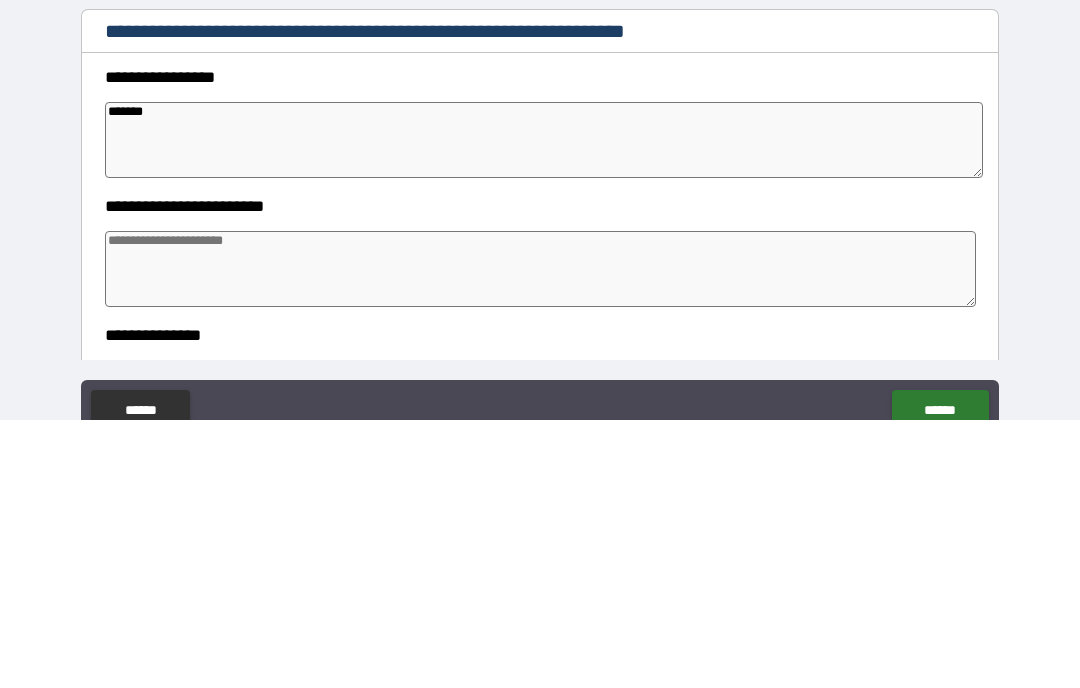 type on "*" 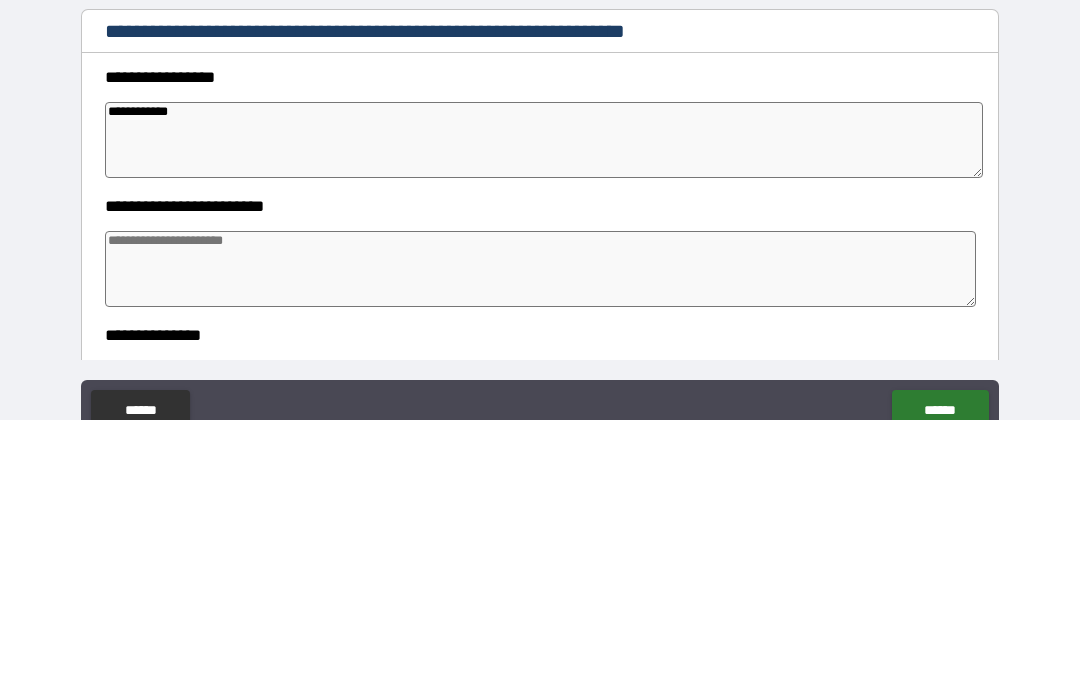 click at bounding box center (540, 537) 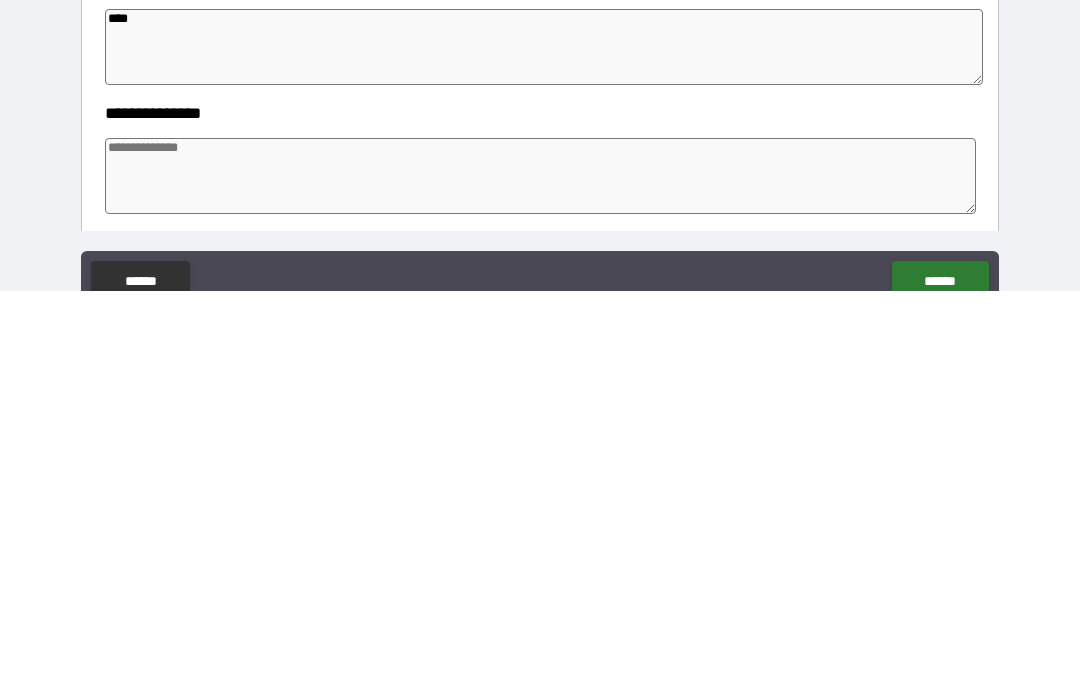 scroll, scrollTop: 843, scrollLeft: 0, axis: vertical 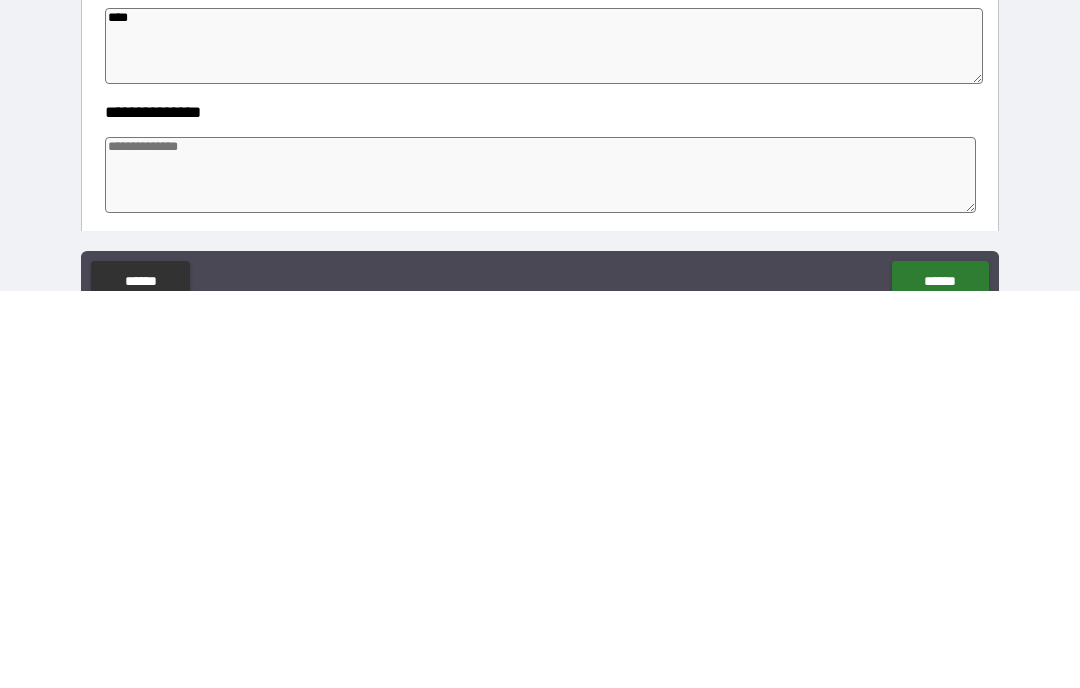 click at bounding box center (540, 572) 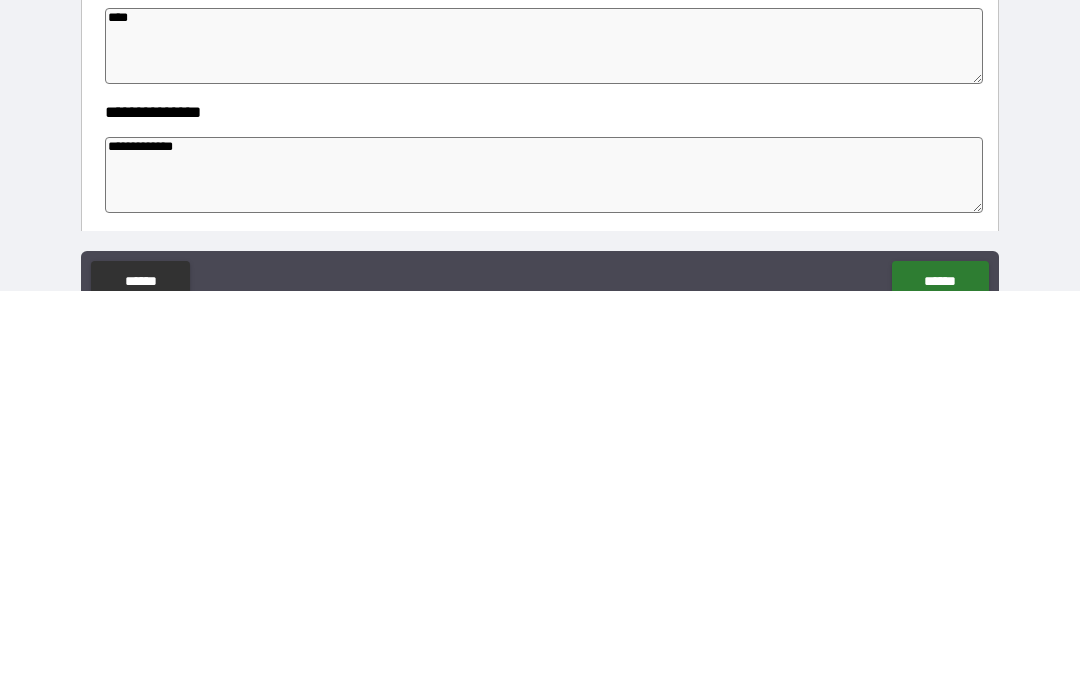 scroll, scrollTop: 73, scrollLeft: 0, axis: vertical 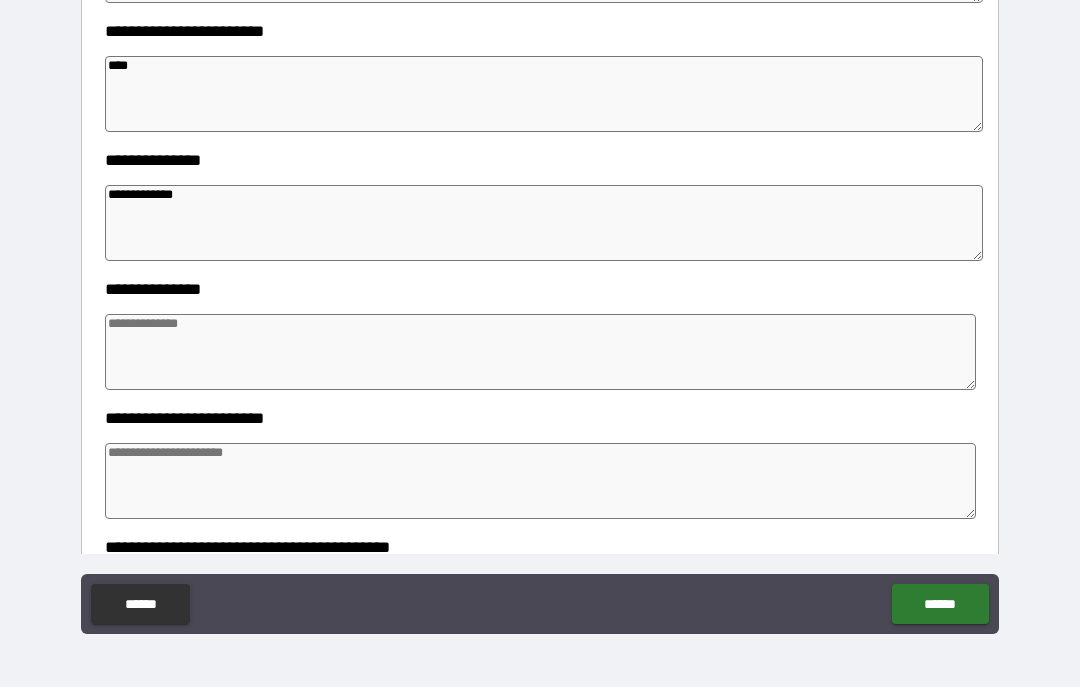 click at bounding box center [540, 353] 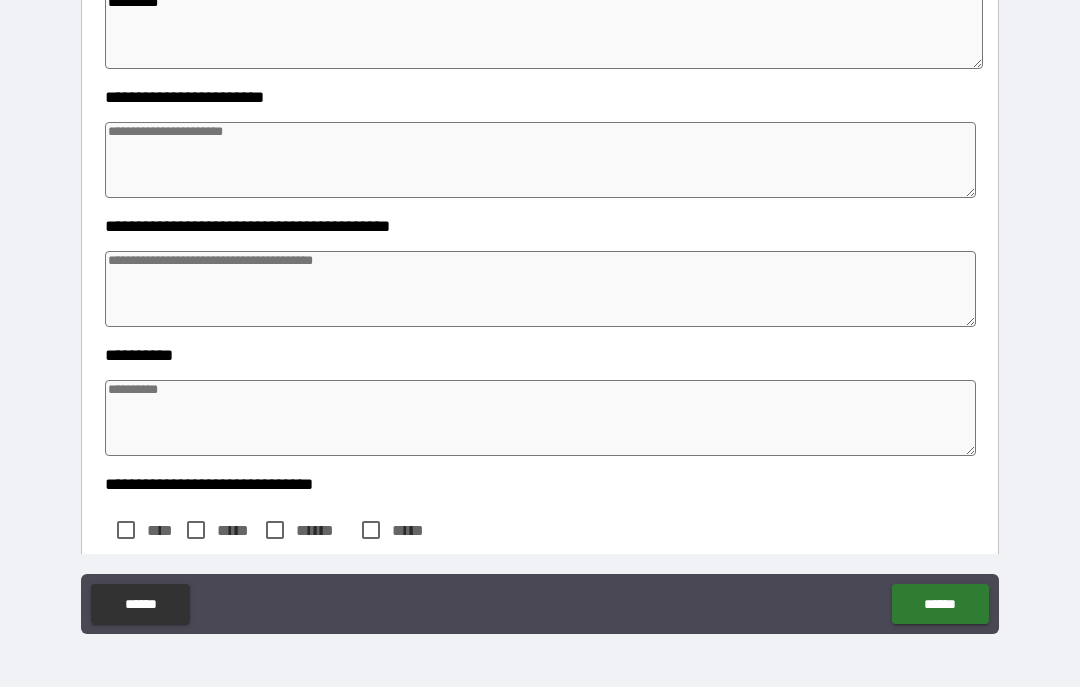 scroll, scrollTop: 1440, scrollLeft: 0, axis: vertical 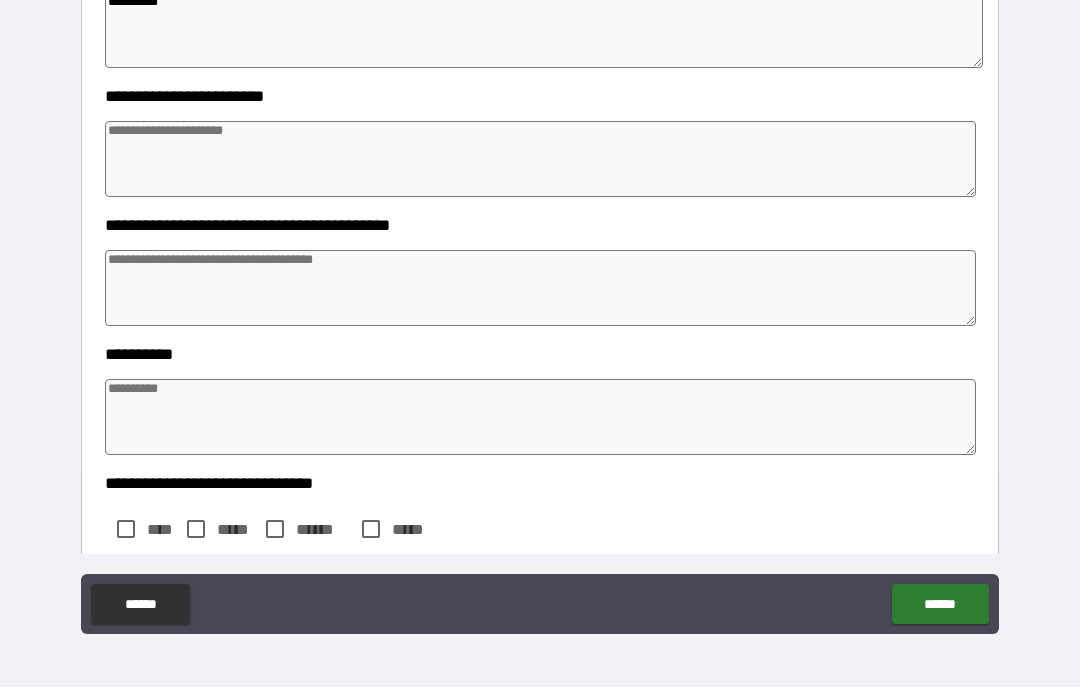 click at bounding box center (540, 289) 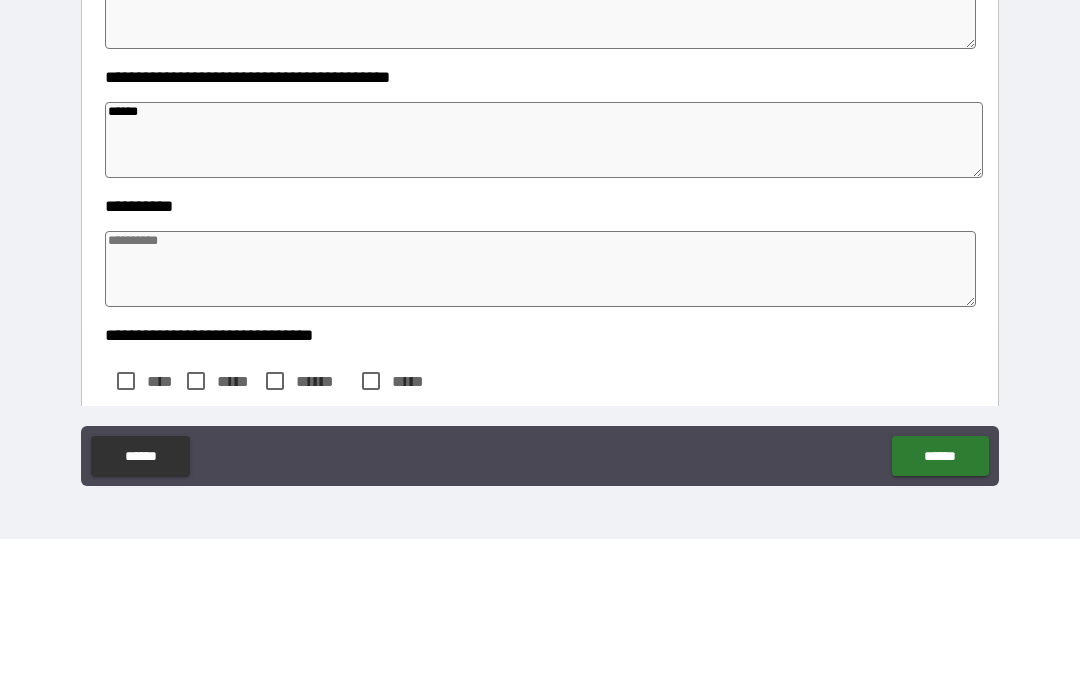 click at bounding box center [540, 418] 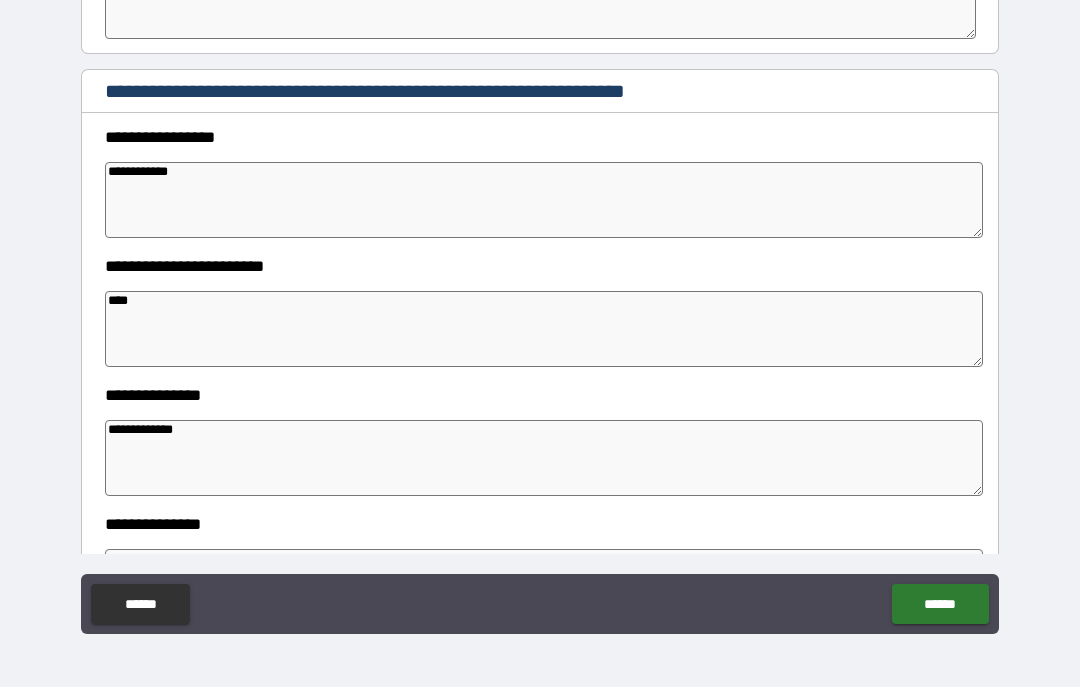 scroll, scrollTop: 884, scrollLeft: 0, axis: vertical 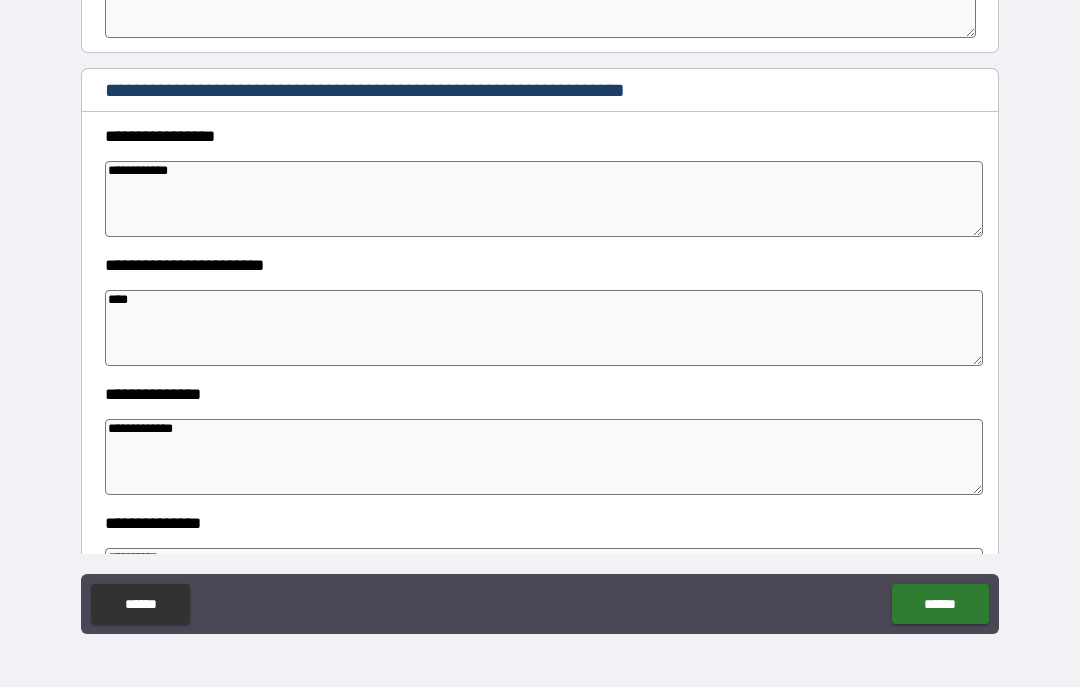 click on "****" at bounding box center (544, 329) 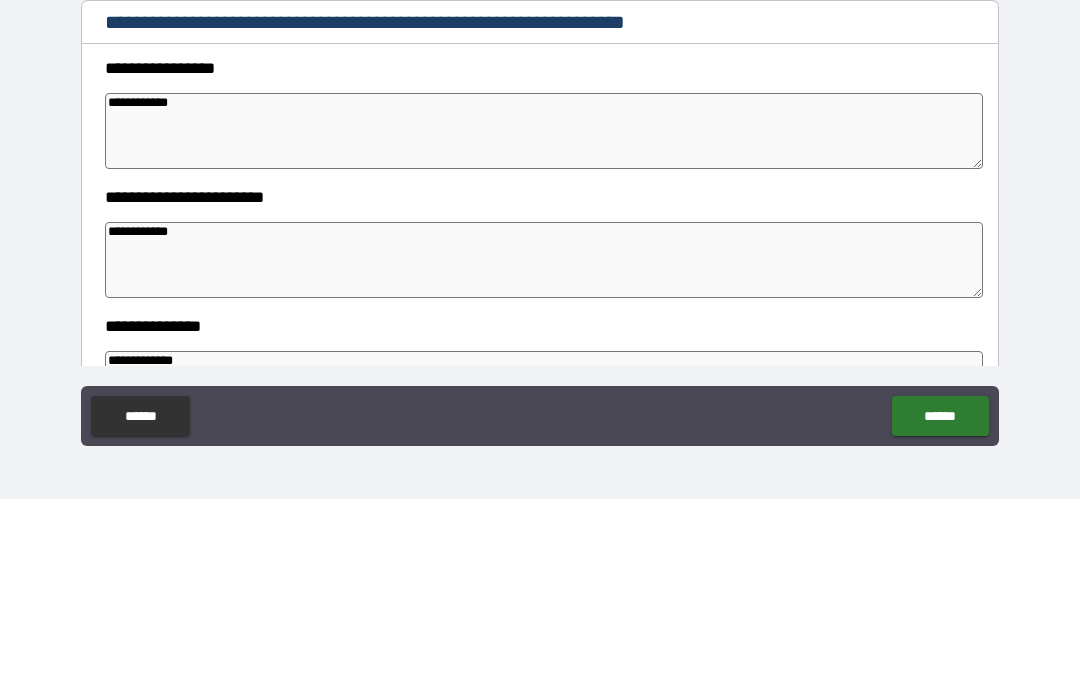 scroll, scrollTop: 751, scrollLeft: 0, axis: vertical 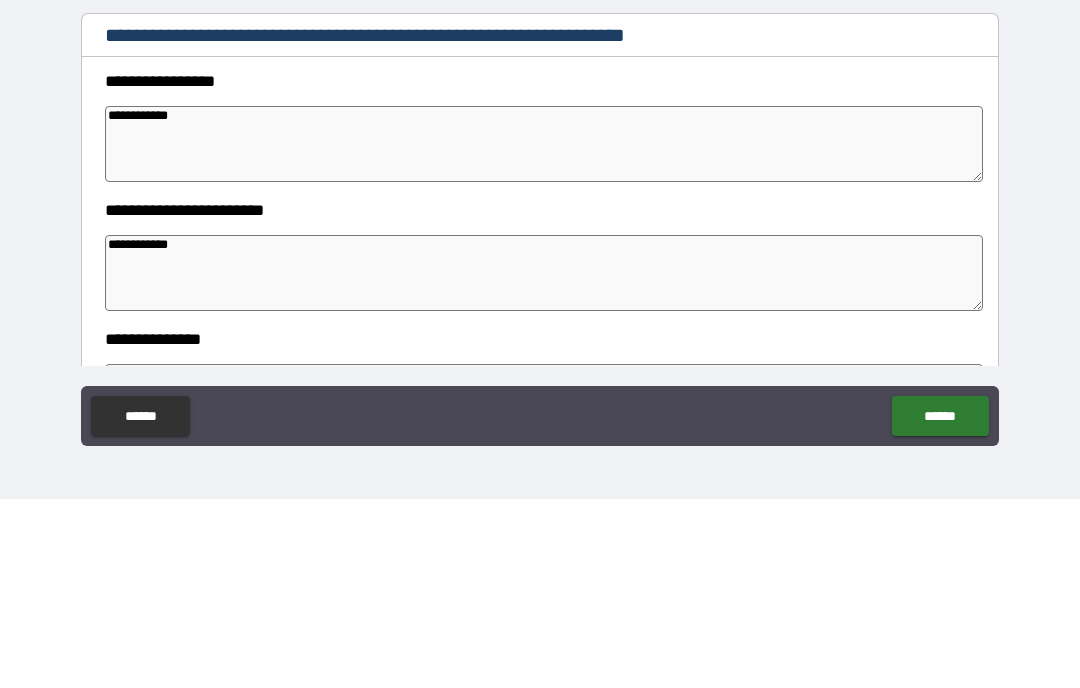 click on "**********" at bounding box center [544, 333] 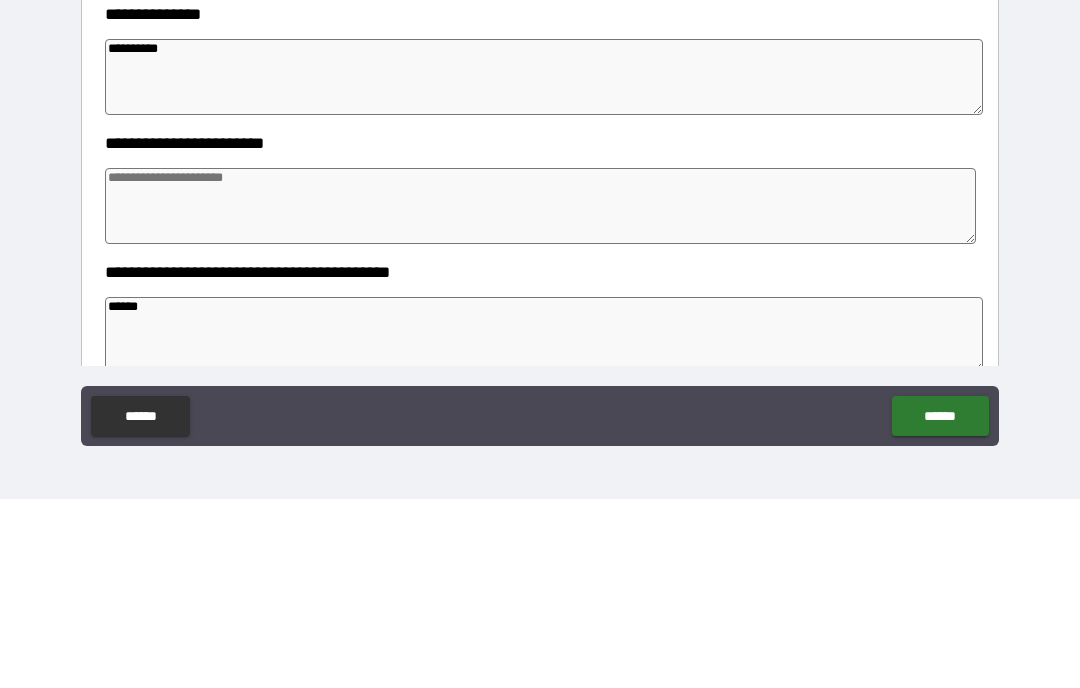scroll, scrollTop: 1223, scrollLeft: 0, axis: vertical 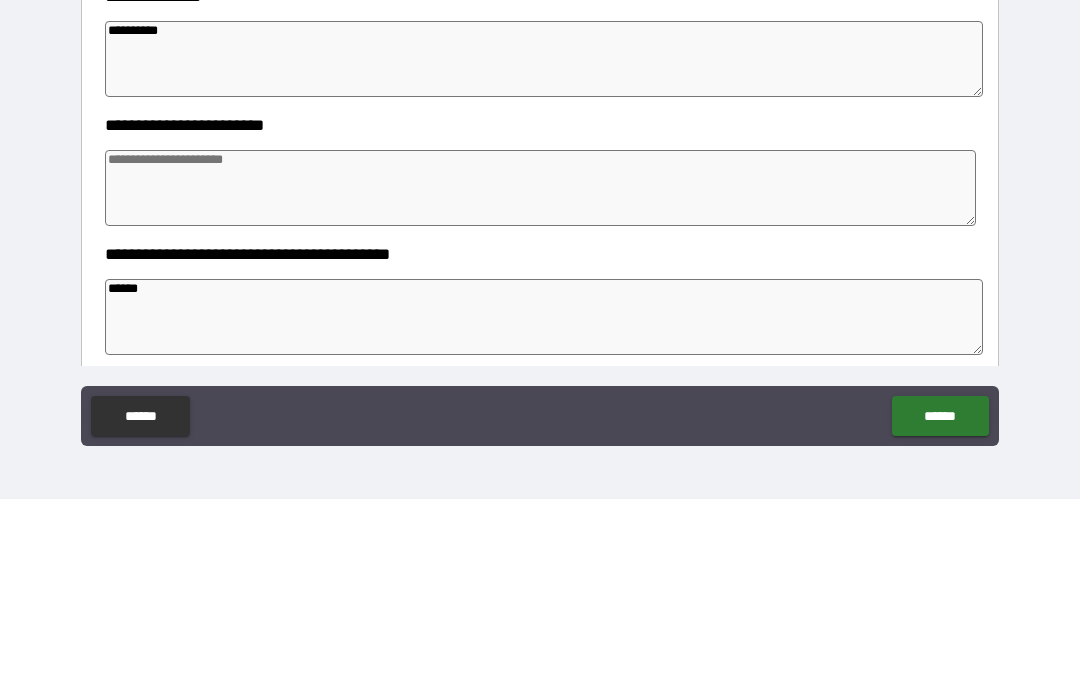 click at bounding box center (540, 377) 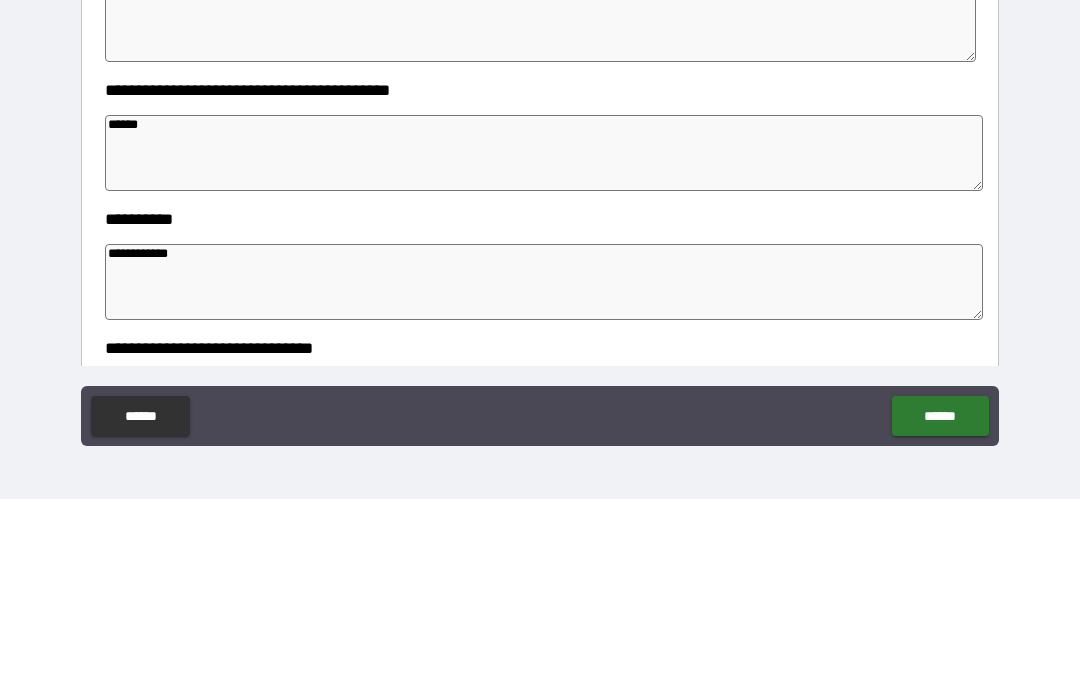 scroll, scrollTop: 1391, scrollLeft: 0, axis: vertical 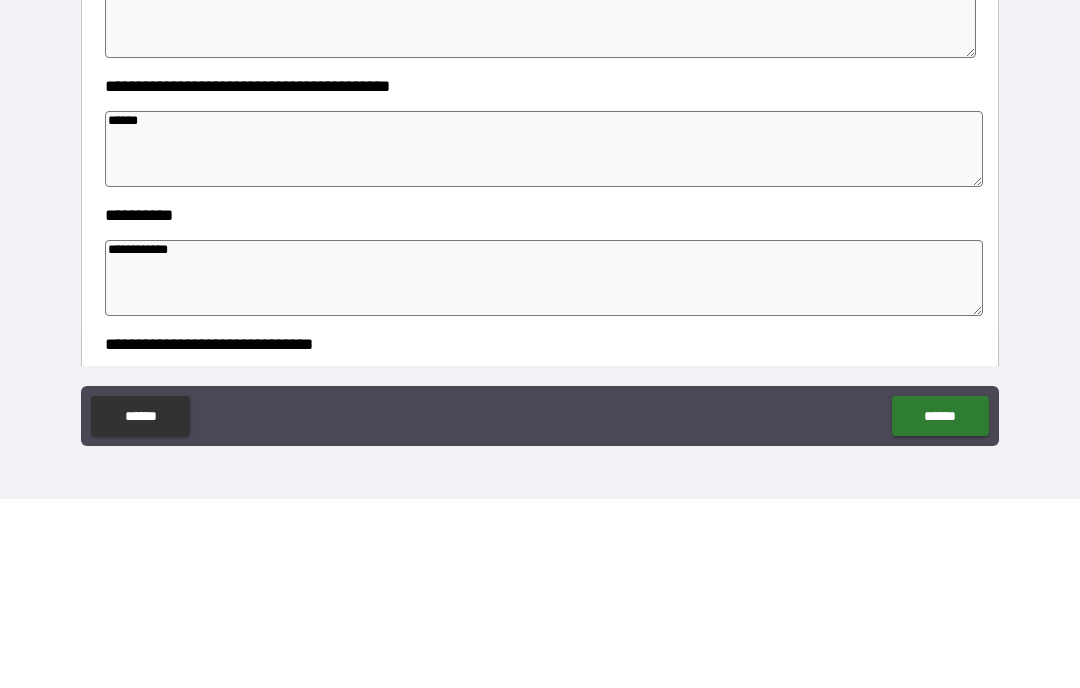click on "******" at bounding box center [544, 338] 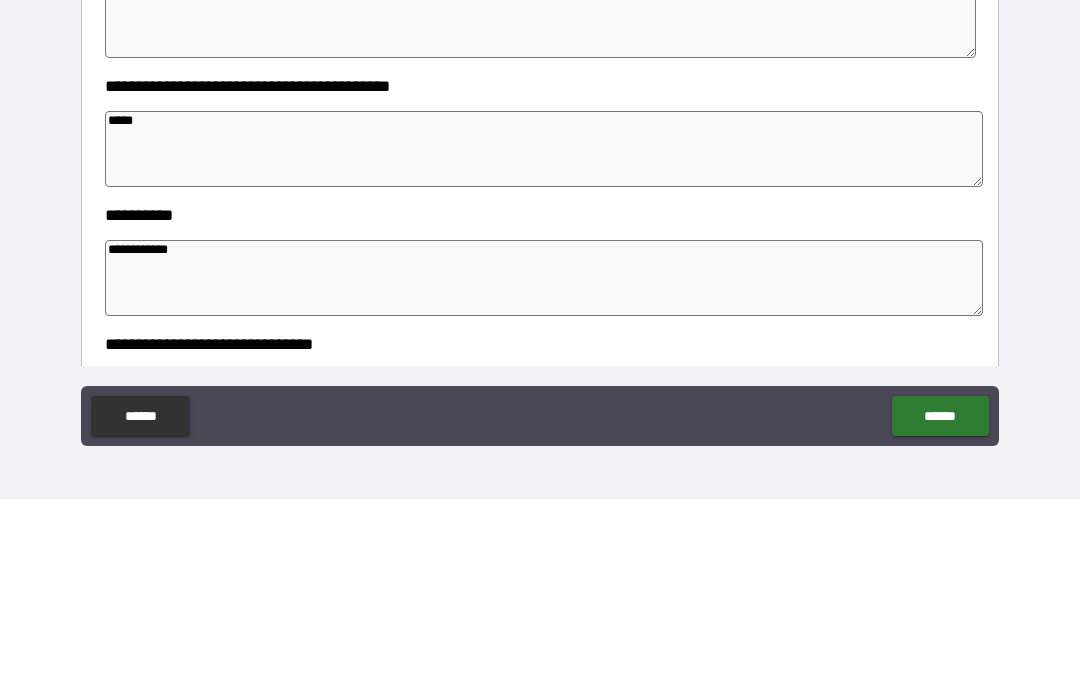 click on "**********" at bounding box center [544, 467] 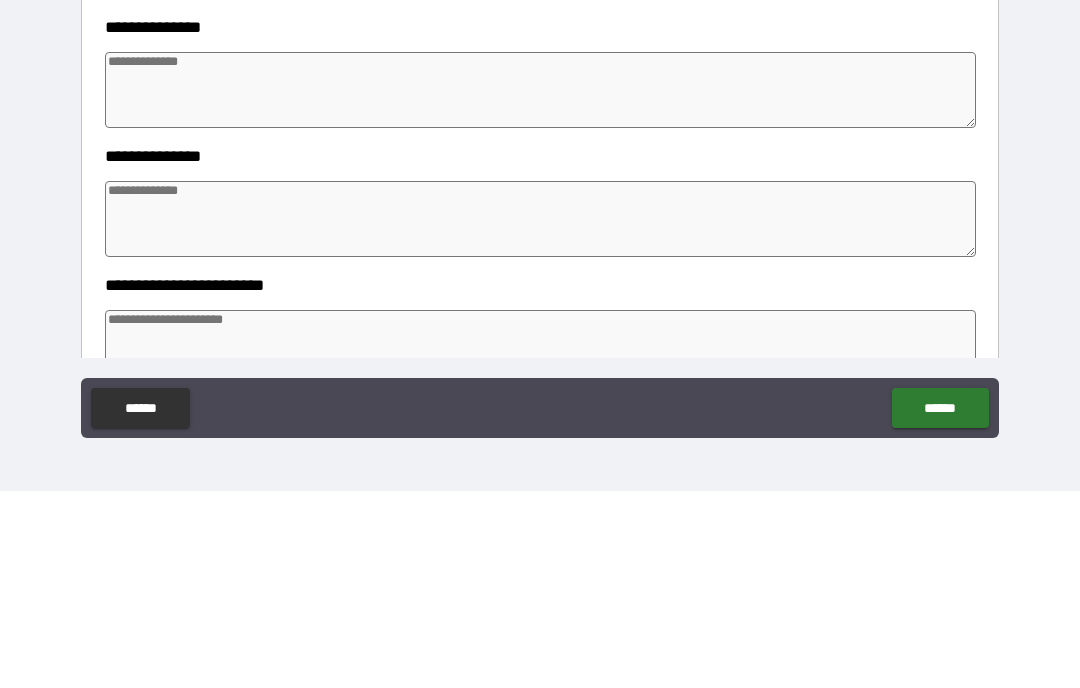 scroll, scrollTop: 2142, scrollLeft: 0, axis: vertical 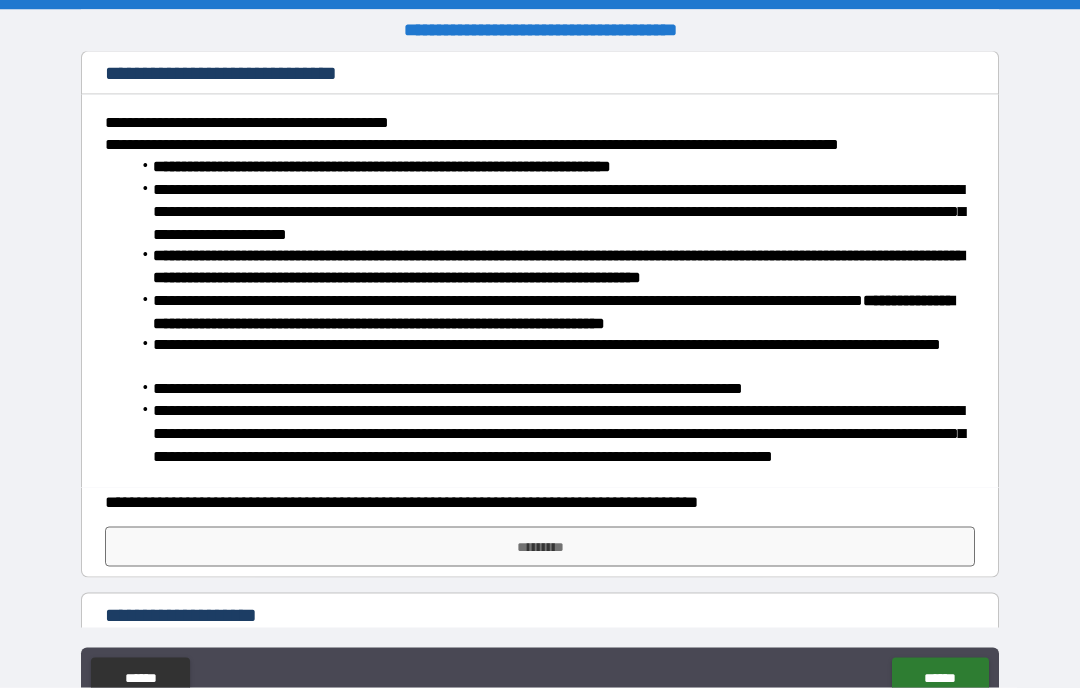 click on "*********" at bounding box center (540, 547) 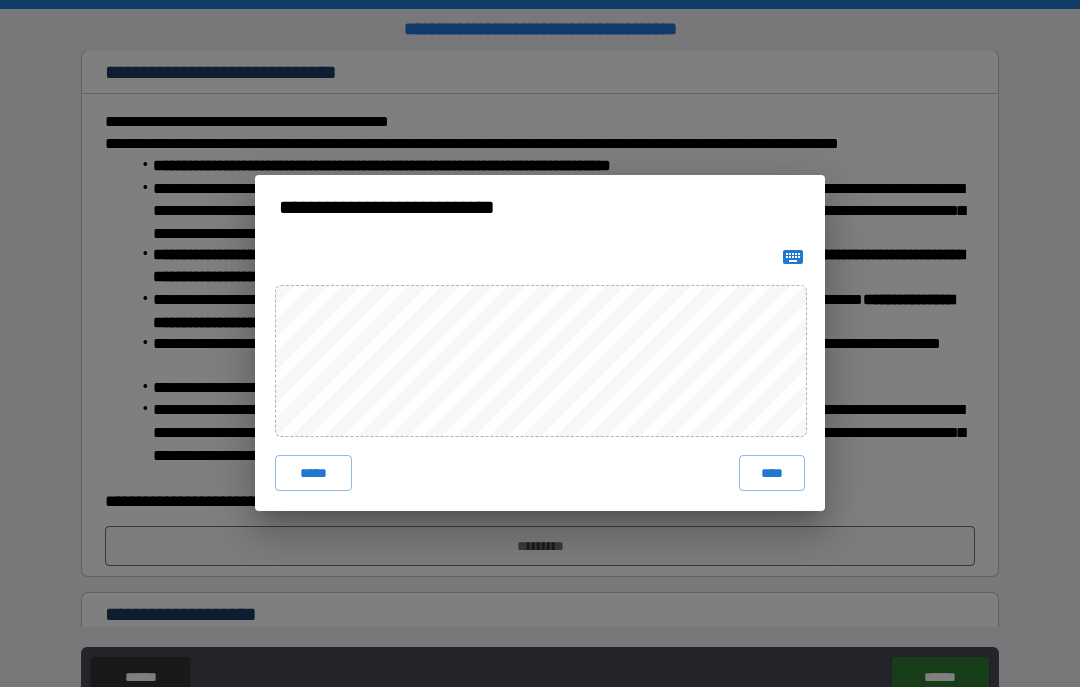 click on "****" at bounding box center [772, 474] 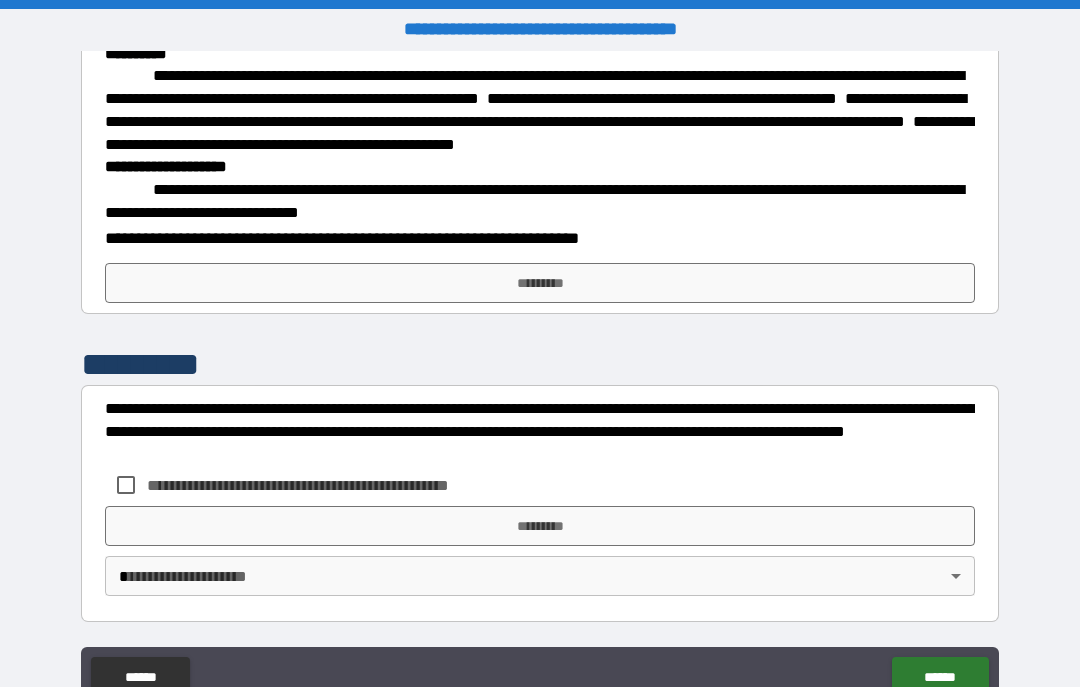 scroll, scrollTop: 6869, scrollLeft: 0, axis: vertical 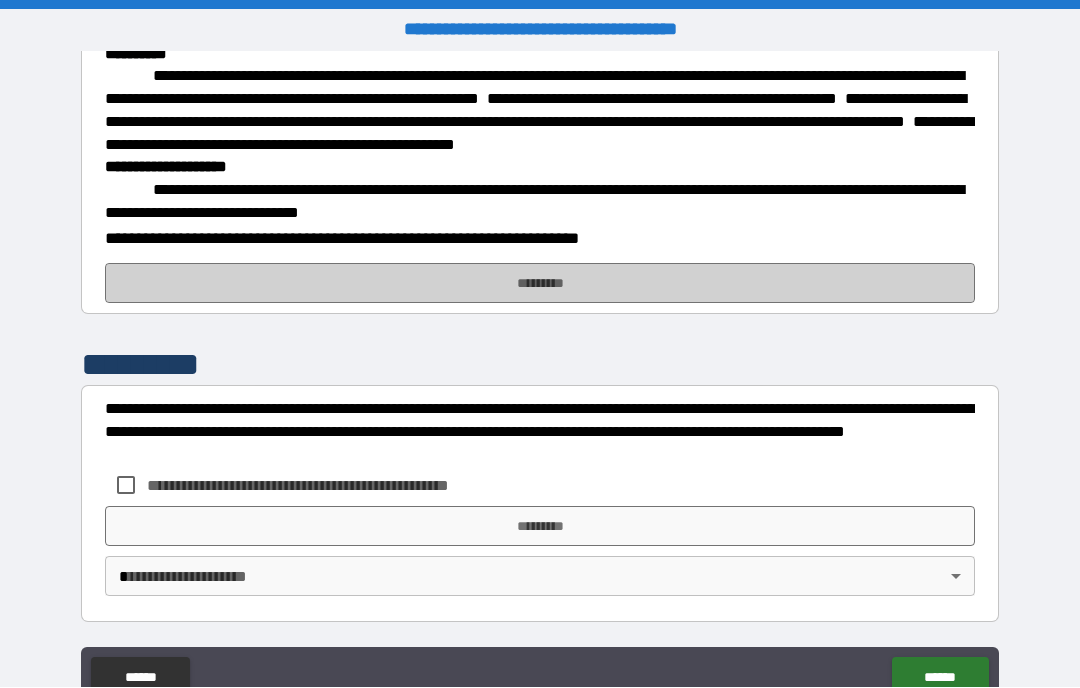 click on "*********" at bounding box center [540, 284] 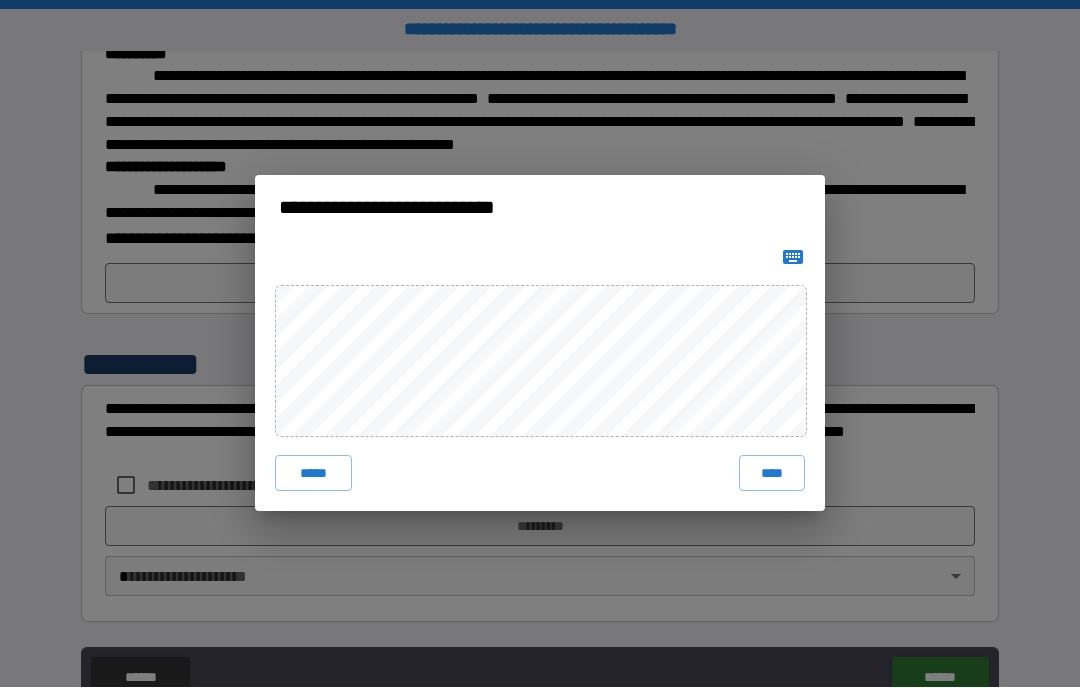 click on "****" at bounding box center [772, 474] 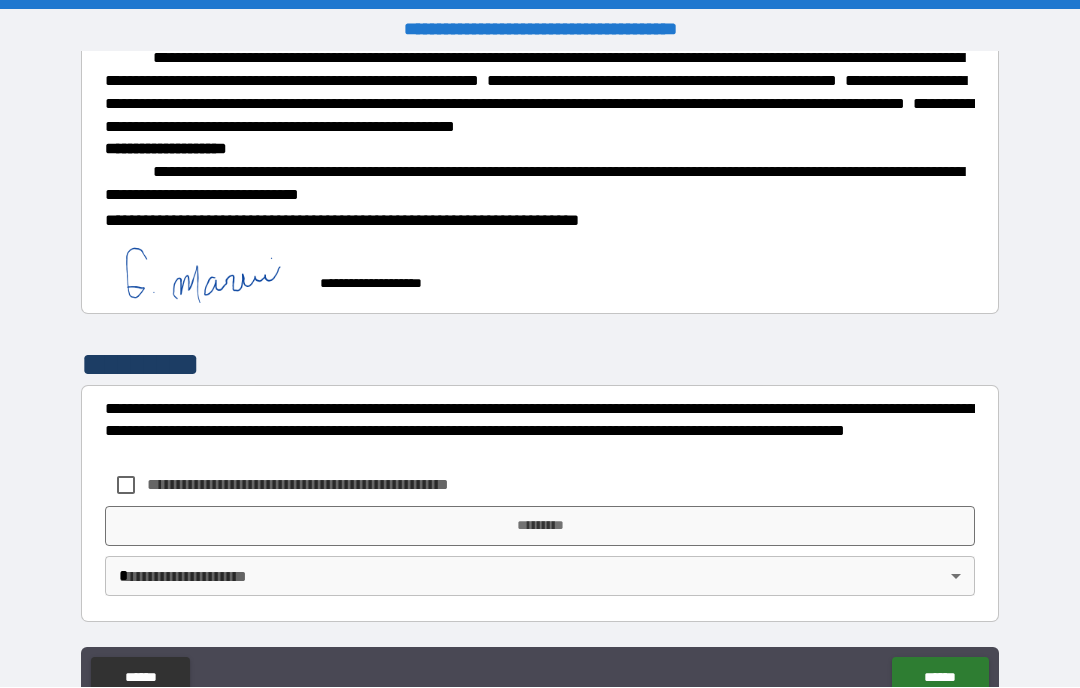 scroll, scrollTop: 6930, scrollLeft: 0, axis: vertical 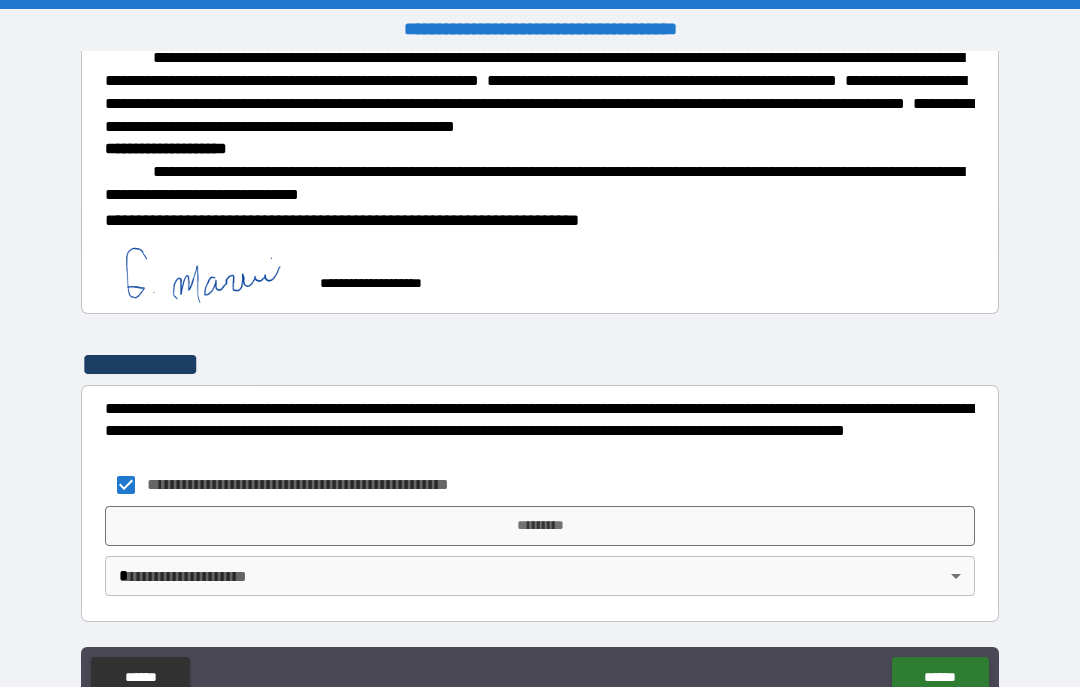 click on "*********" at bounding box center (540, 527) 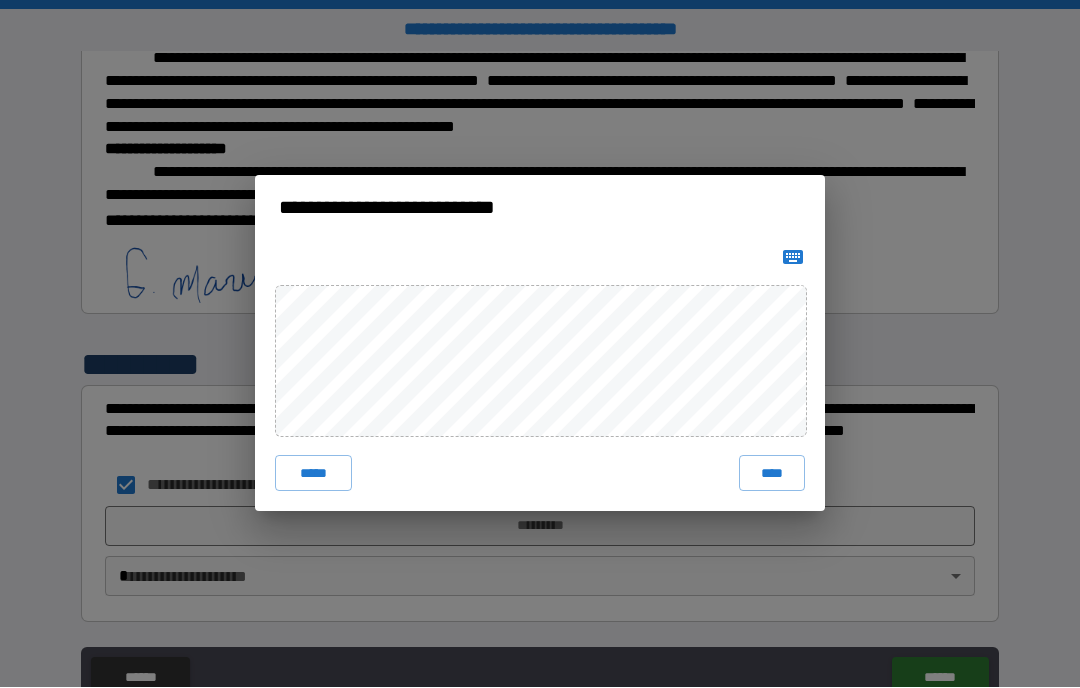 click on "****" at bounding box center [772, 474] 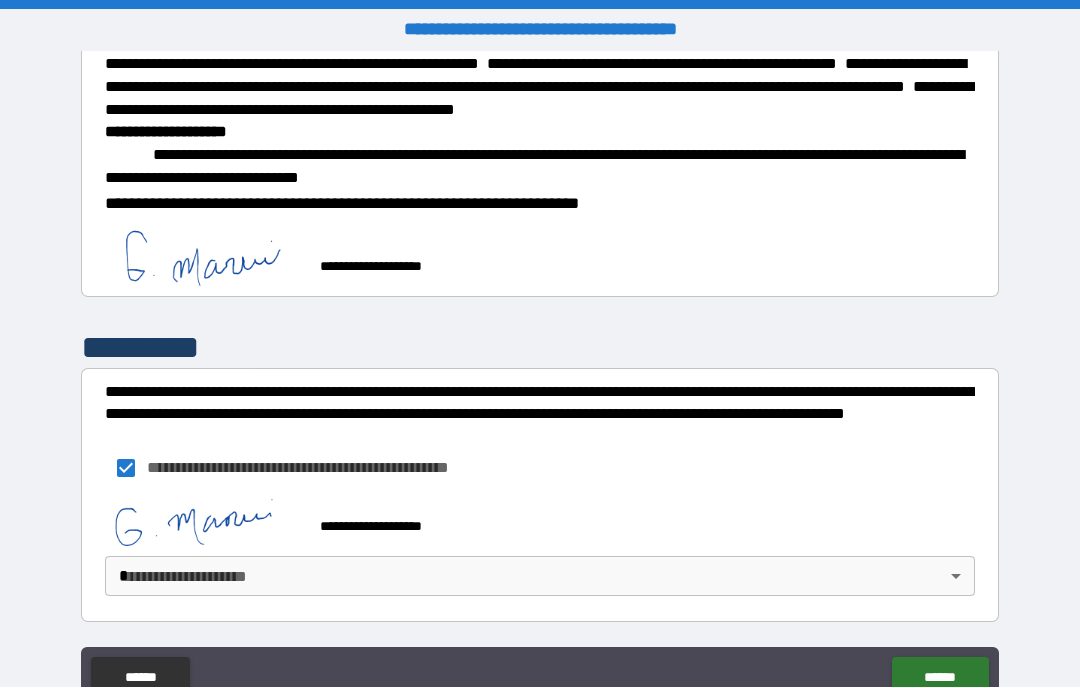 scroll, scrollTop: 6947, scrollLeft: 0, axis: vertical 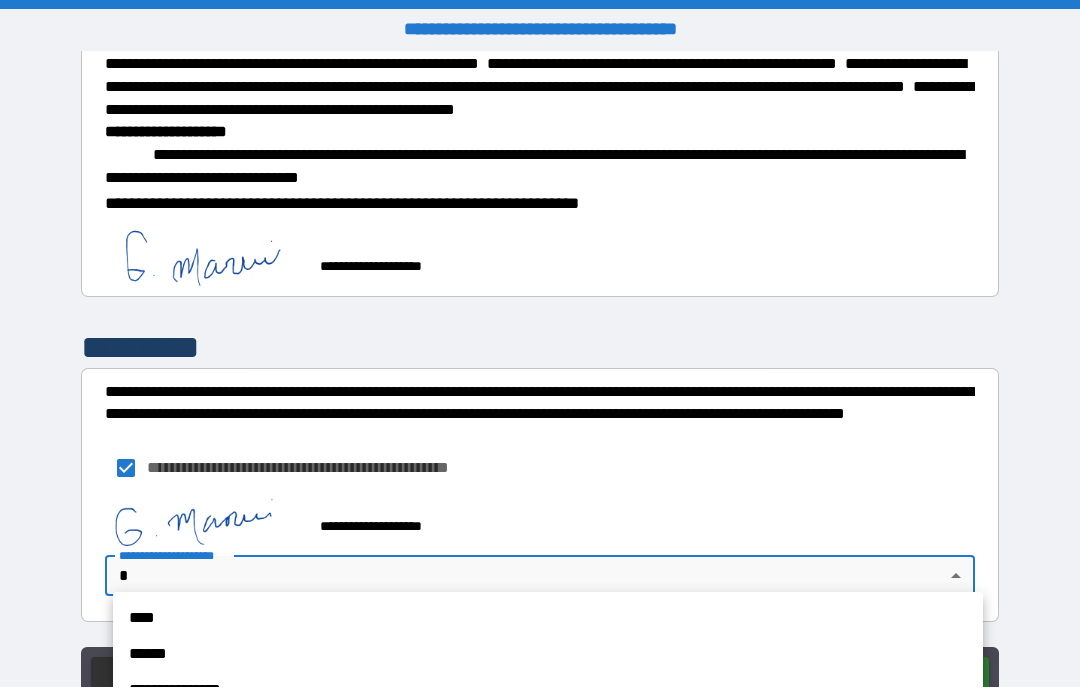 click on "****" at bounding box center (548, 619) 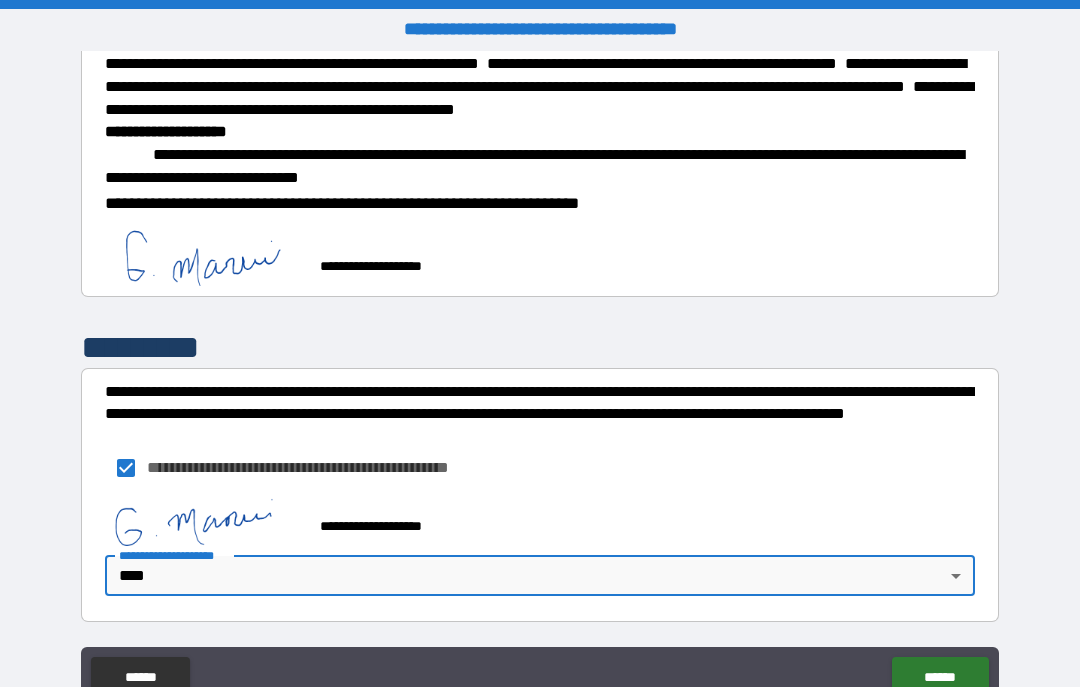 click on "[FIRST] [LAST] [STREET] [CITY] [STATE] [POSTAL_CODE]" at bounding box center (540, 380) 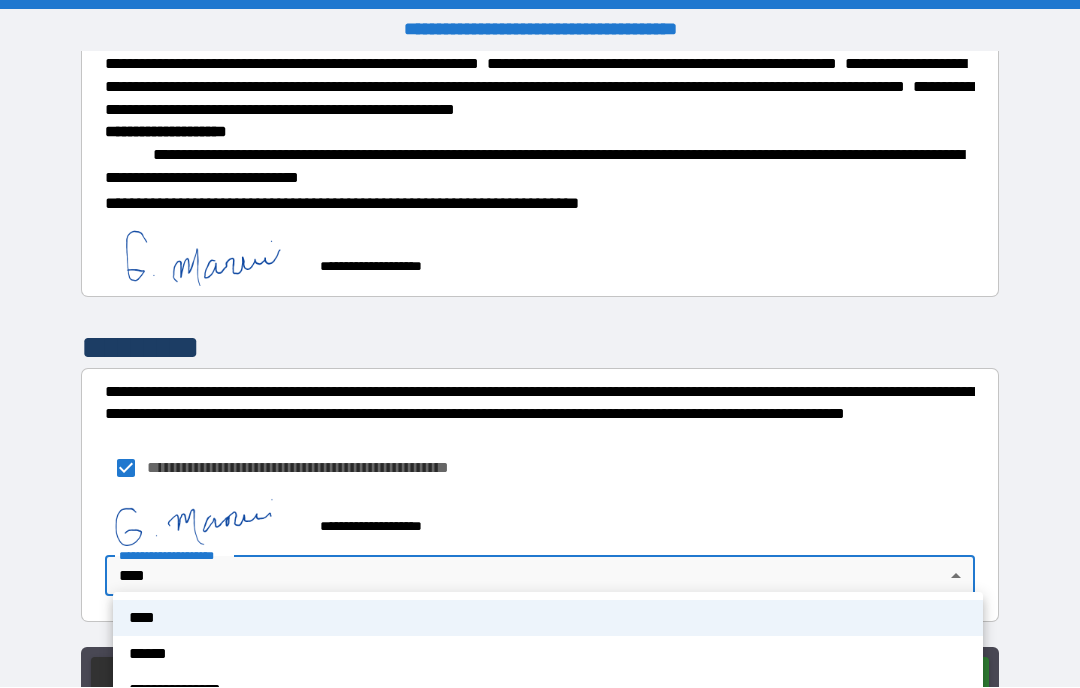 click at bounding box center [540, 344] 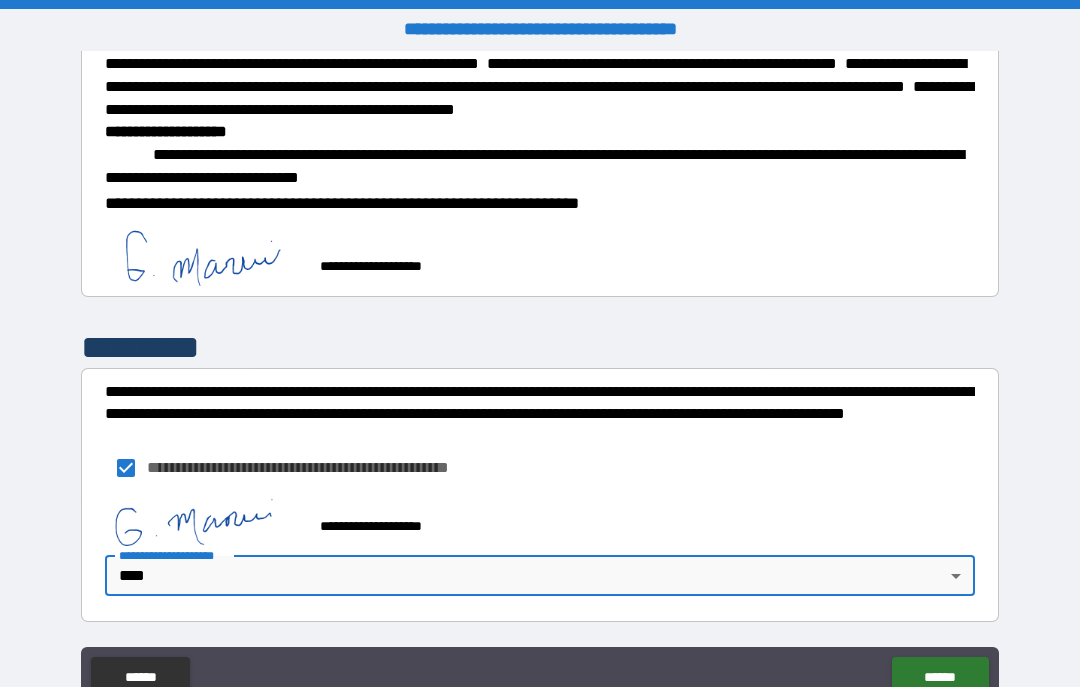 click on "******" at bounding box center [940, 678] 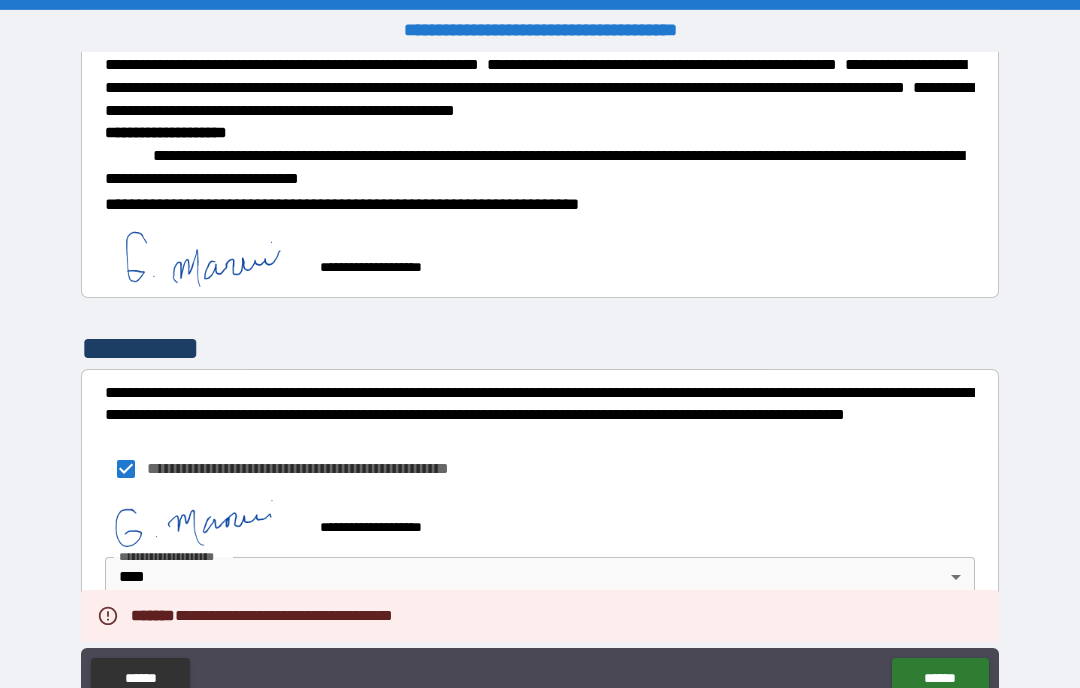 scroll, scrollTop: 0, scrollLeft: 0, axis: both 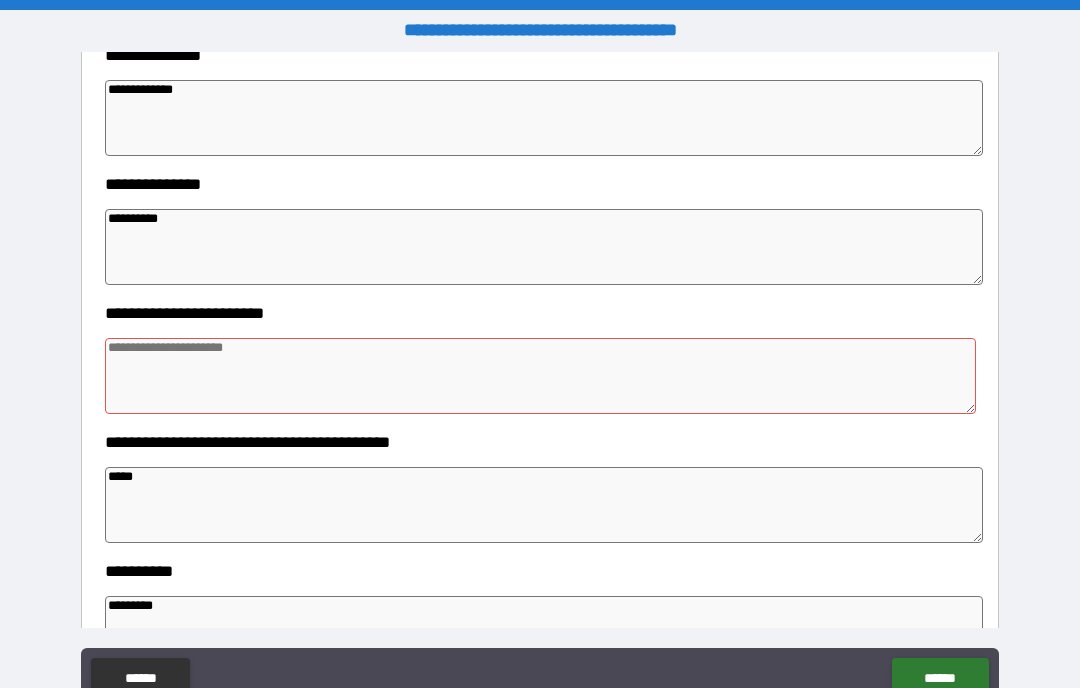 click at bounding box center [540, 376] 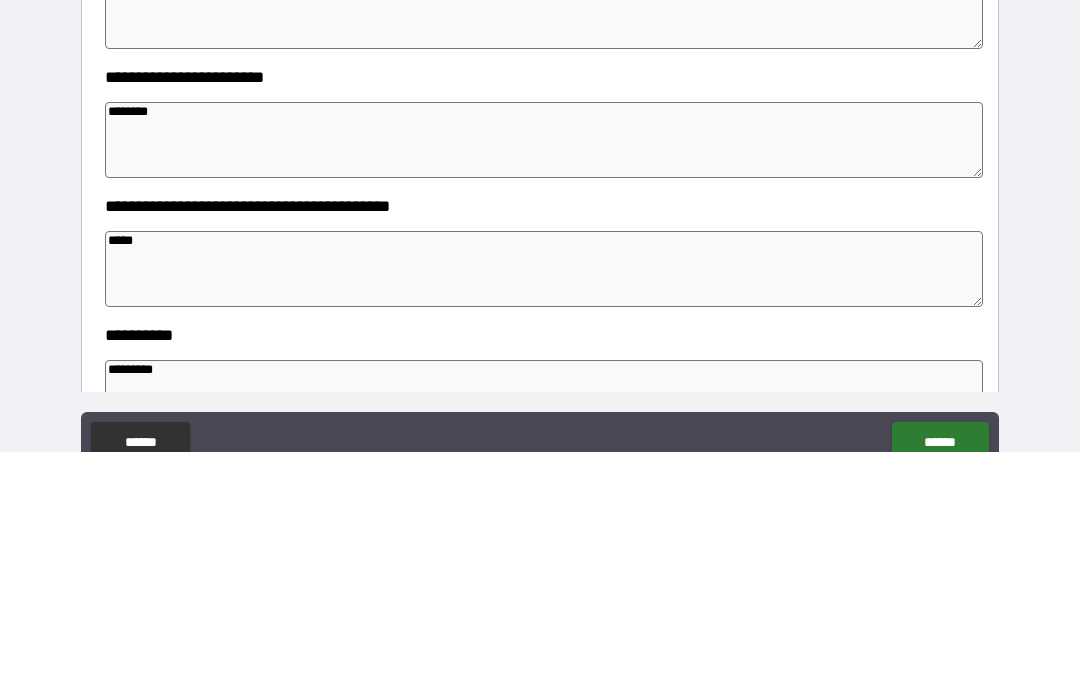 scroll, scrollTop: 73, scrollLeft: 0, axis: vertical 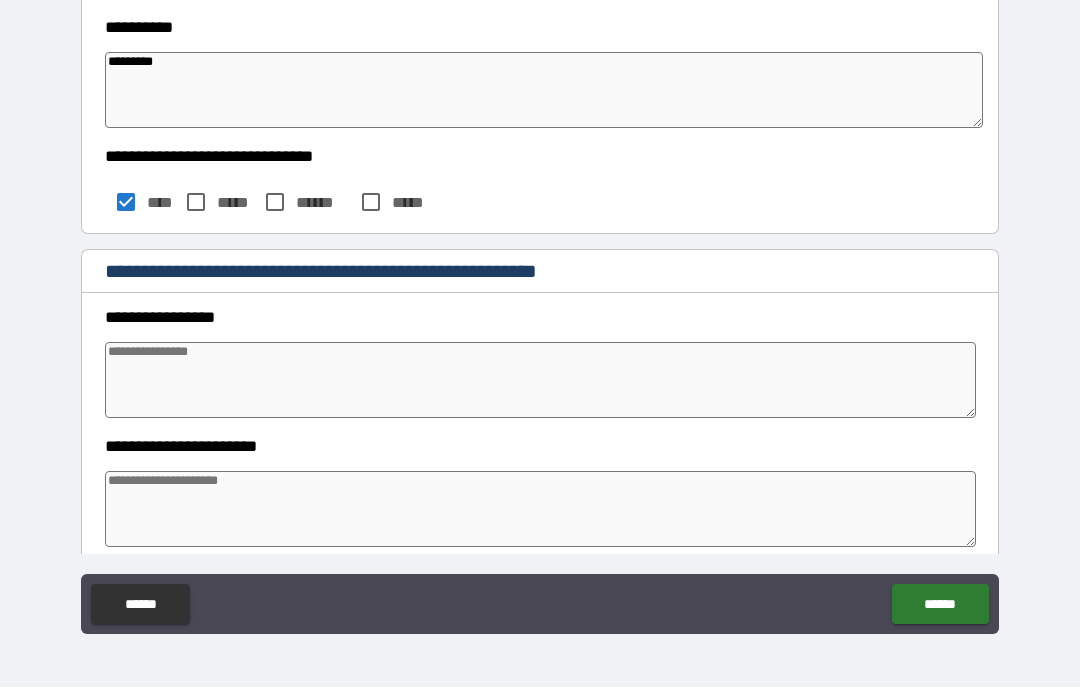 click on "******" at bounding box center (940, 605) 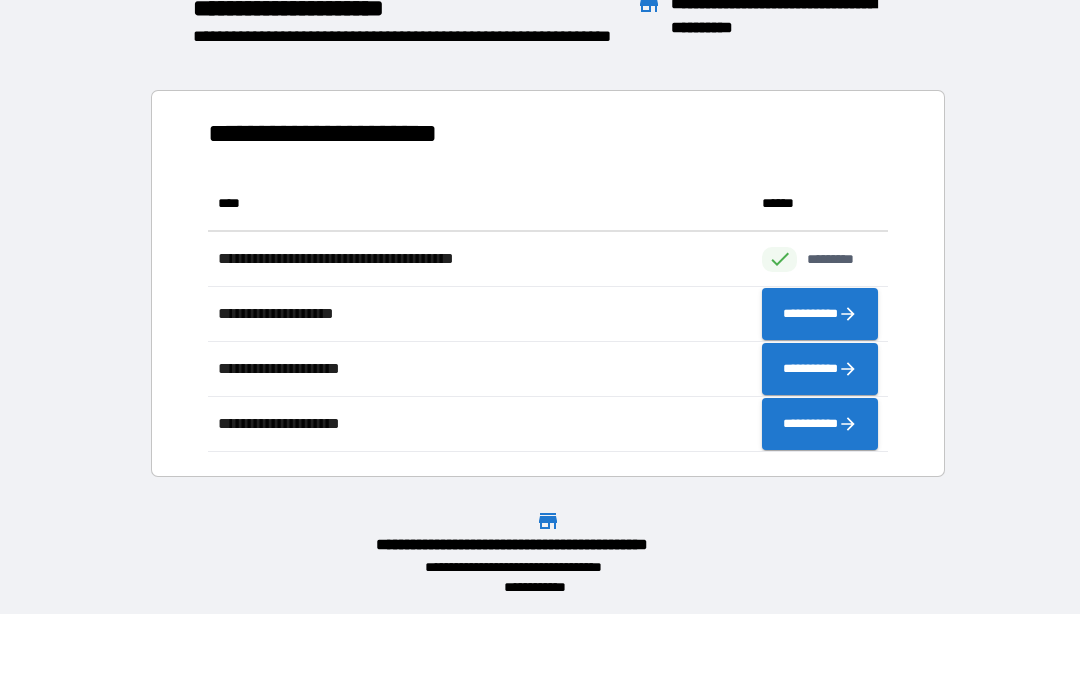 scroll, scrollTop: 1, scrollLeft: 1, axis: both 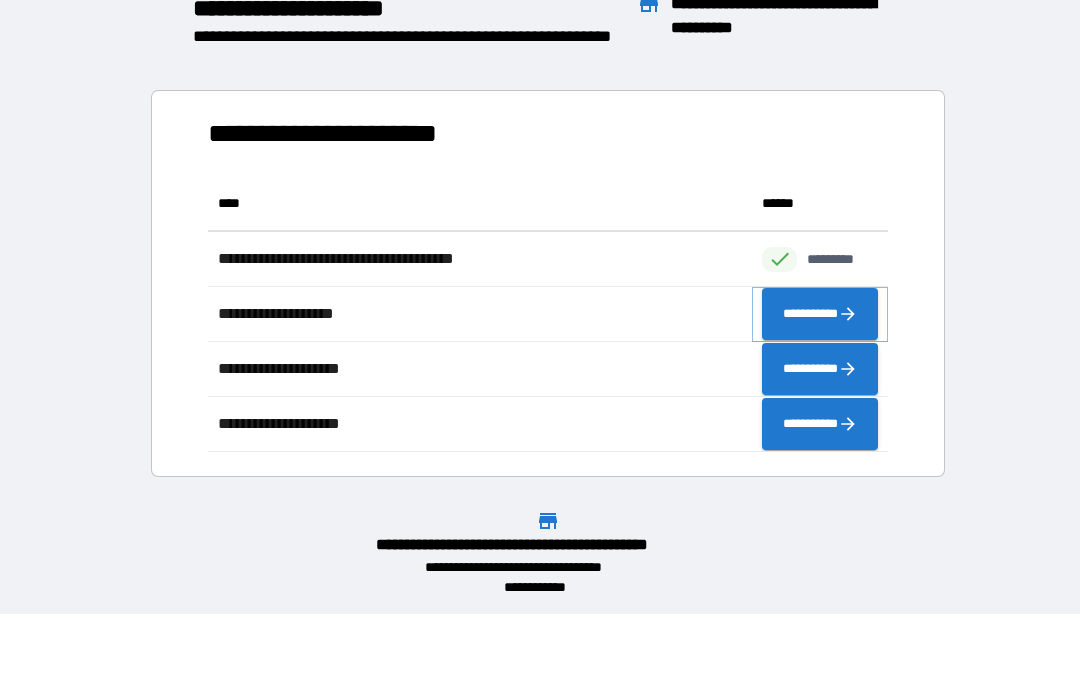 click 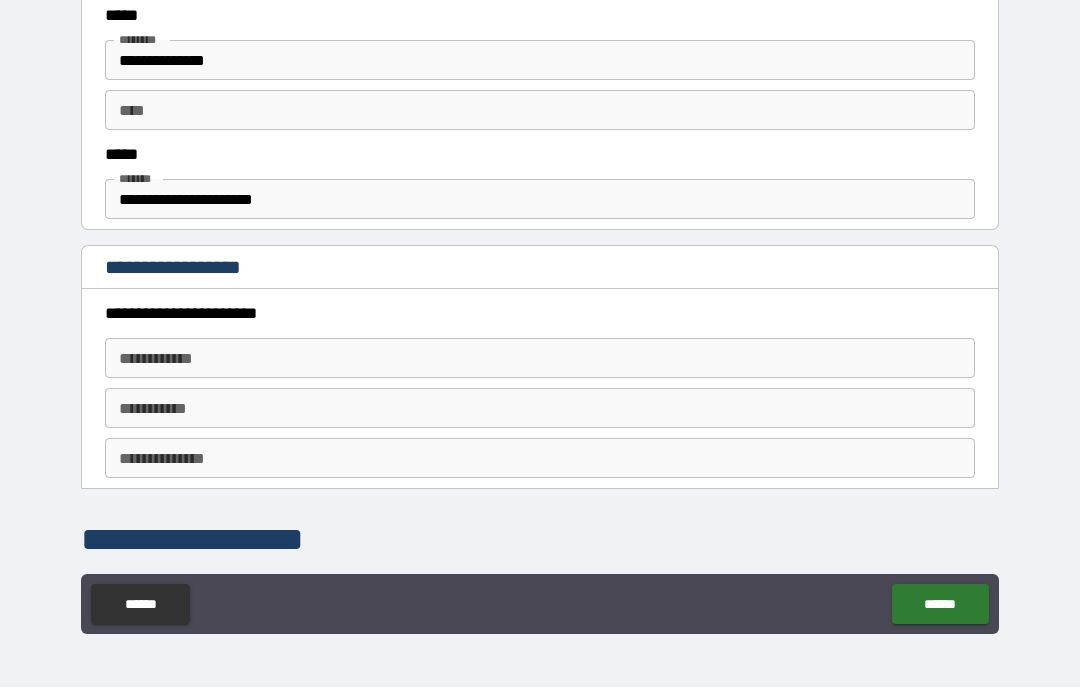 scroll, scrollTop: 774, scrollLeft: 0, axis: vertical 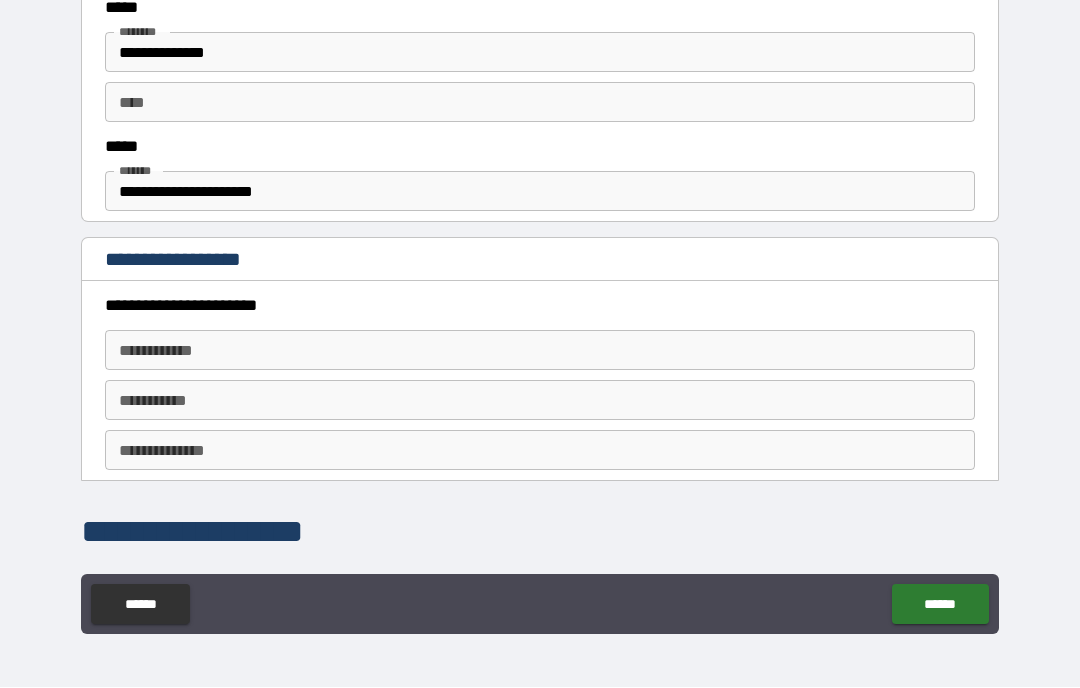 click on "**********" at bounding box center (540, 351) 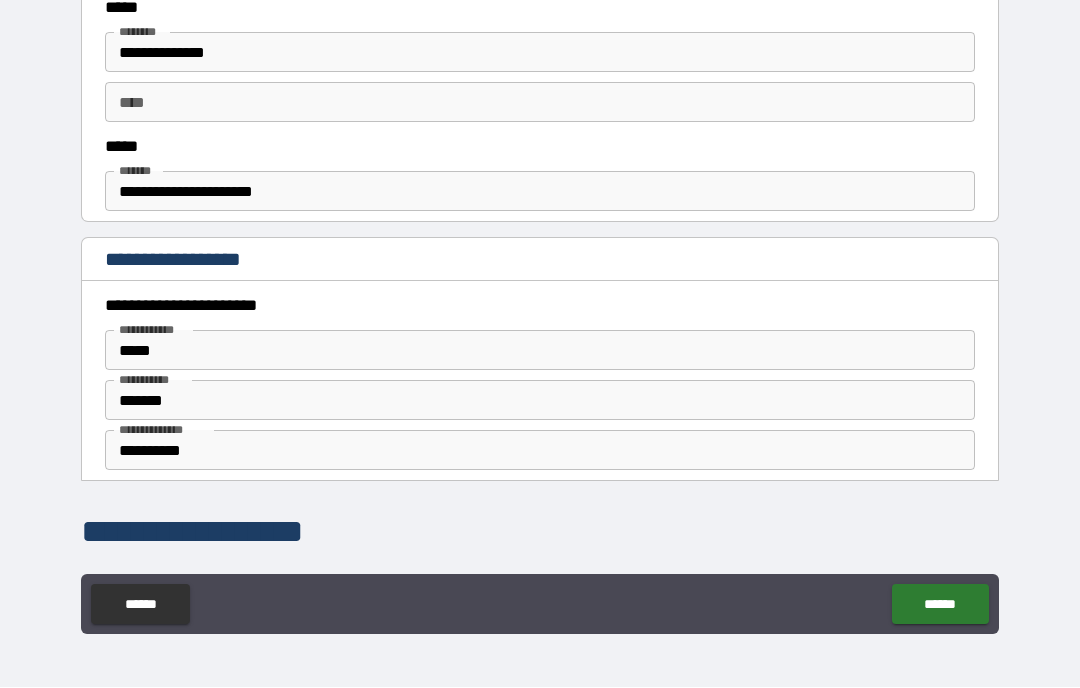 click on "******" at bounding box center (940, 605) 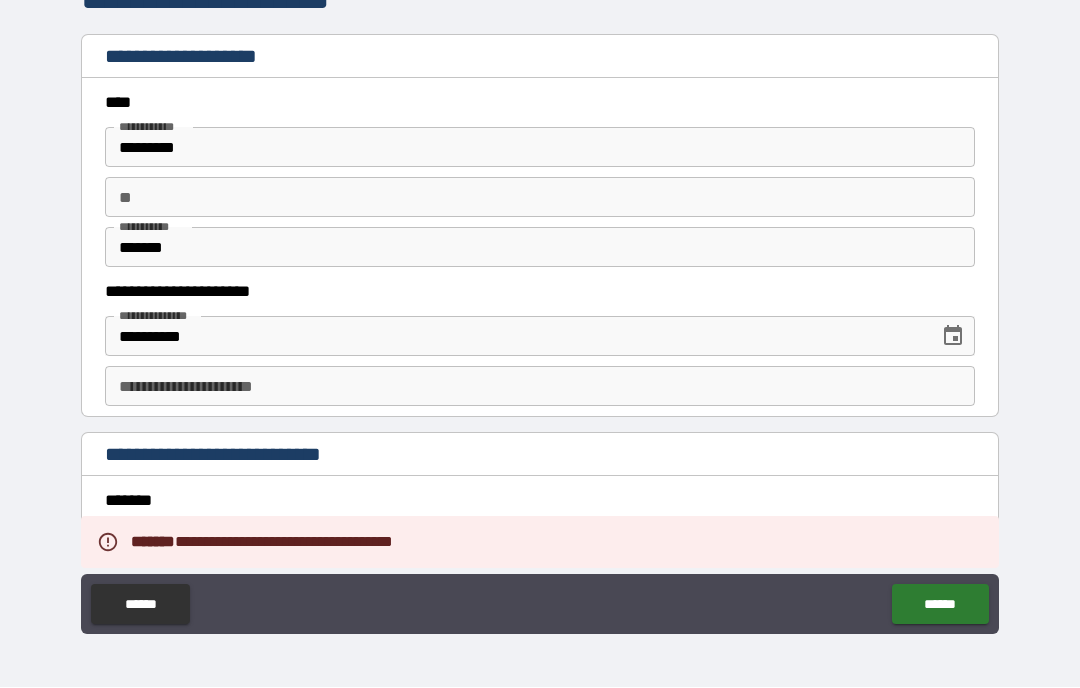 scroll, scrollTop: 0, scrollLeft: 0, axis: both 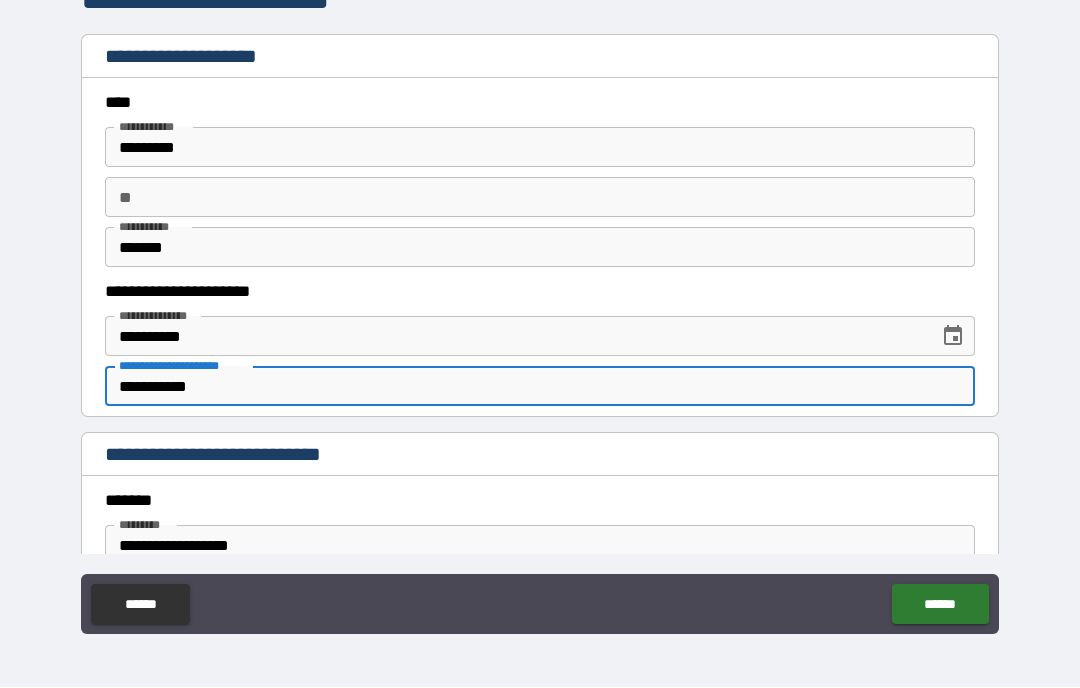 click on "******" at bounding box center [940, 605] 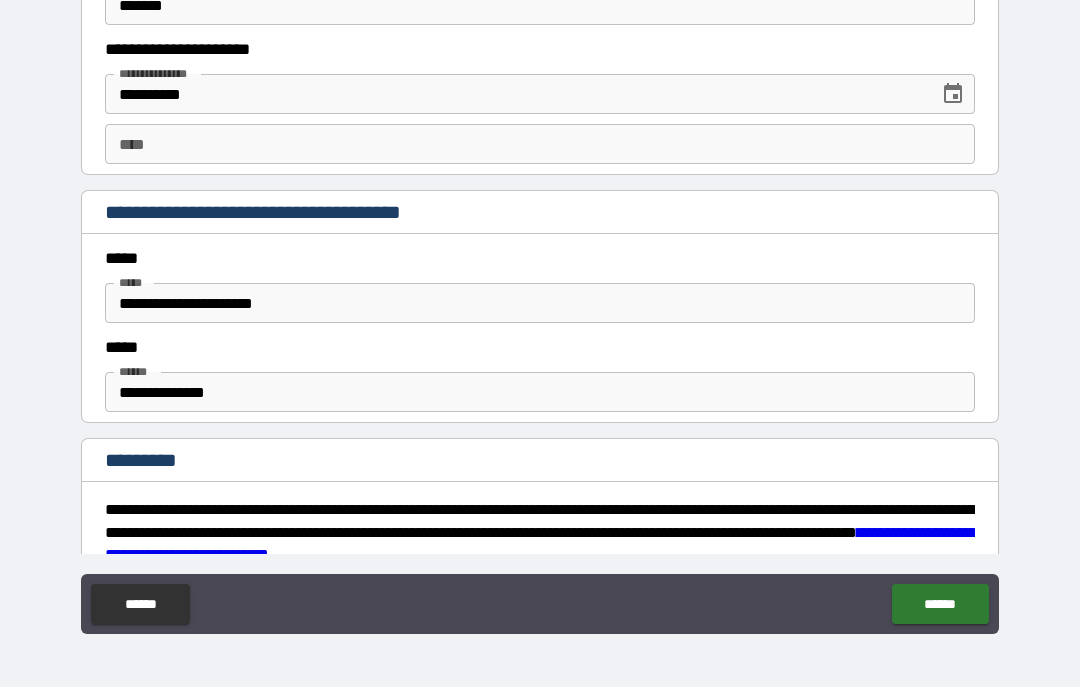 scroll, scrollTop: 1699, scrollLeft: 0, axis: vertical 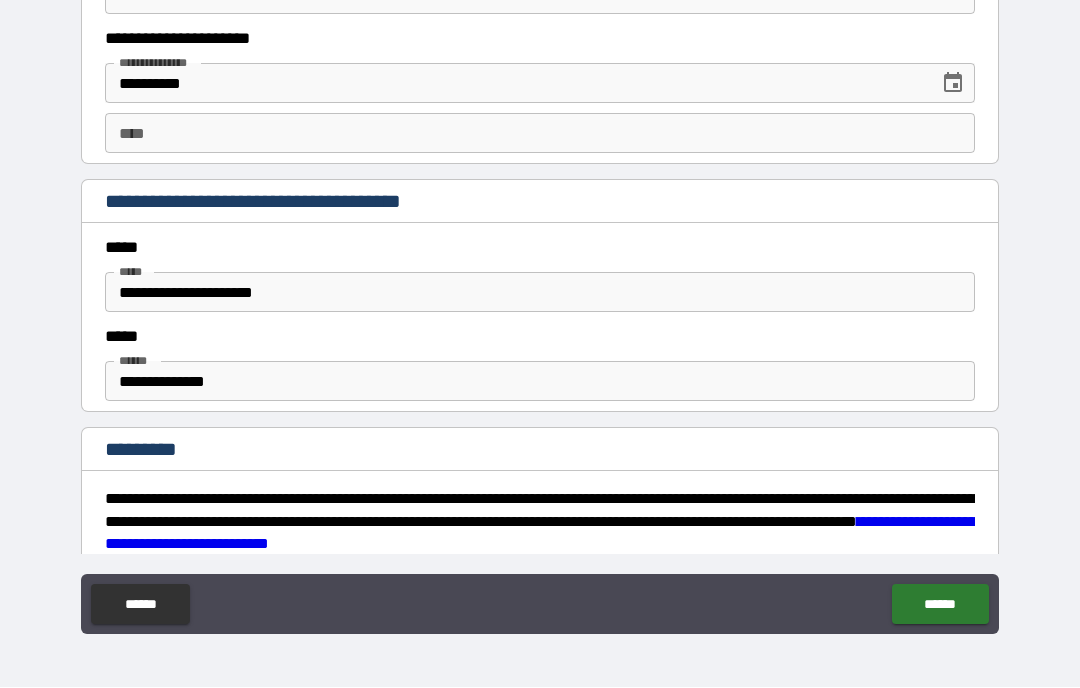 click on "****" at bounding box center (540, 134) 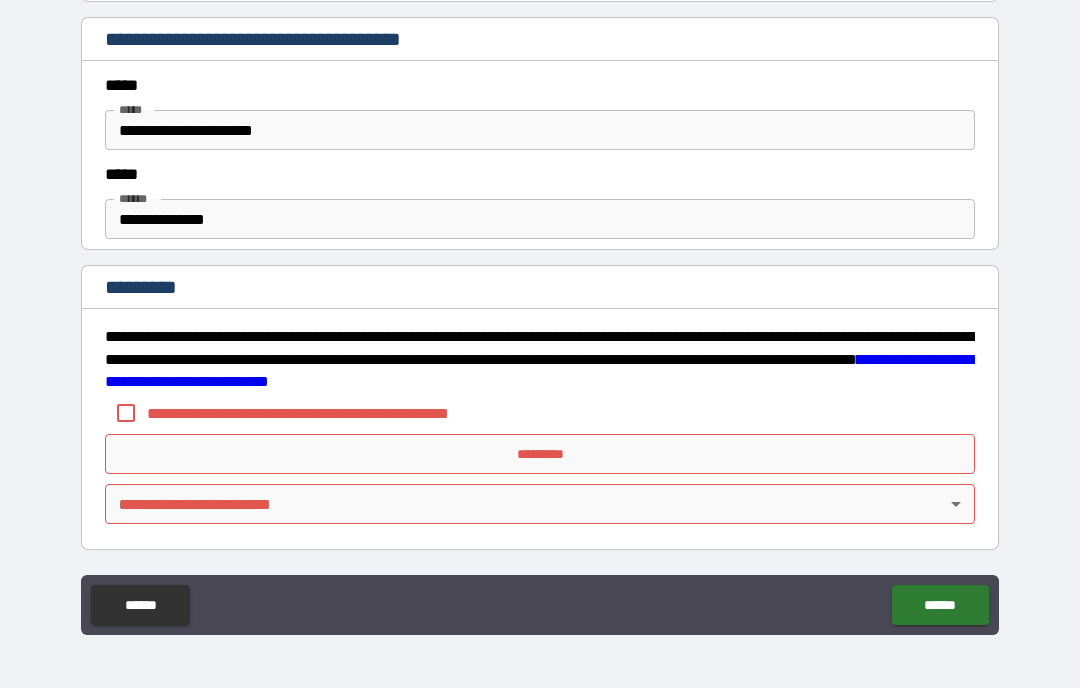 scroll, scrollTop: 1862, scrollLeft: 0, axis: vertical 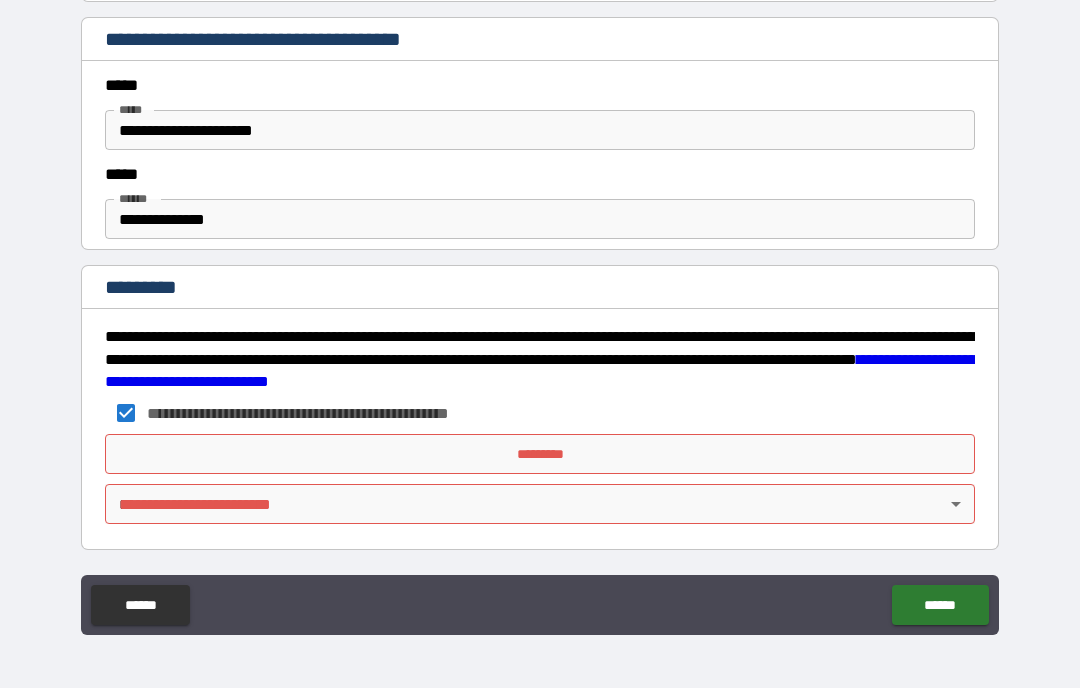 click on "*********" at bounding box center (540, 454) 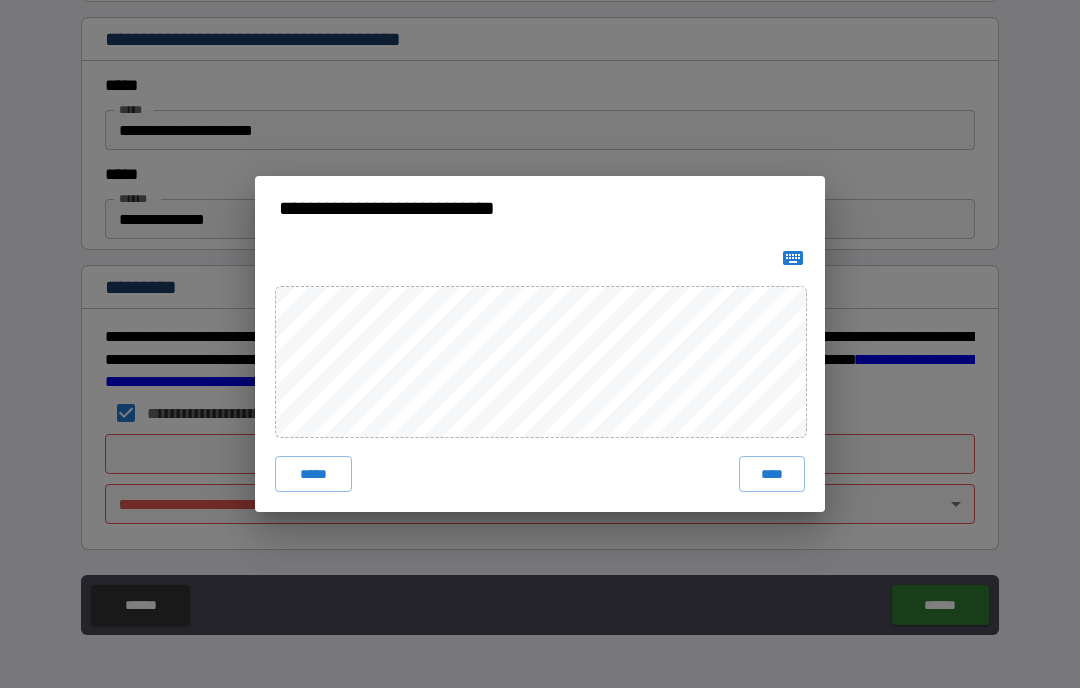 click on "****" at bounding box center (772, 474) 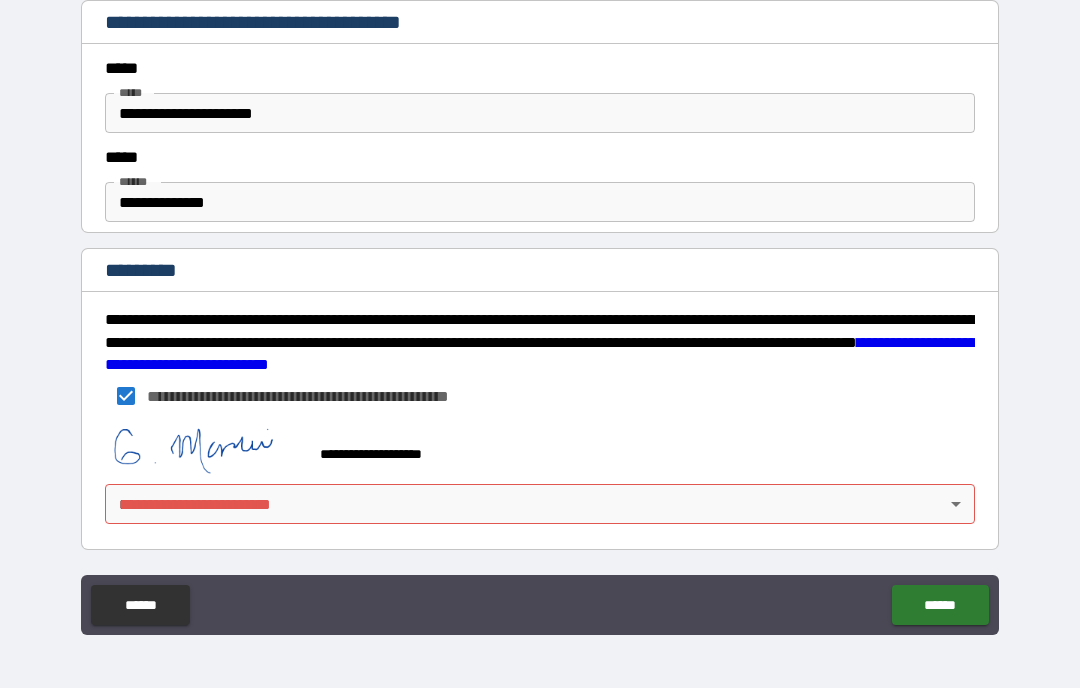 scroll, scrollTop: 1879, scrollLeft: 0, axis: vertical 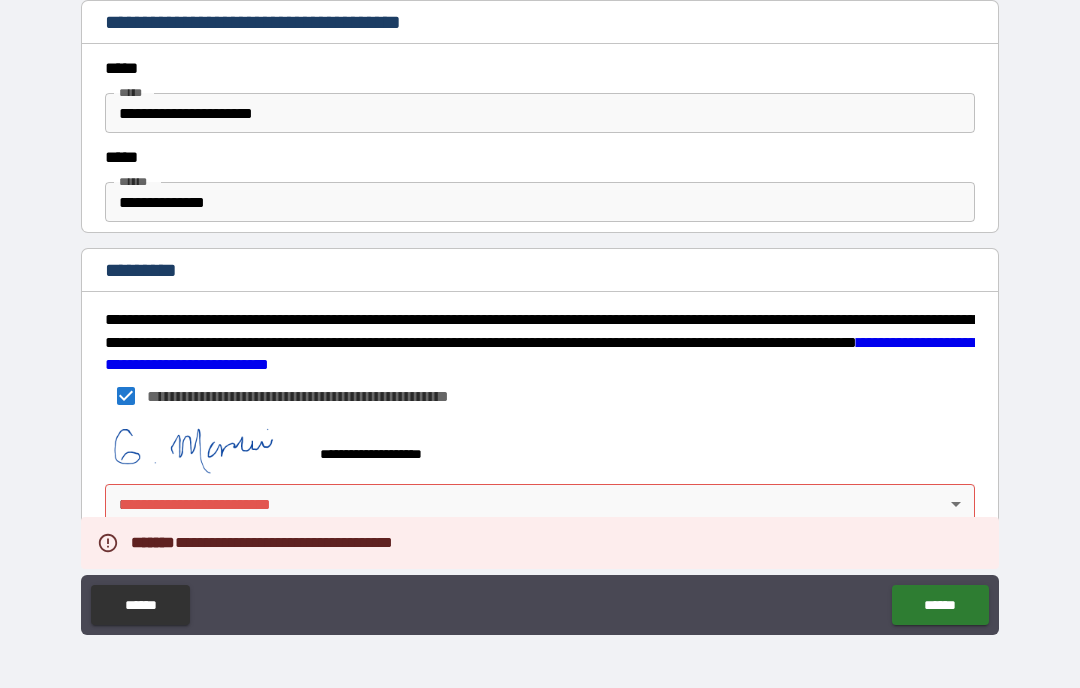 click on "[FIRST] [LAST] [STREET] [CITY] [STATE] [POSTAL_CODE]" at bounding box center [540, 307] 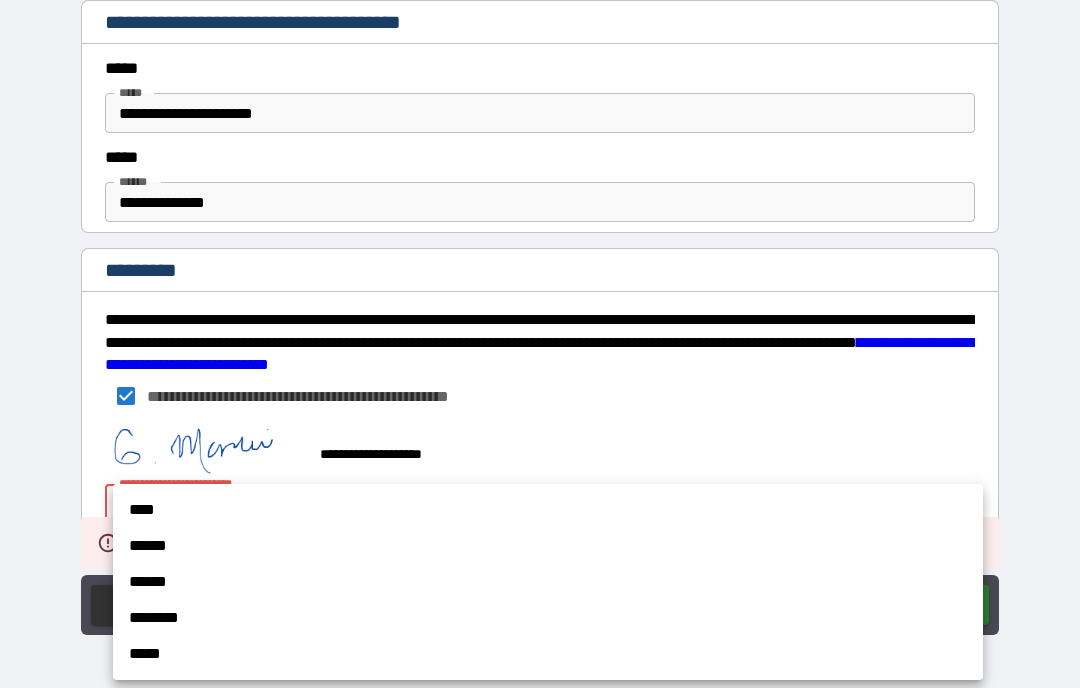 click on "****" at bounding box center [548, 510] 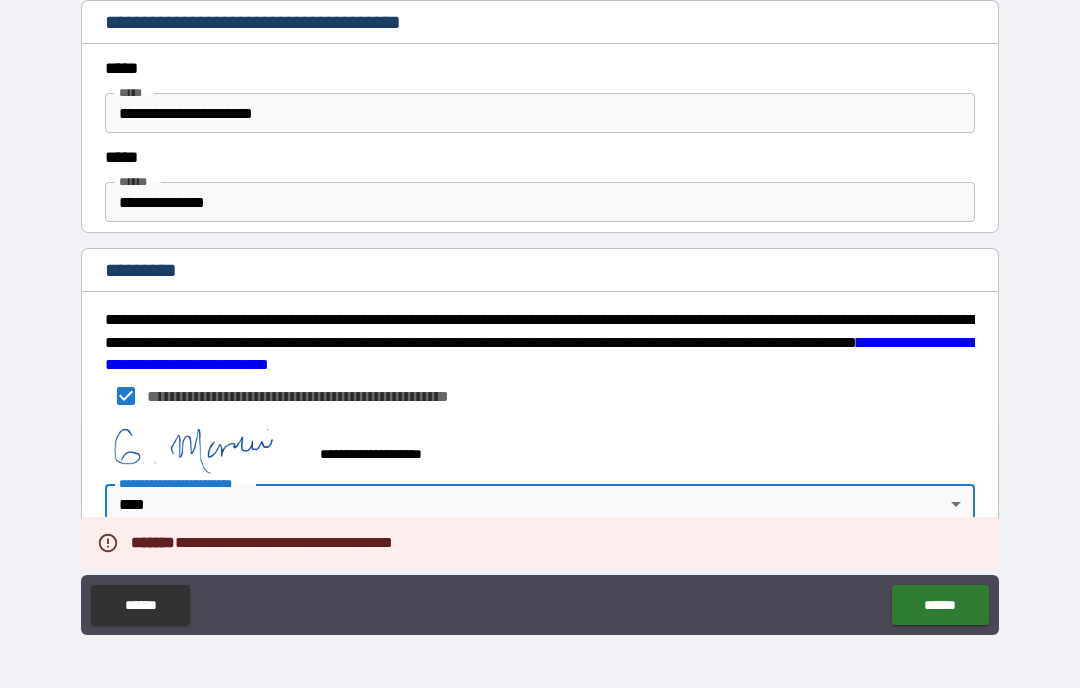 click on "******" at bounding box center [940, 605] 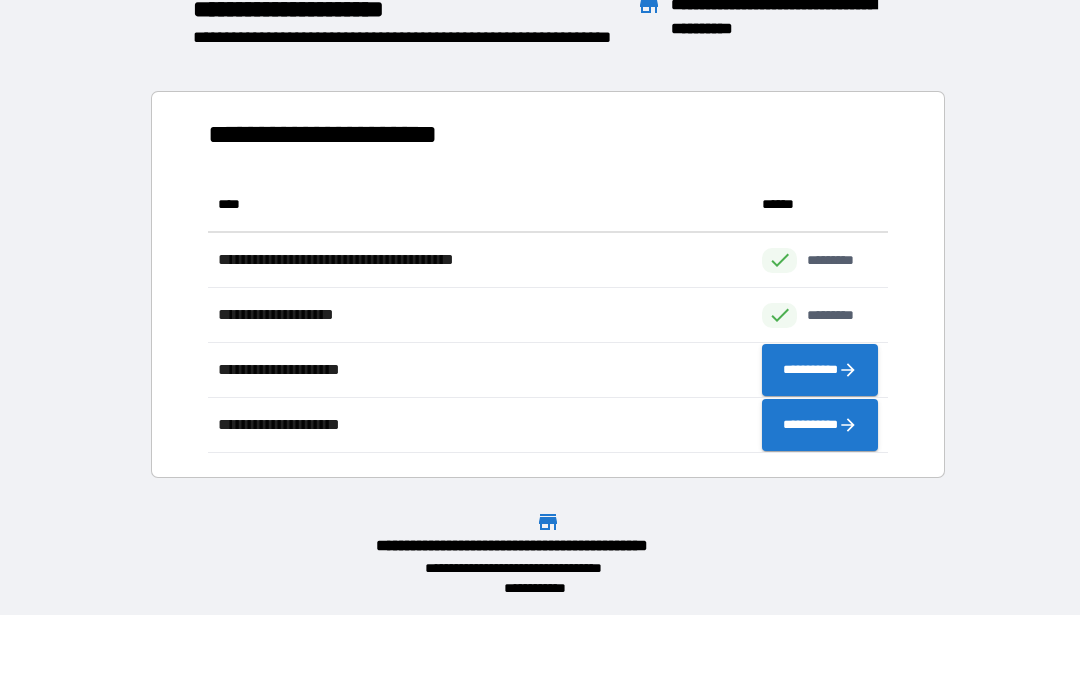 scroll, scrollTop: 1, scrollLeft: 1, axis: both 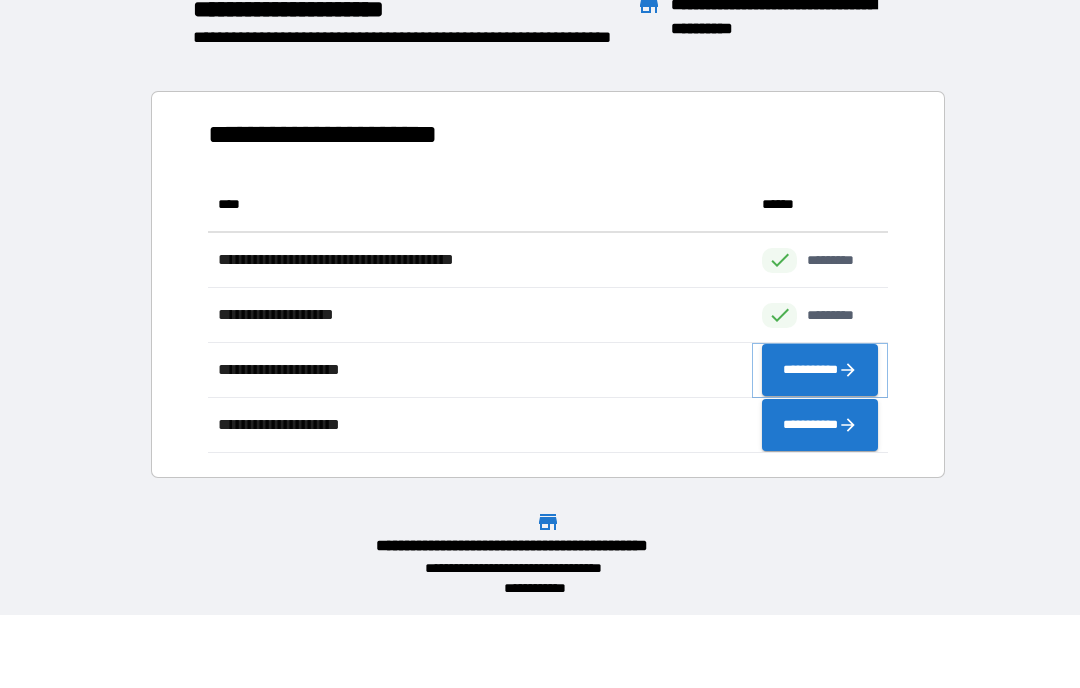 click on "**********" at bounding box center (820, 370) 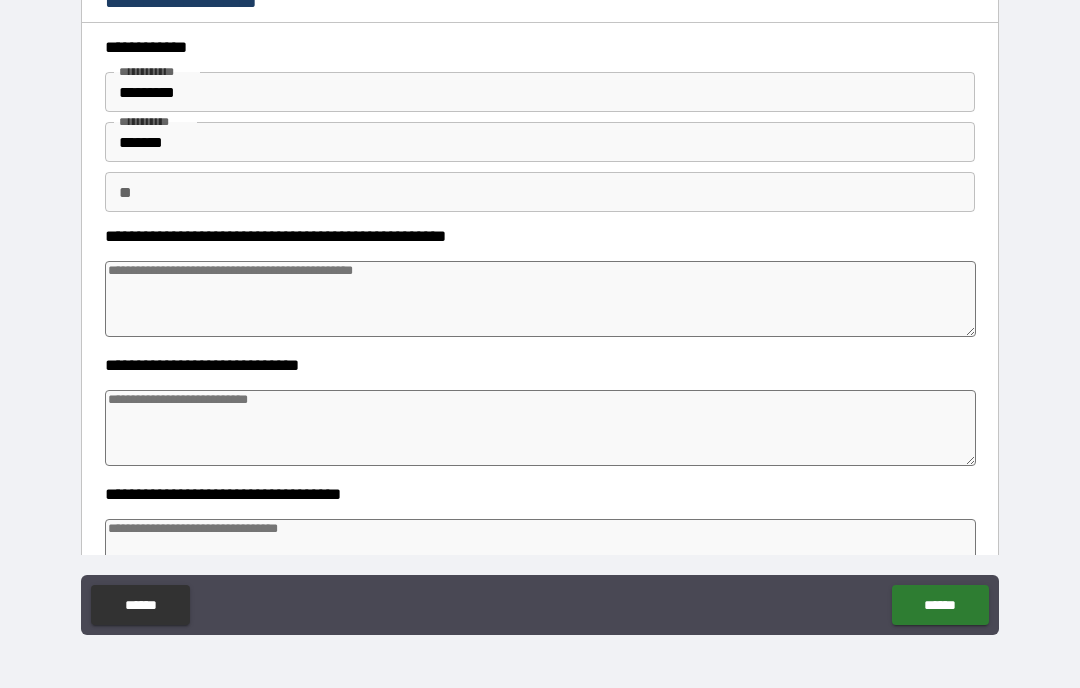 scroll, scrollTop: 0, scrollLeft: 0, axis: both 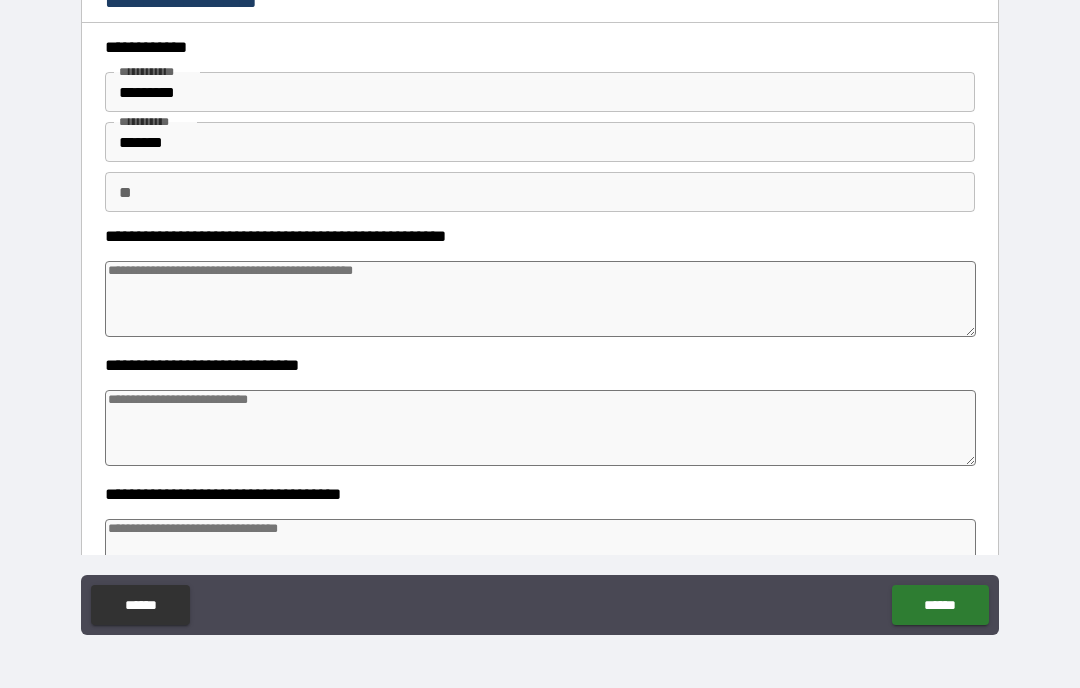 click at bounding box center [540, 299] 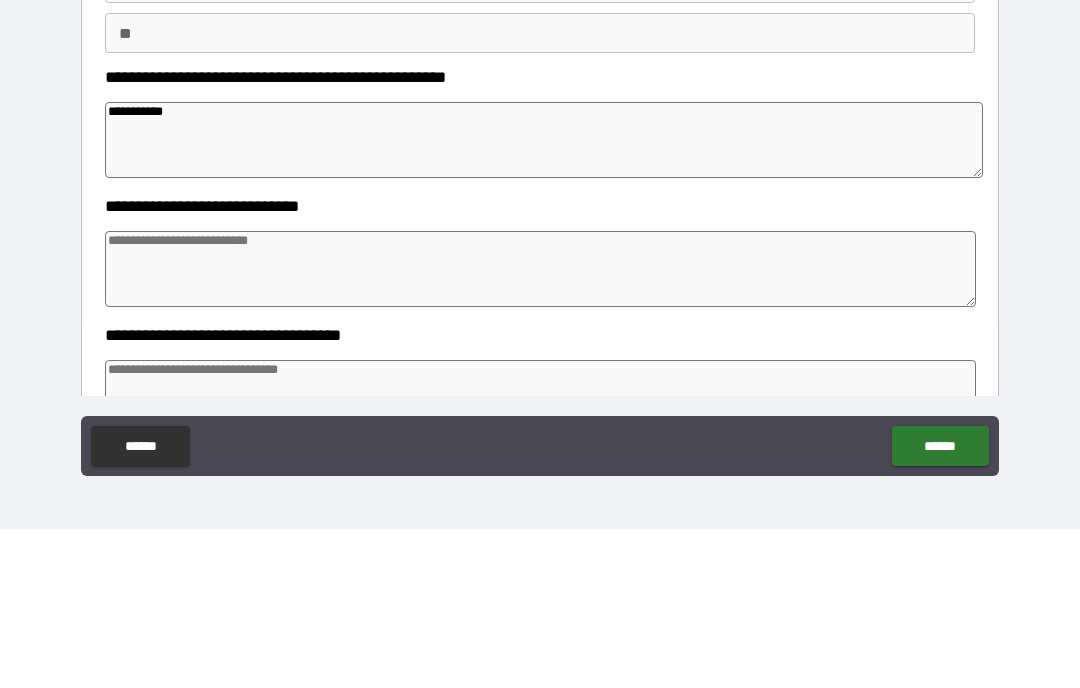 click at bounding box center [540, 428] 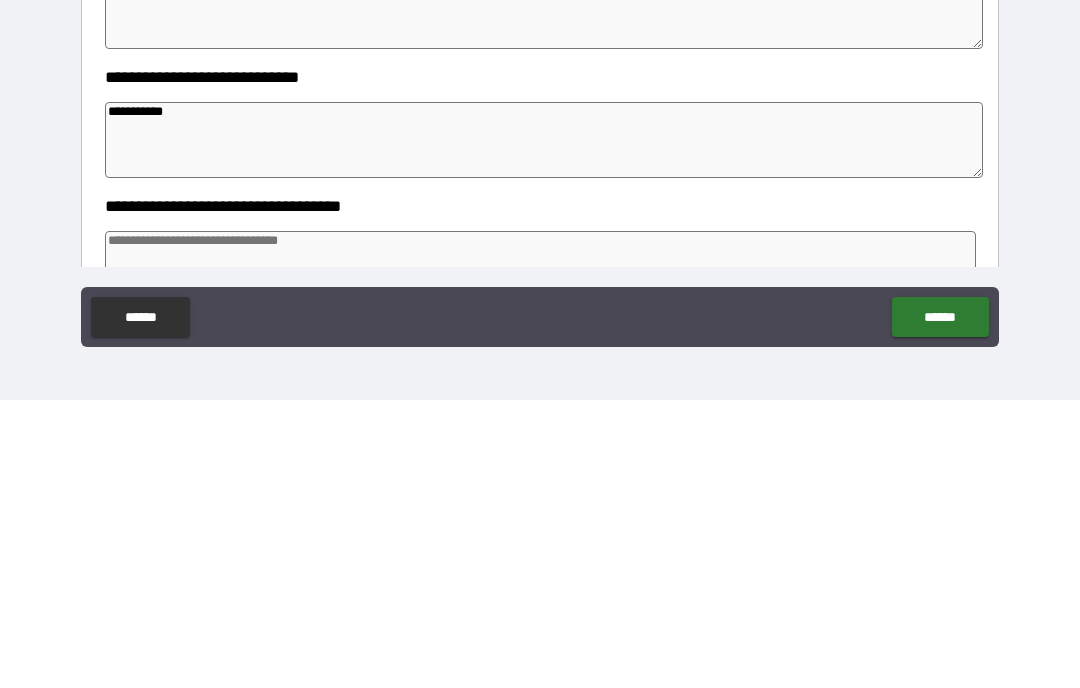 click at bounding box center (540, 557) 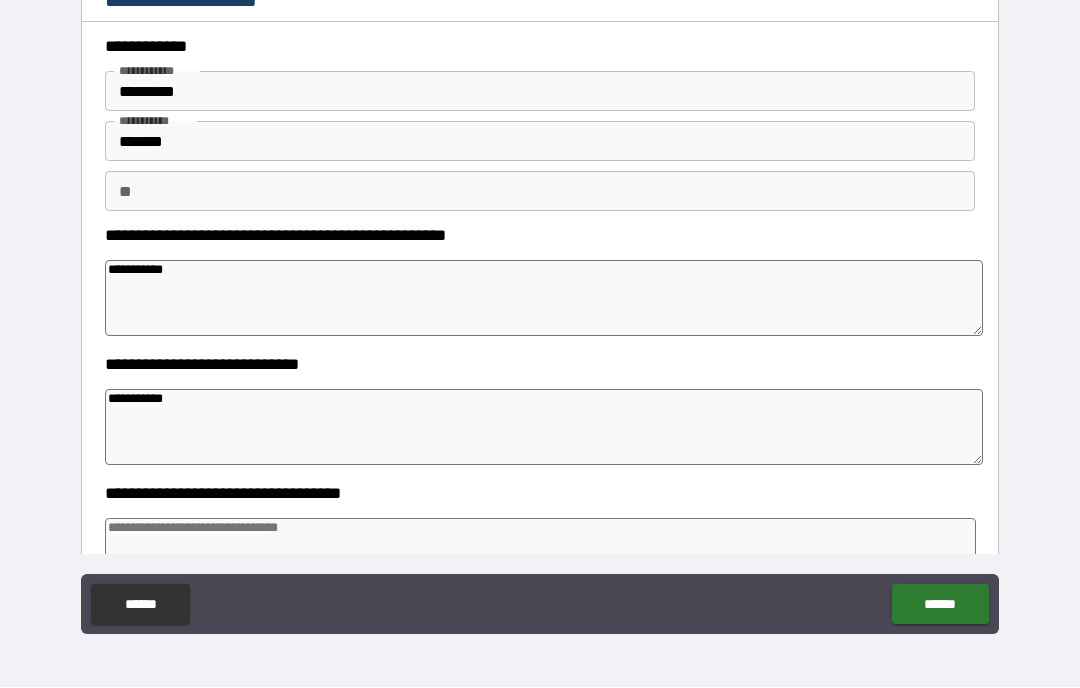click on "**********" at bounding box center (544, 428) 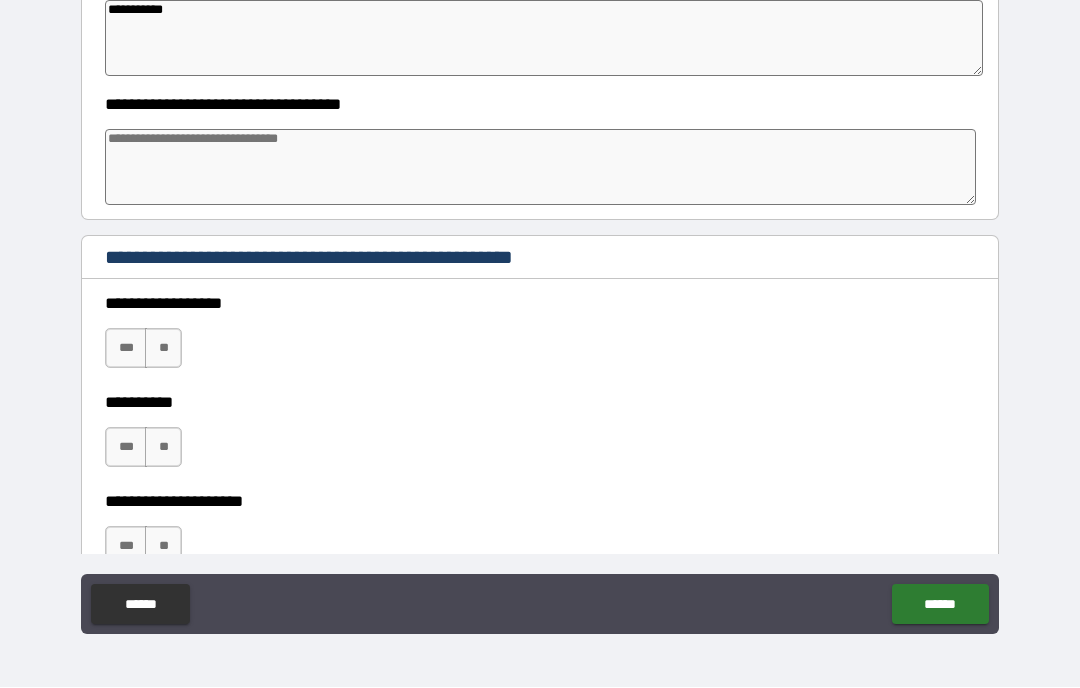 scroll, scrollTop: 385, scrollLeft: 0, axis: vertical 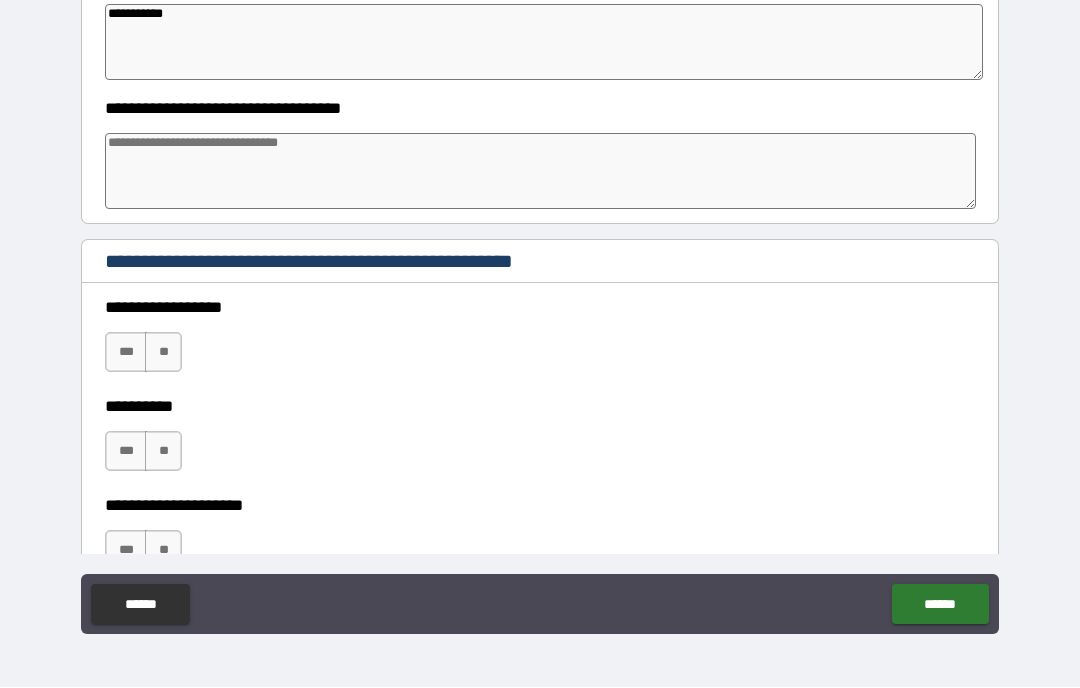 click at bounding box center [540, 172] 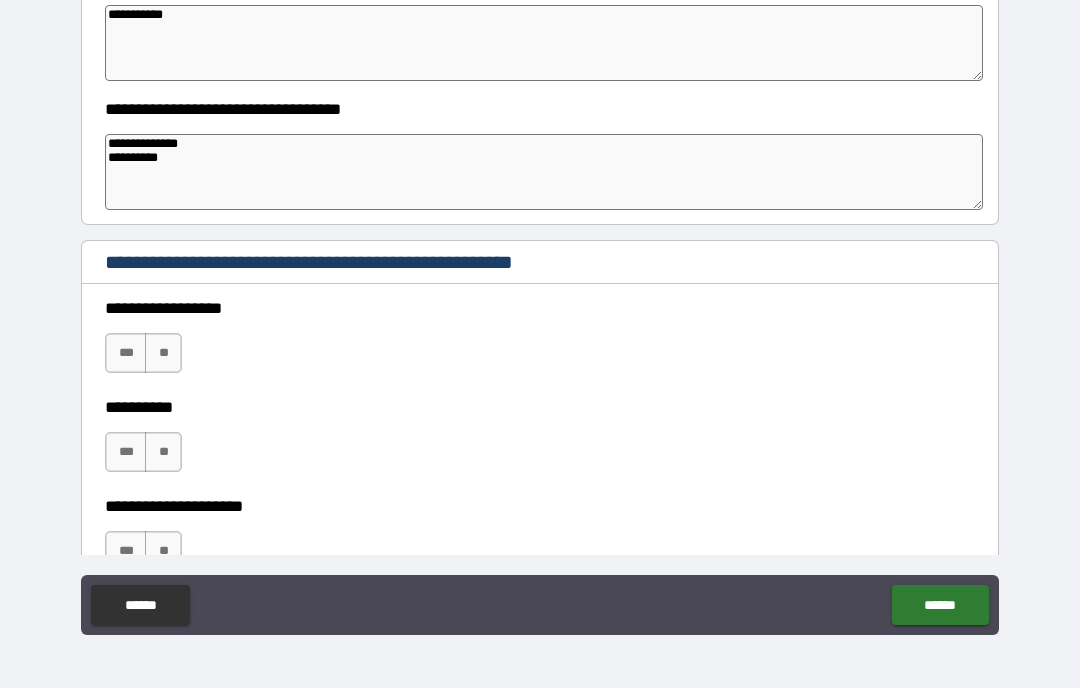 click on "**" at bounding box center (163, 353) 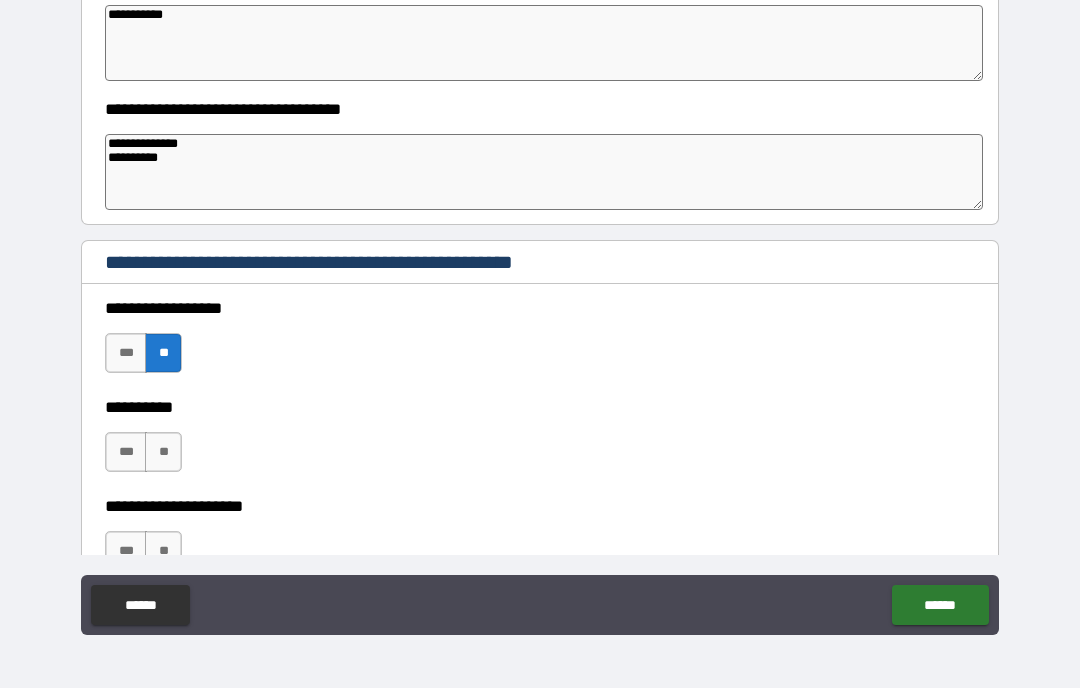 click on "**" at bounding box center [163, 452] 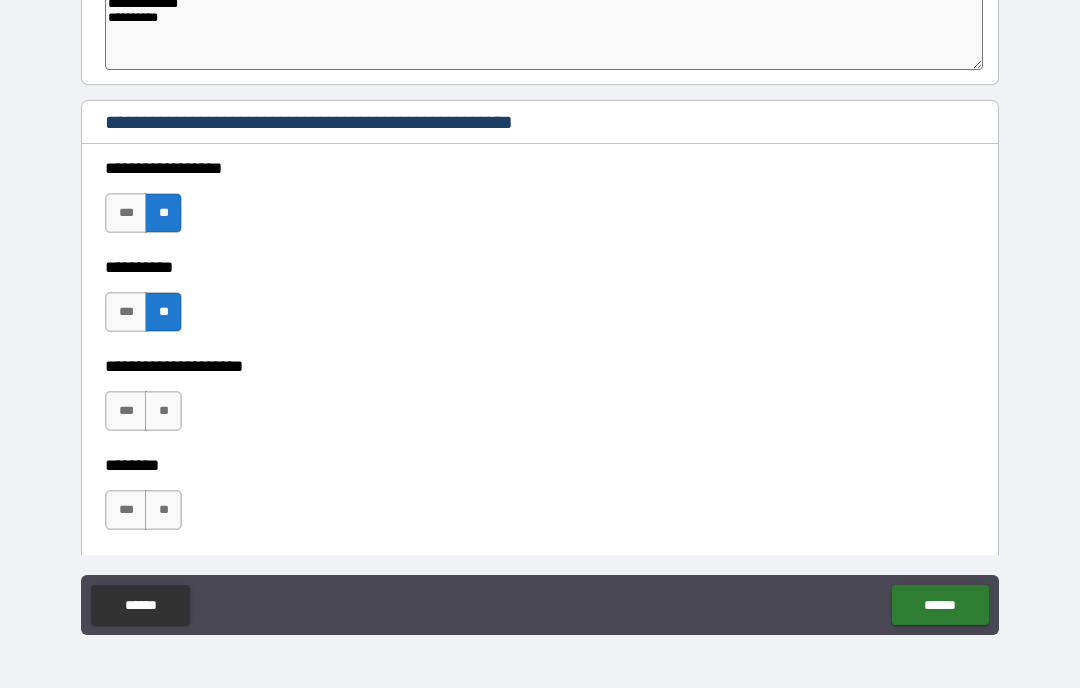 click on "**" at bounding box center (163, 411) 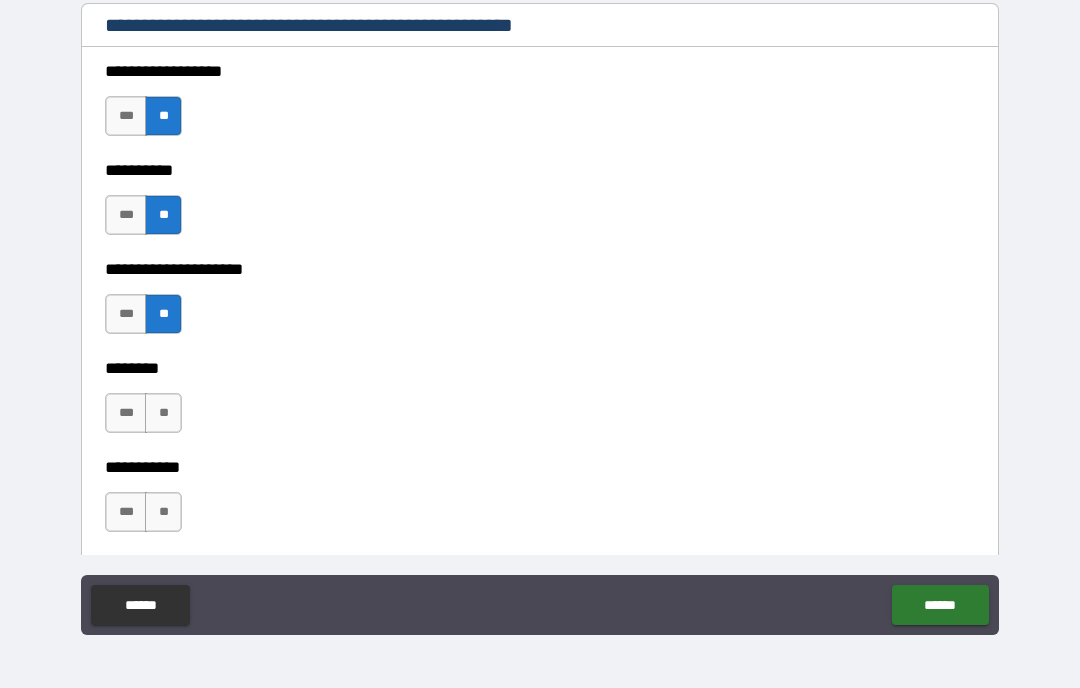 click on "**" at bounding box center [163, 413] 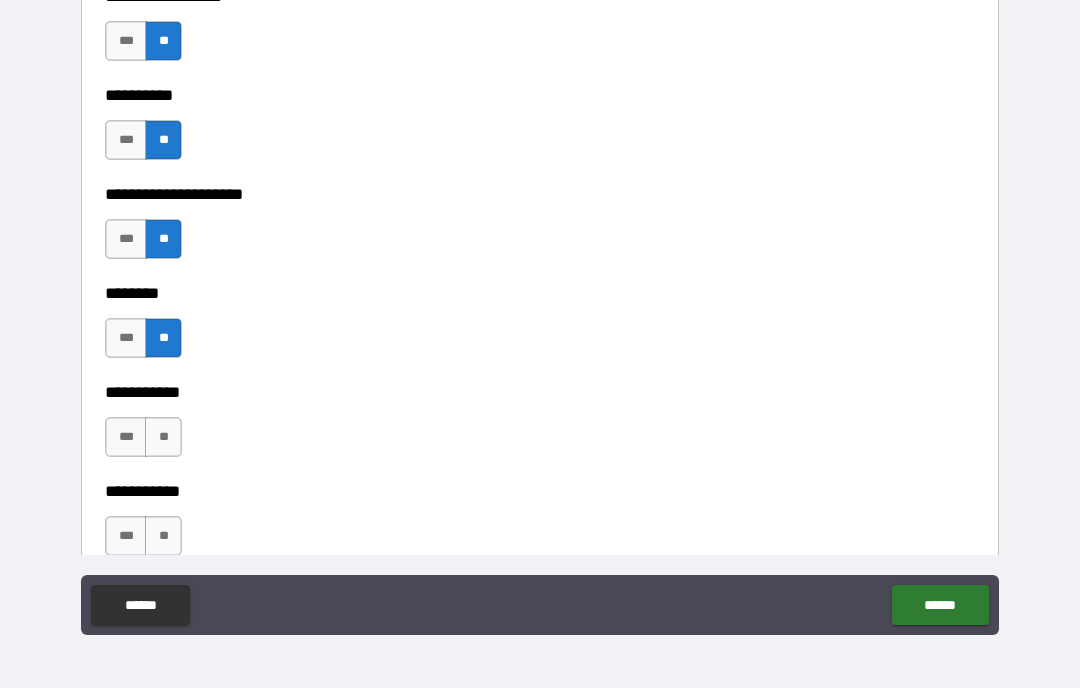click on "**" at bounding box center [163, 437] 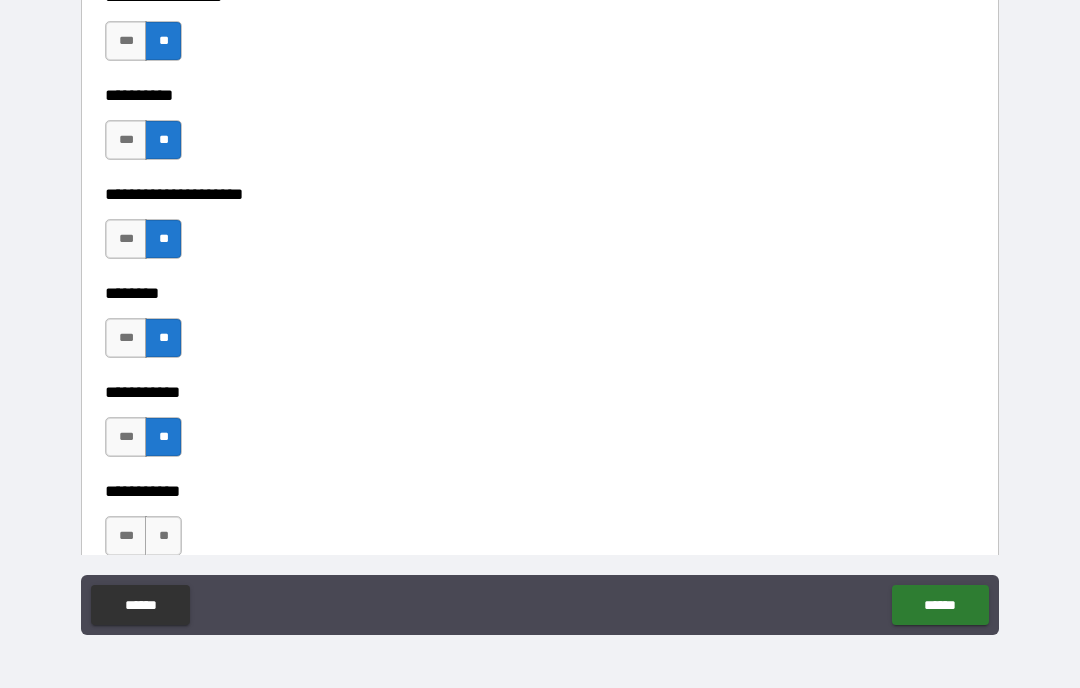 scroll, scrollTop: 804, scrollLeft: 0, axis: vertical 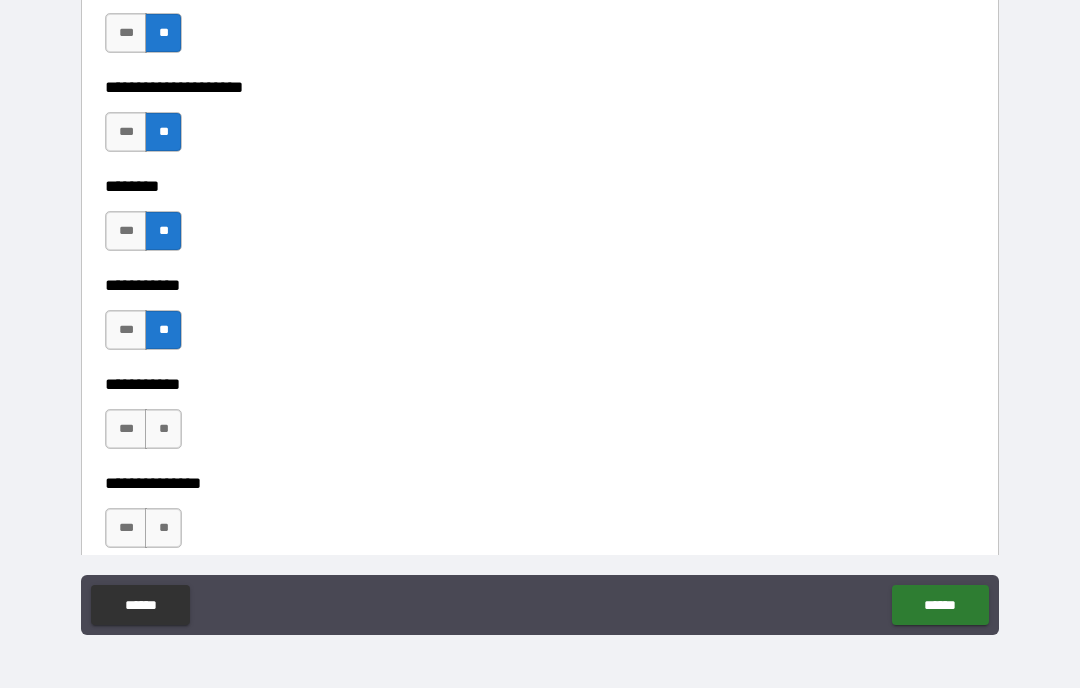 click on "**" at bounding box center (163, 429) 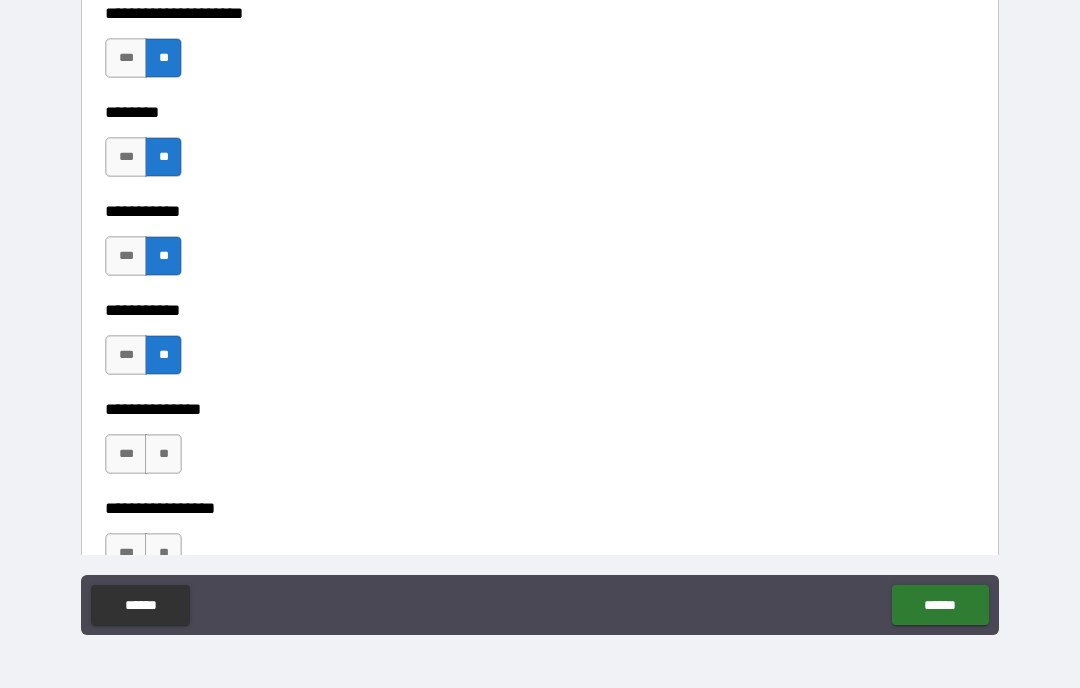 click on "**" at bounding box center [163, 454] 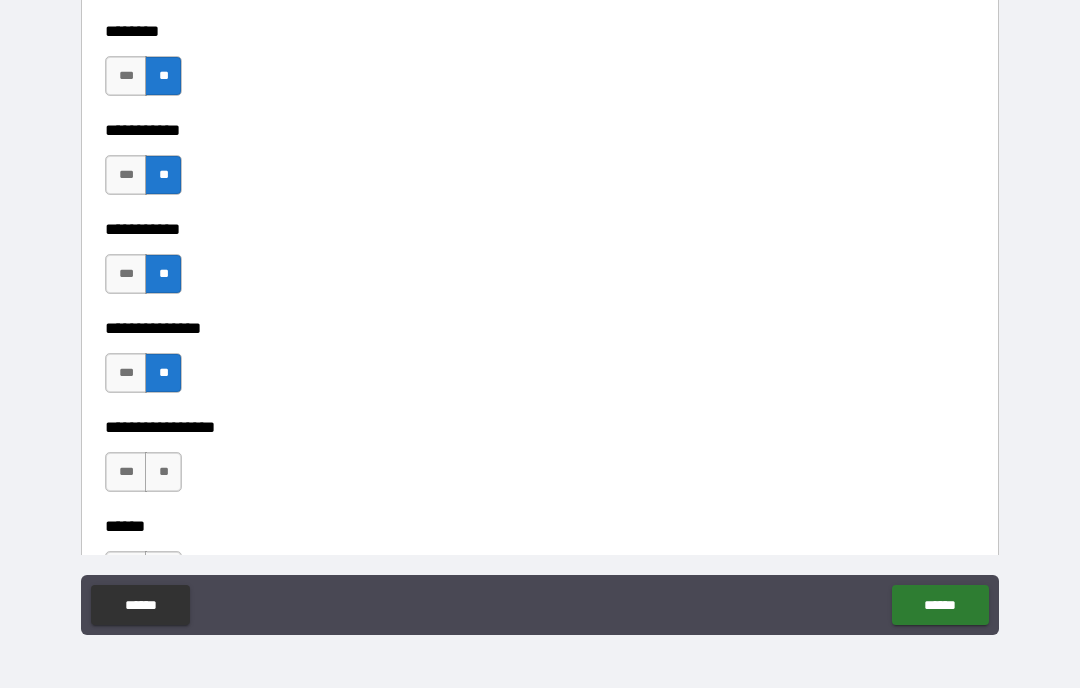 scroll, scrollTop: 966, scrollLeft: 0, axis: vertical 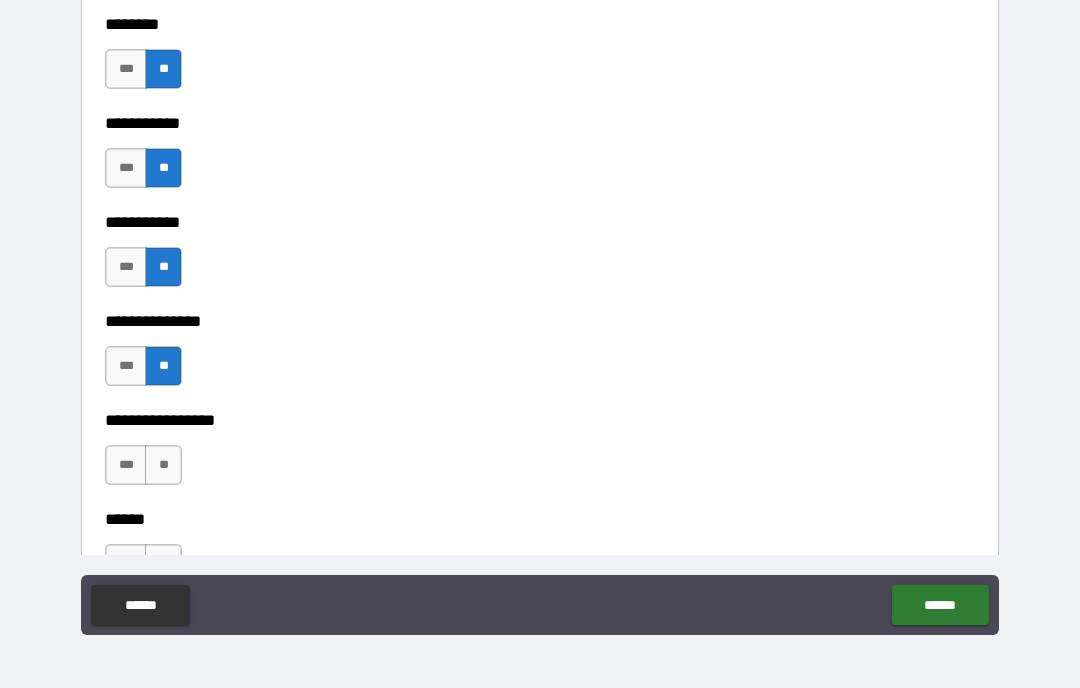 click on "[FIRST] [LAST]" at bounding box center [540, 406] 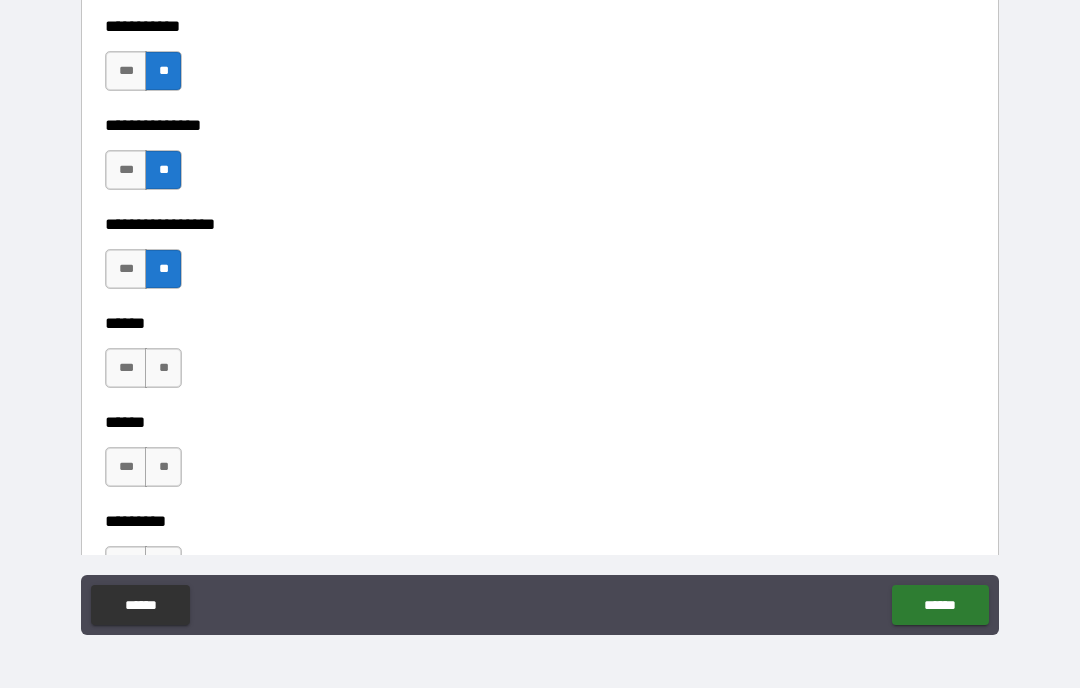 scroll, scrollTop: 1167, scrollLeft: 0, axis: vertical 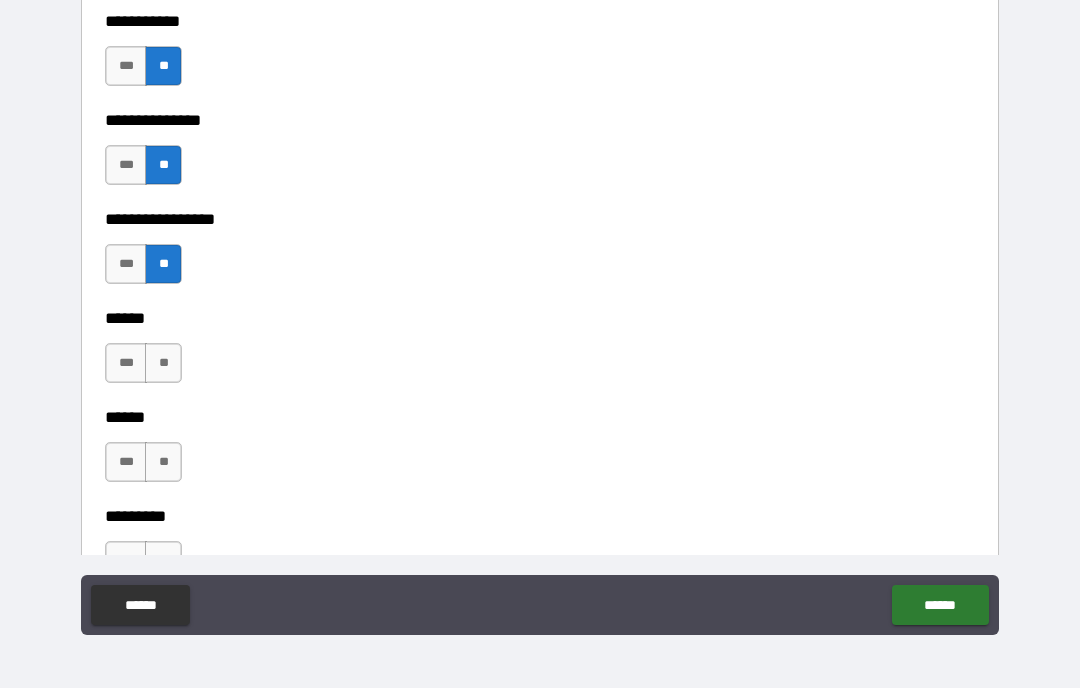 click on "**" at bounding box center [163, 363] 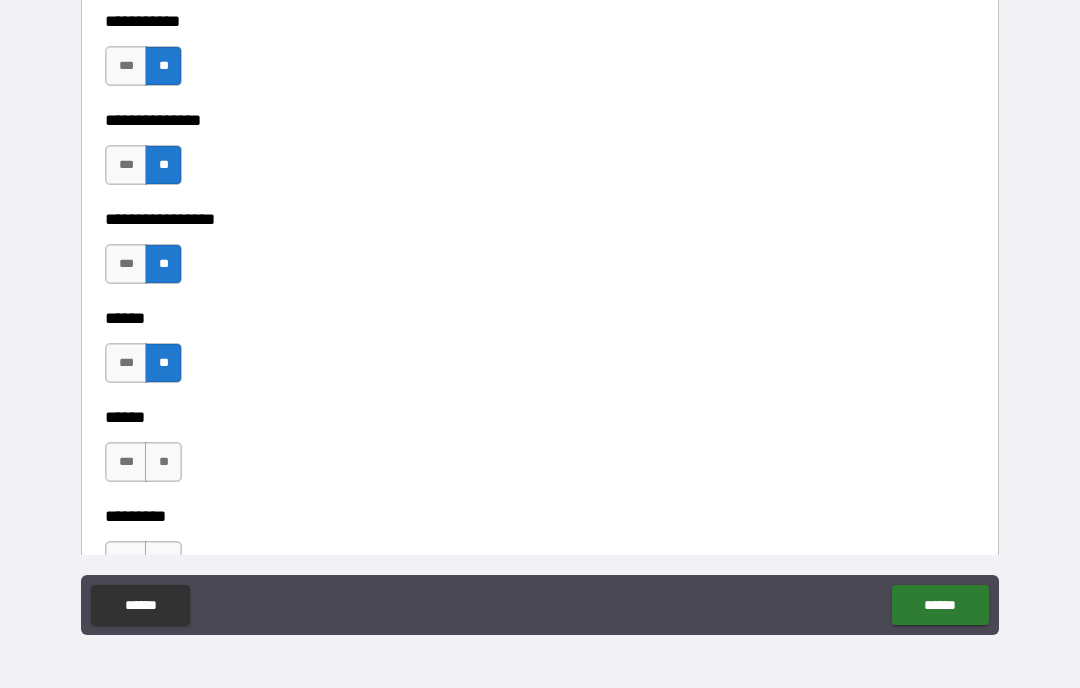 click on "**" at bounding box center [163, 462] 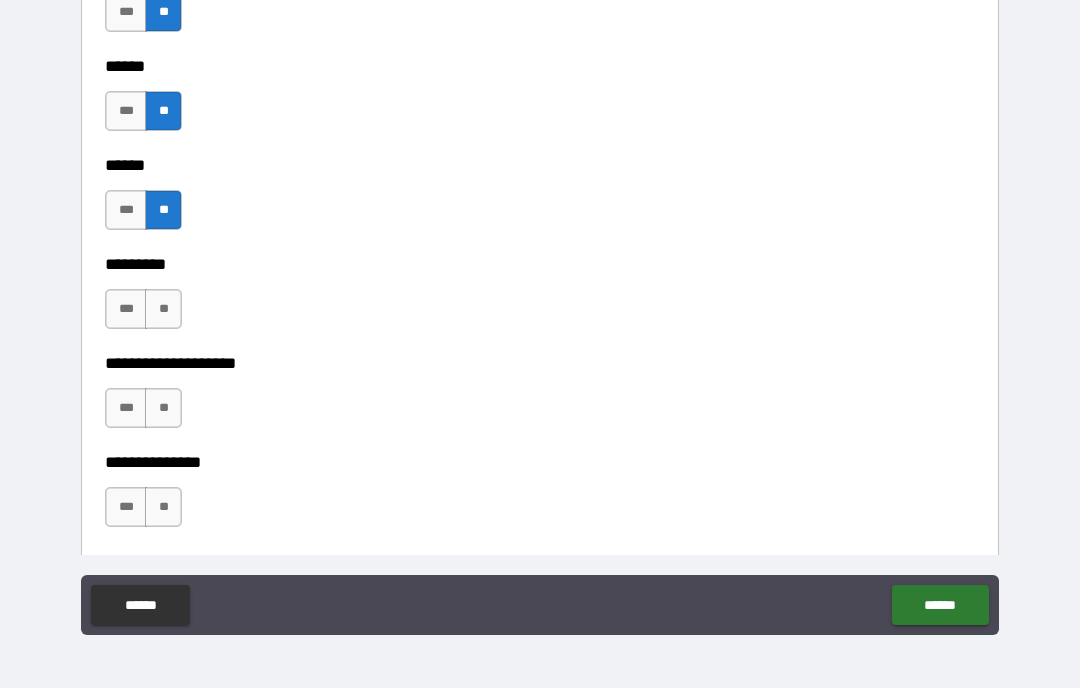 scroll, scrollTop: 1429, scrollLeft: 0, axis: vertical 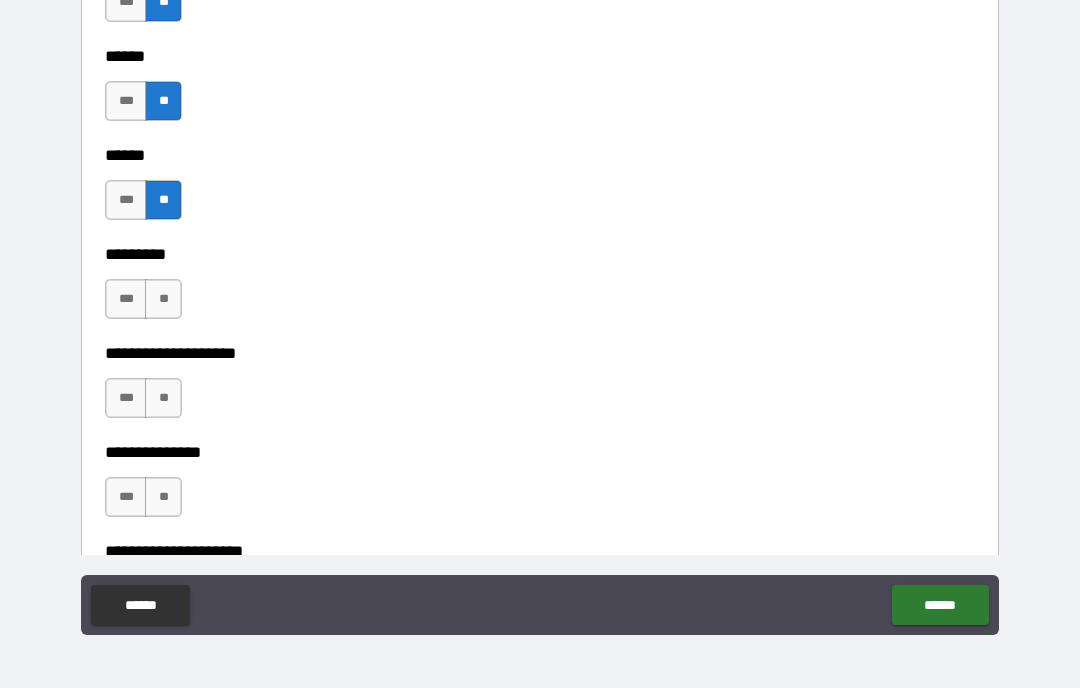 click on "**" at bounding box center (163, 299) 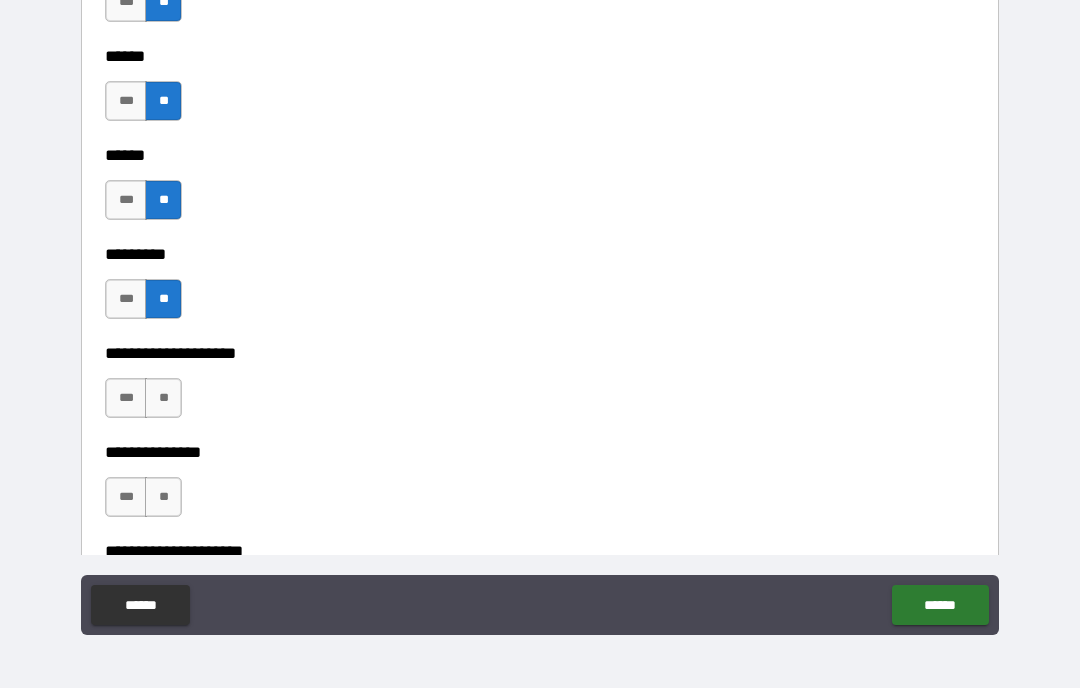 click on "**" at bounding box center (163, 398) 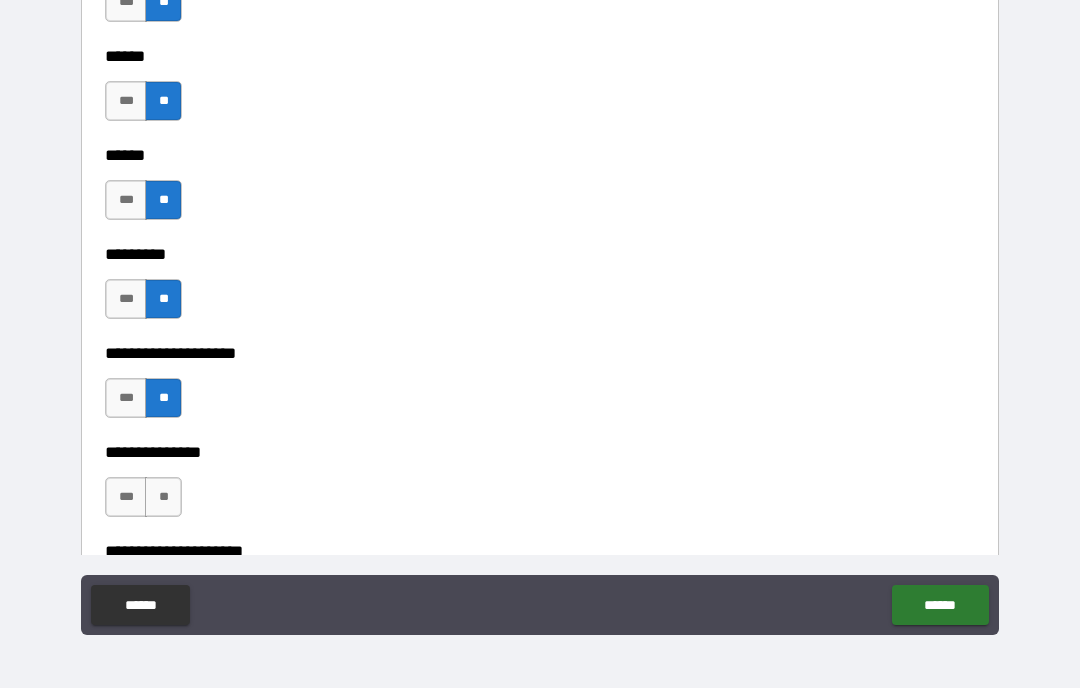 click on "**" at bounding box center (163, 497) 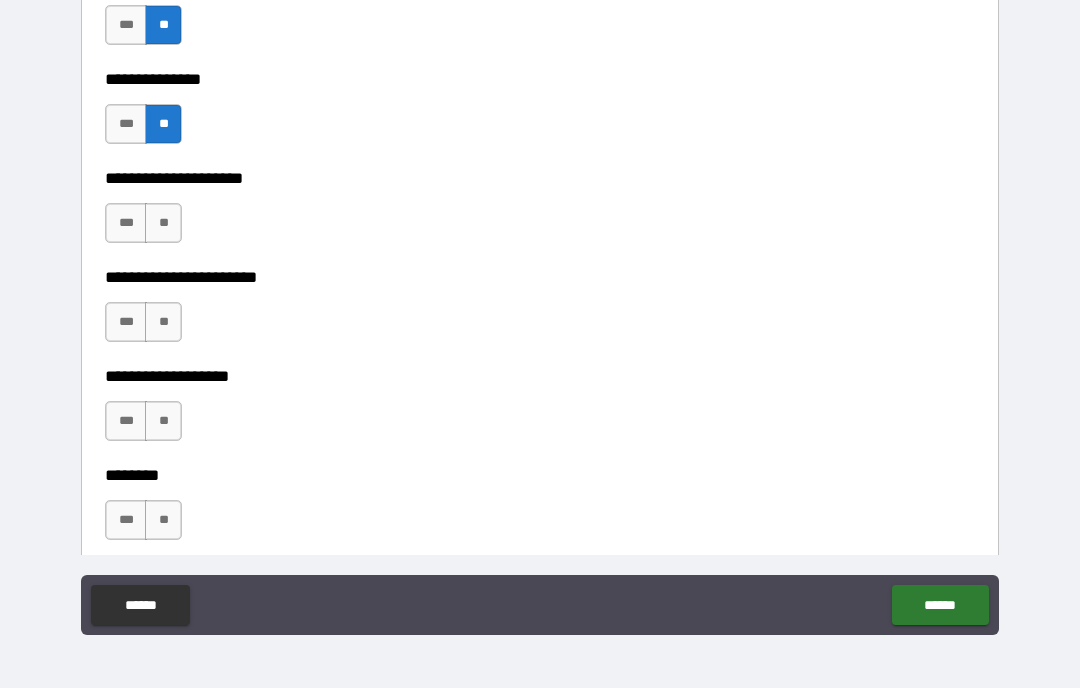 scroll, scrollTop: 1833, scrollLeft: 0, axis: vertical 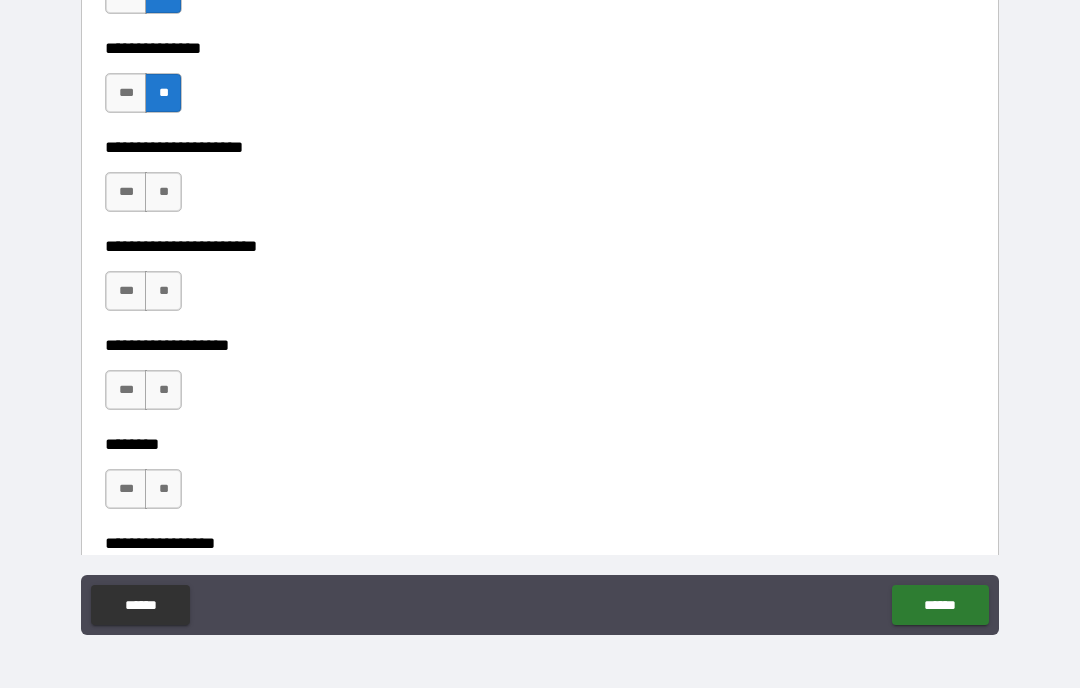 click on "**" at bounding box center [163, 192] 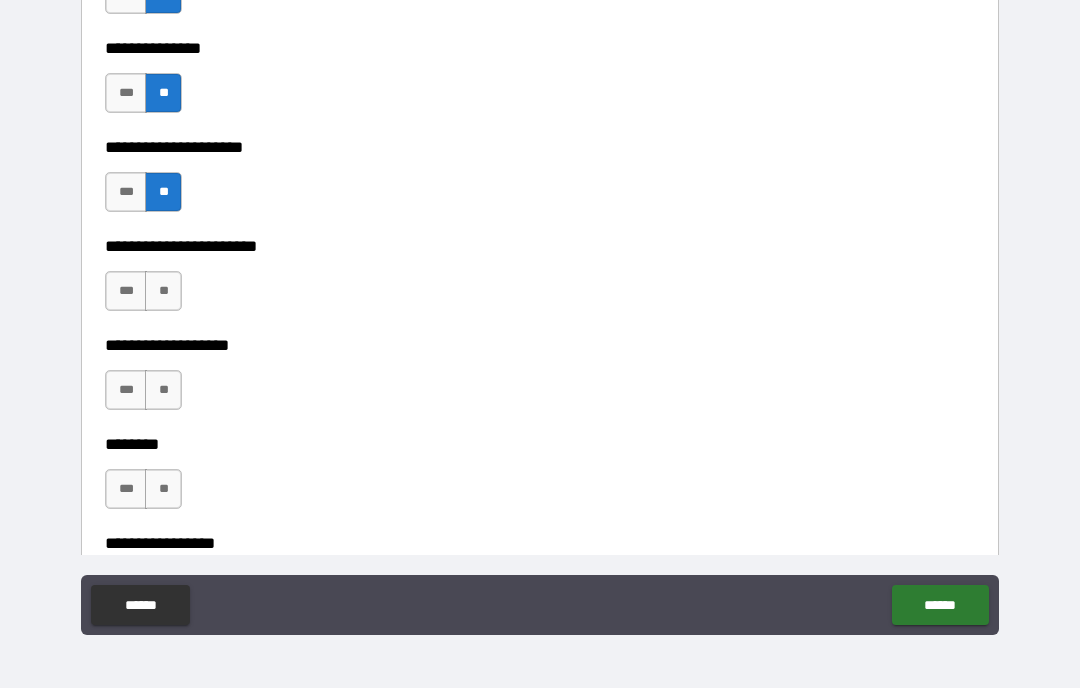 click on "**" at bounding box center (163, 291) 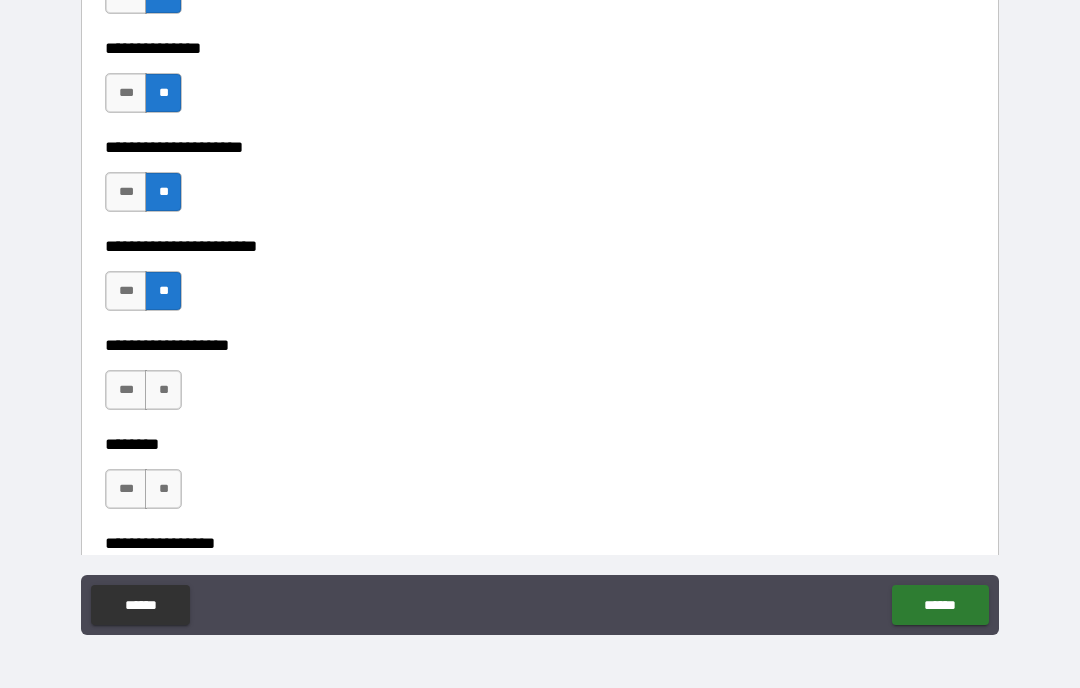 click on "**" at bounding box center [163, 390] 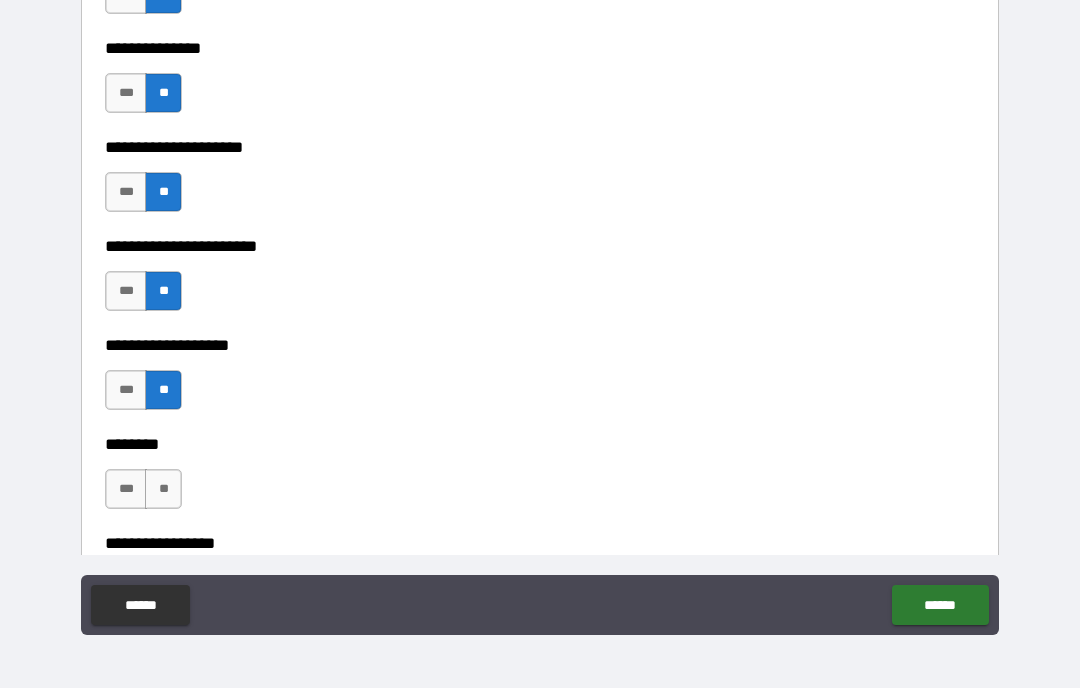 click on "**" at bounding box center [163, 489] 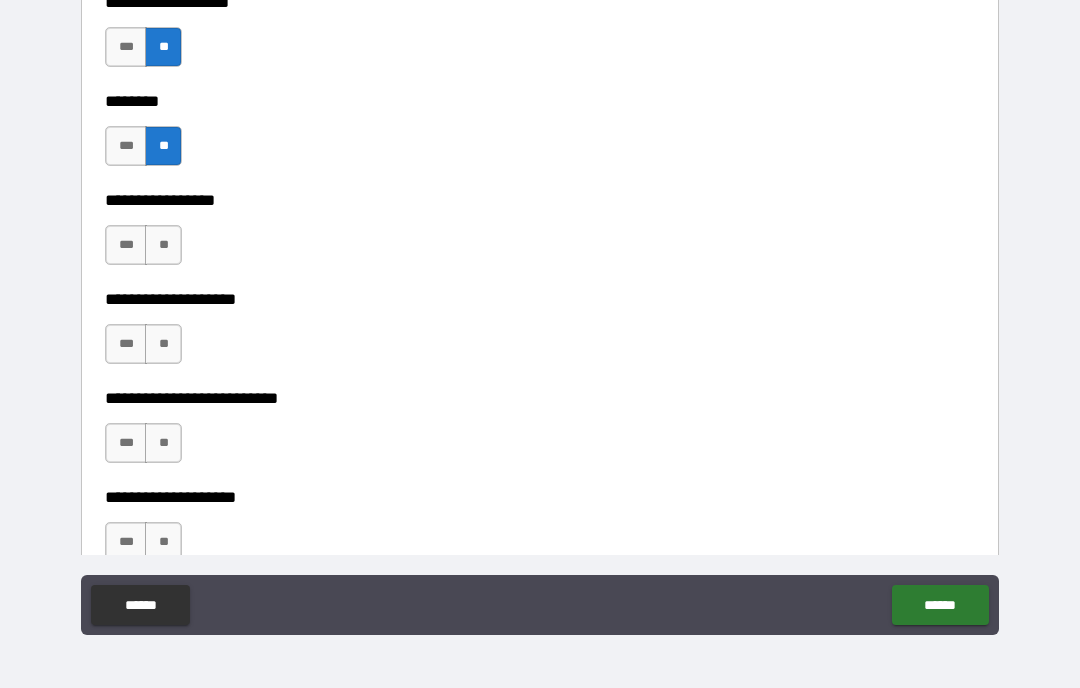scroll, scrollTop: 2193, scrollLeft: 0, axis: vertical 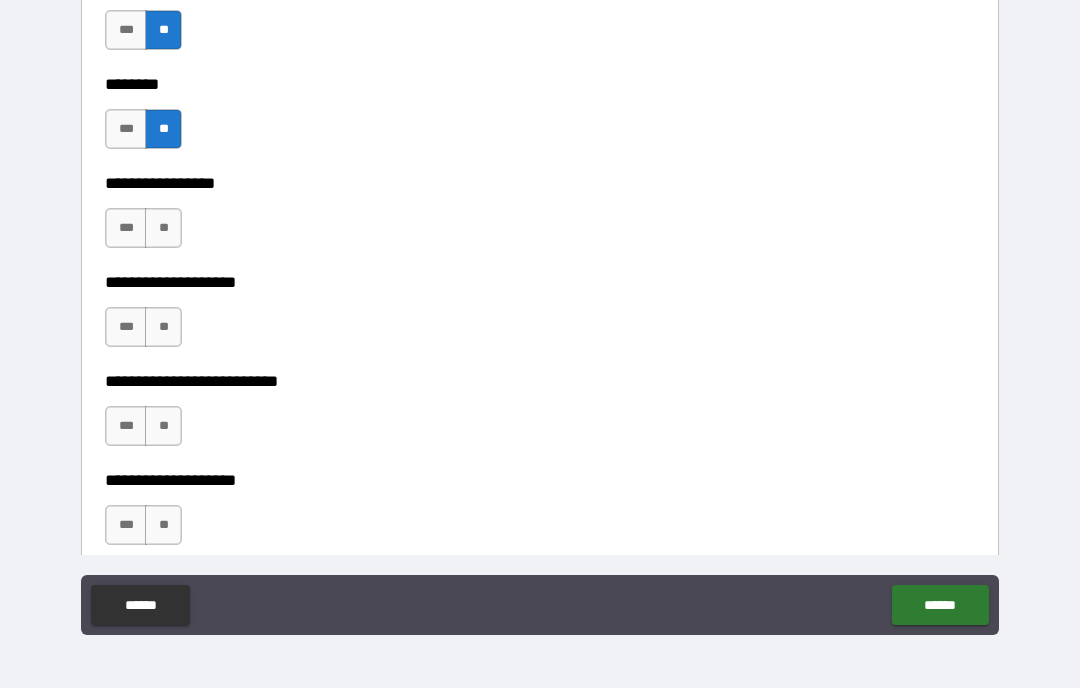 click on "**" at bounding box center [163, 228] 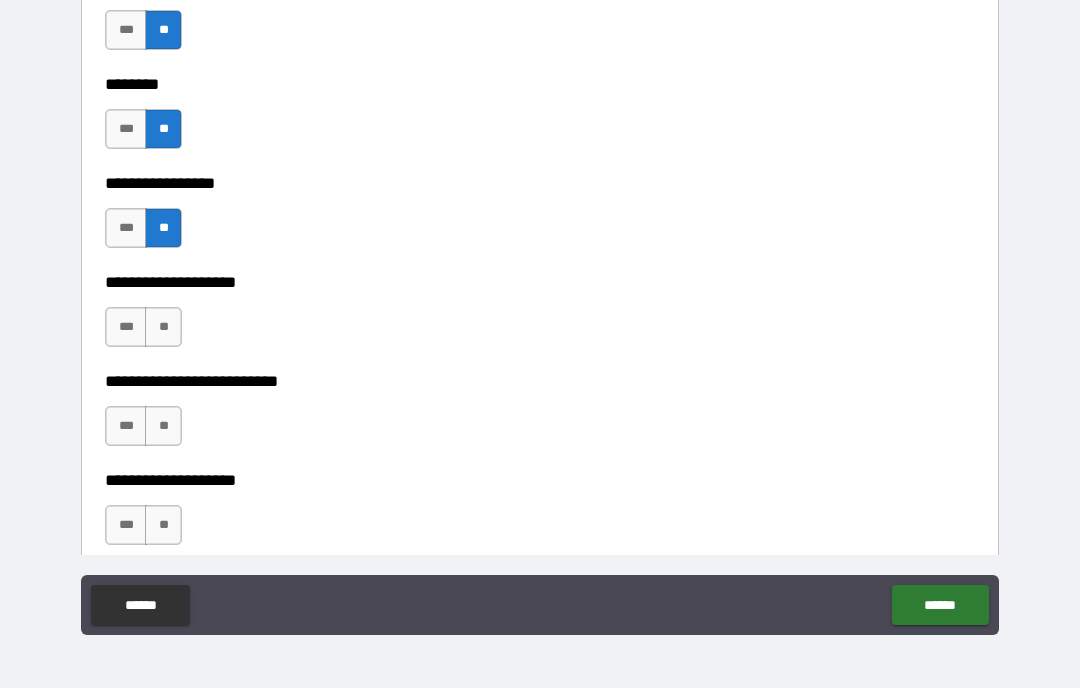 click on "**" at bounding box center [163, 327] 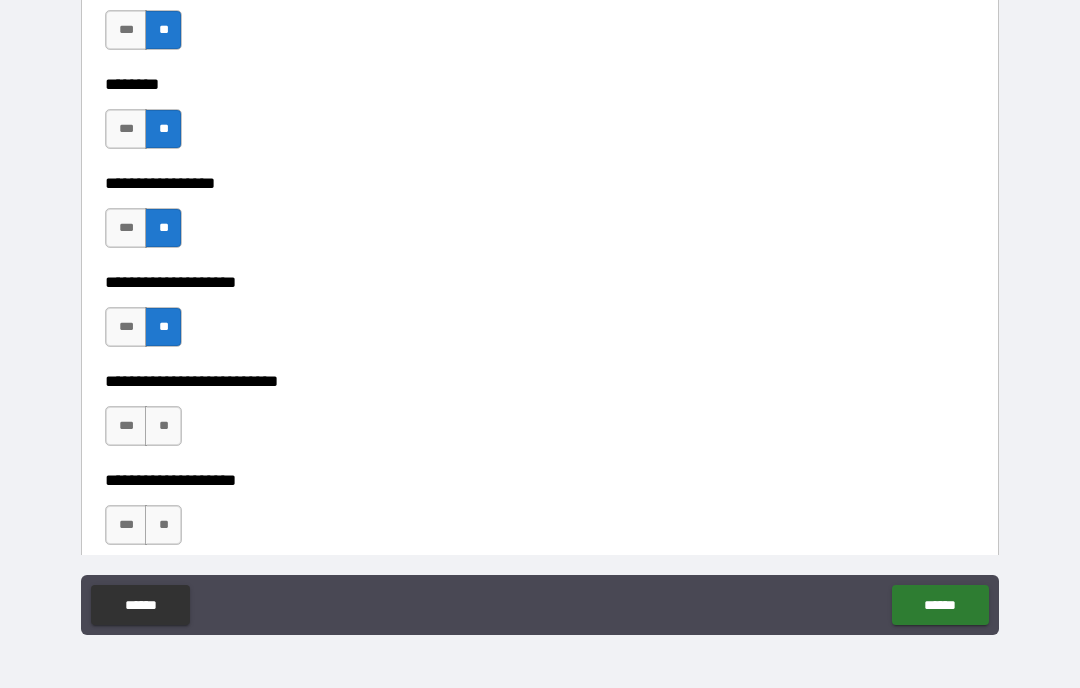 click on "**" at bounding box center [163, 426] 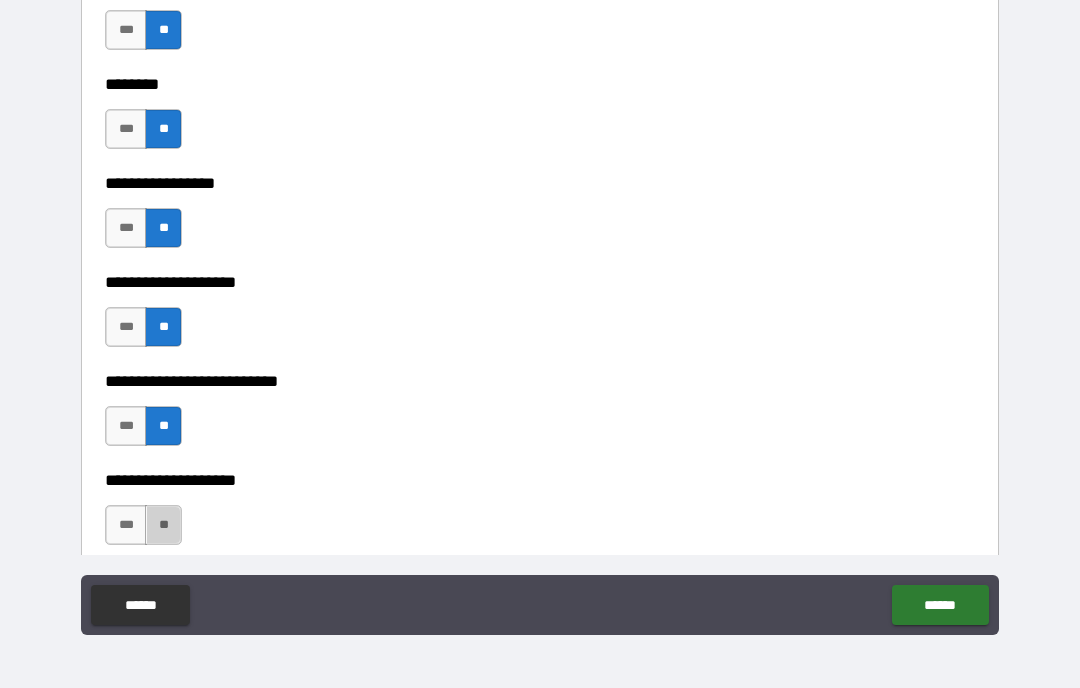 click on "**" at bounding box center [163, 525] 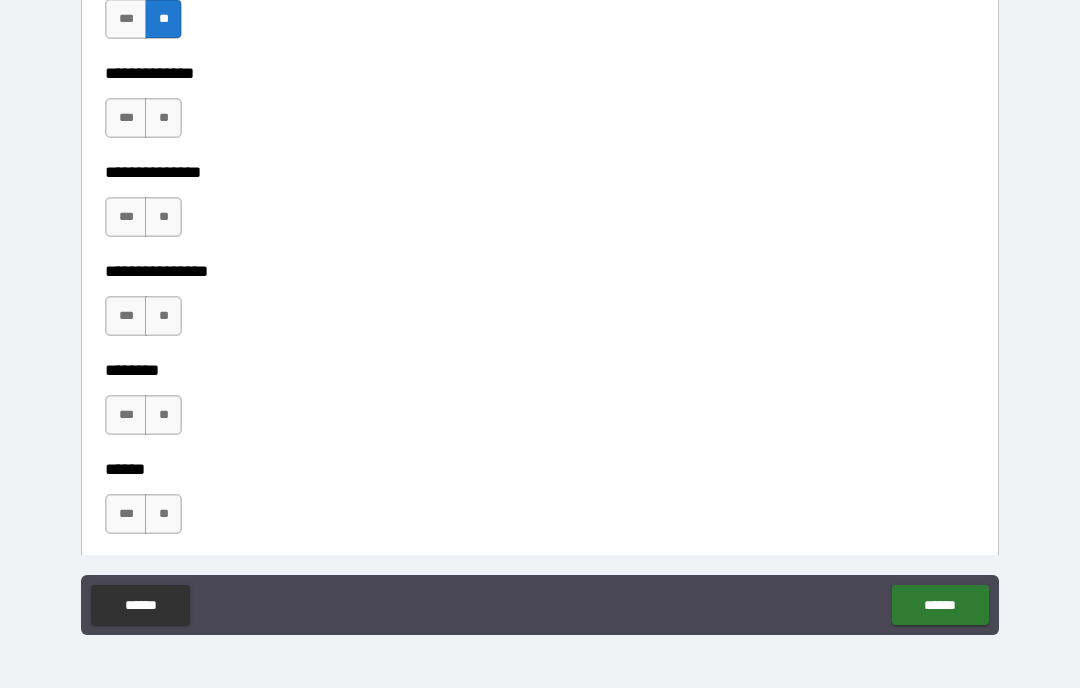 scroll, scrollTop: 2699, scrollLeft: 0, axis: vertical 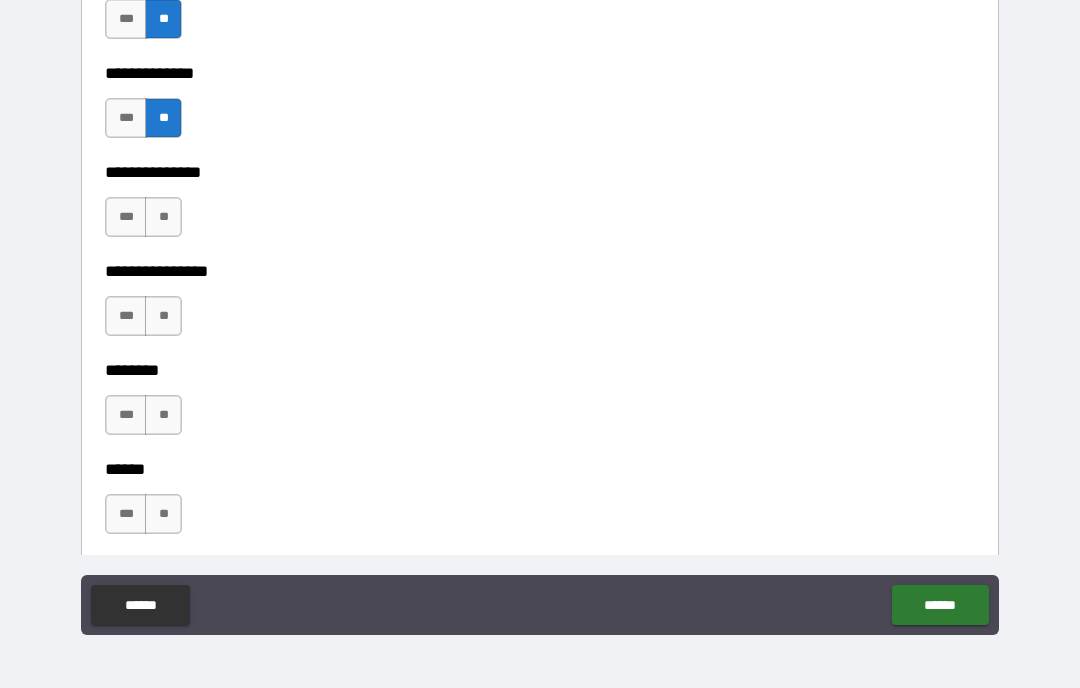 click on "**" at bounding box center (163, 217) 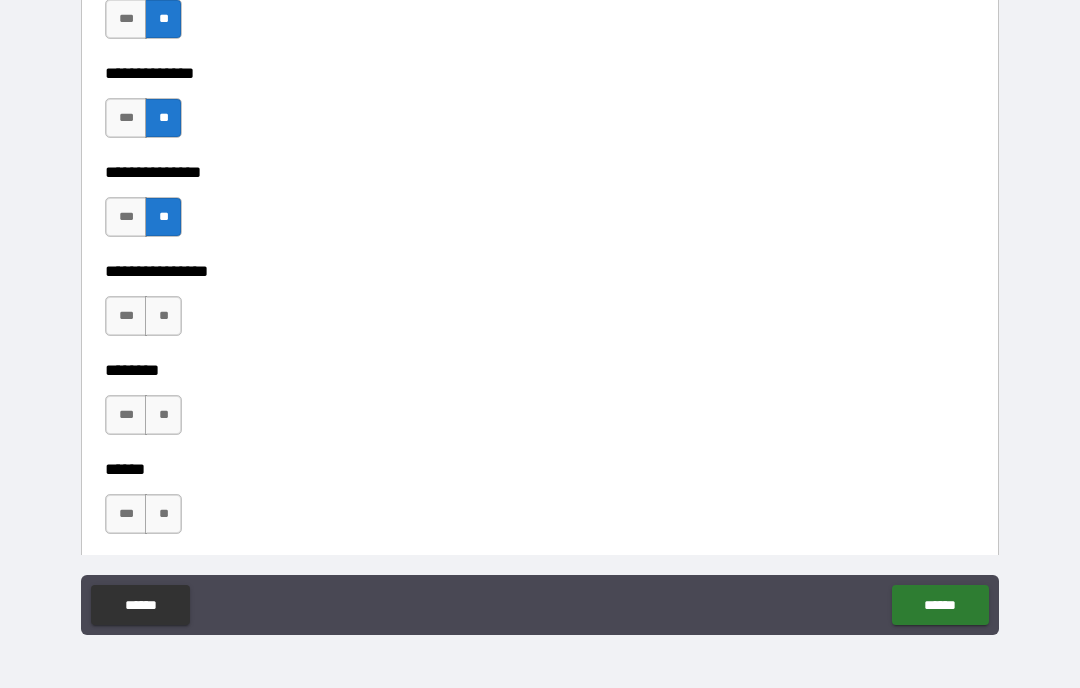 click on "**" at bounding box center (163, 316) 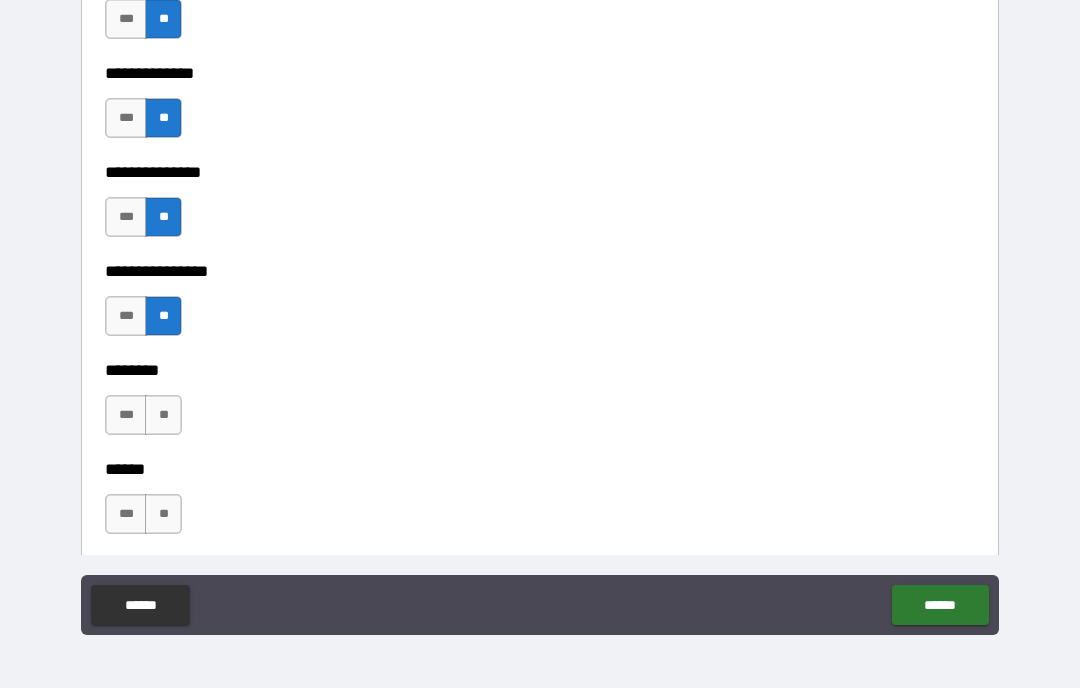 click on "**" at bounding box center (163, 415) 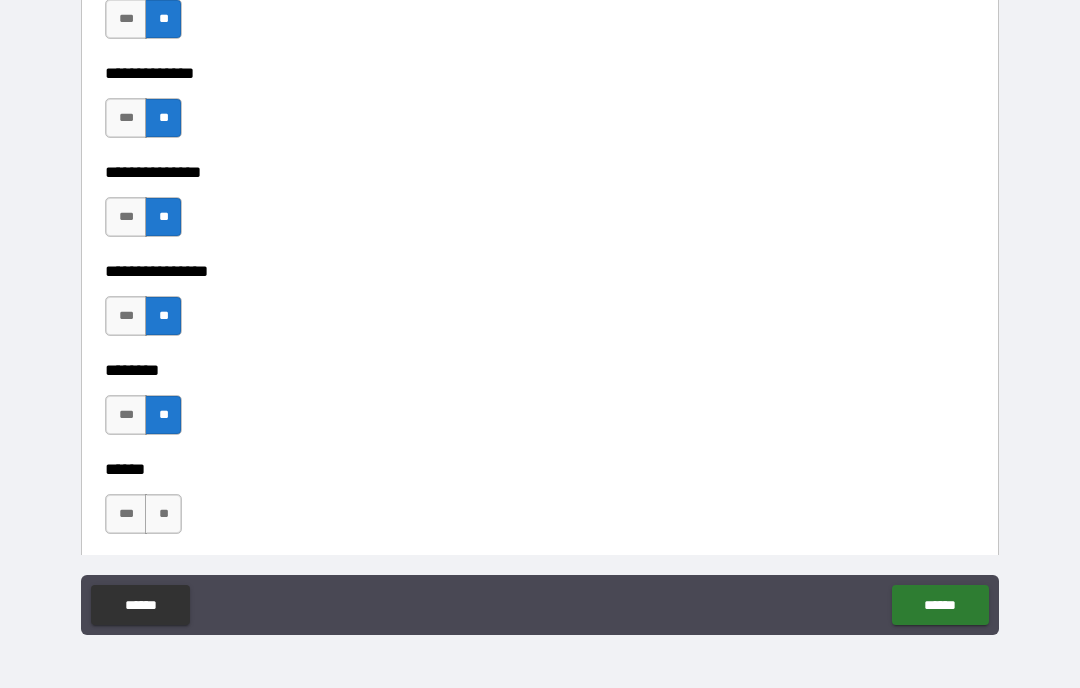 click on "**" at bounding box center [163, 514] 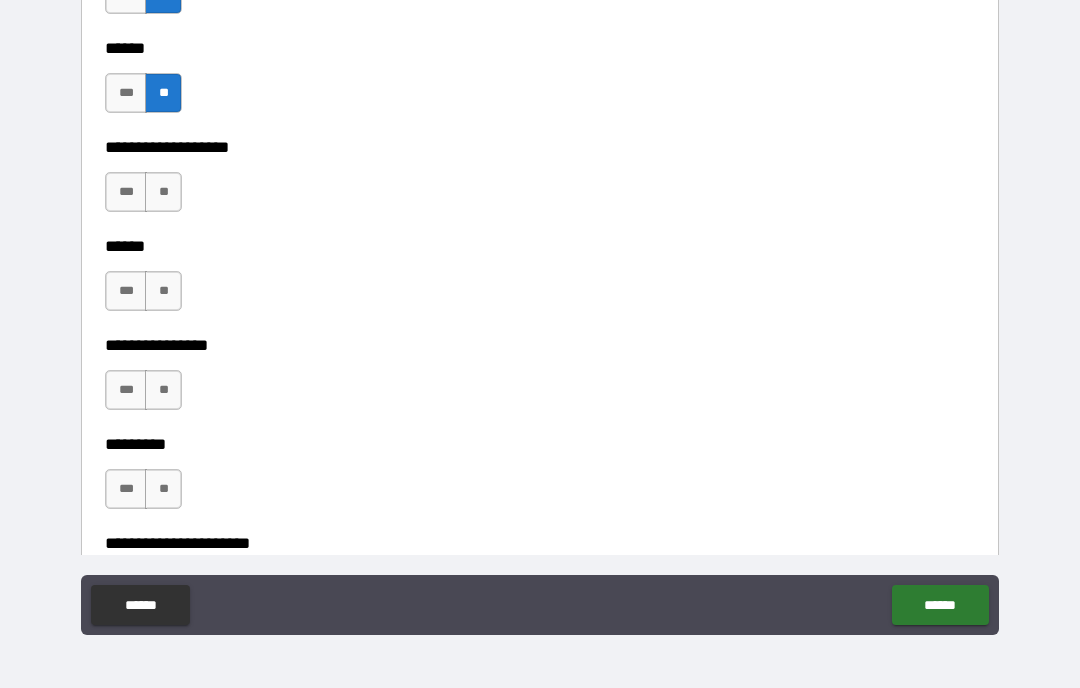 scroll, scrollTop: 3122, scrollLeft: 0, axis: vertical 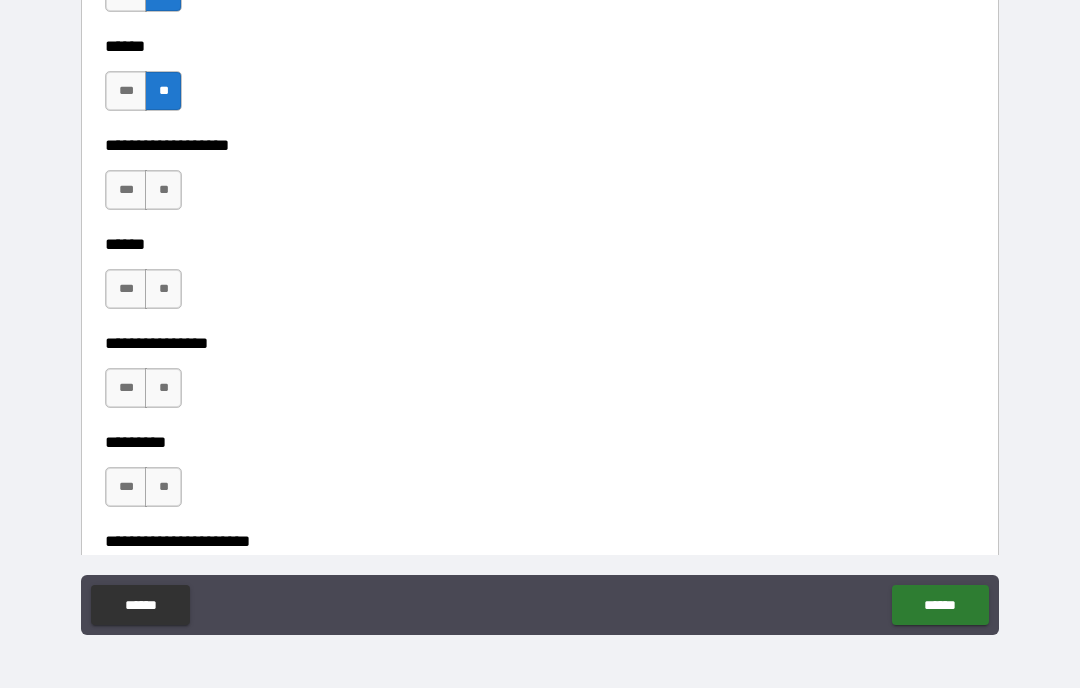 click on "**" at bounding box center (163, 190) 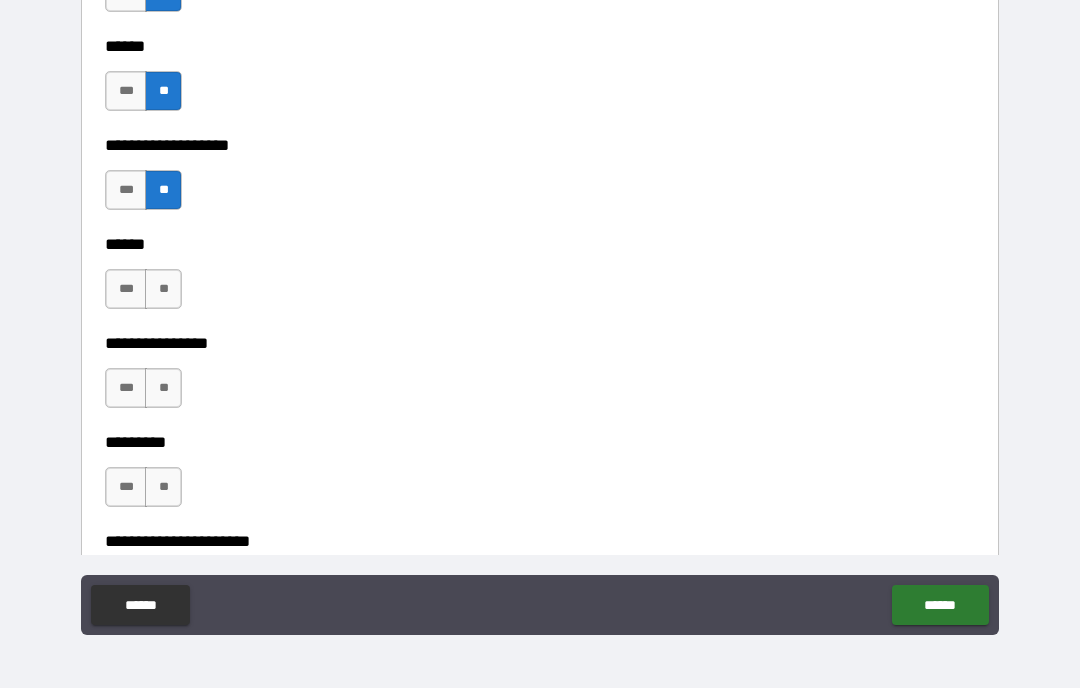click on "**" at bounding box center [163, 289] 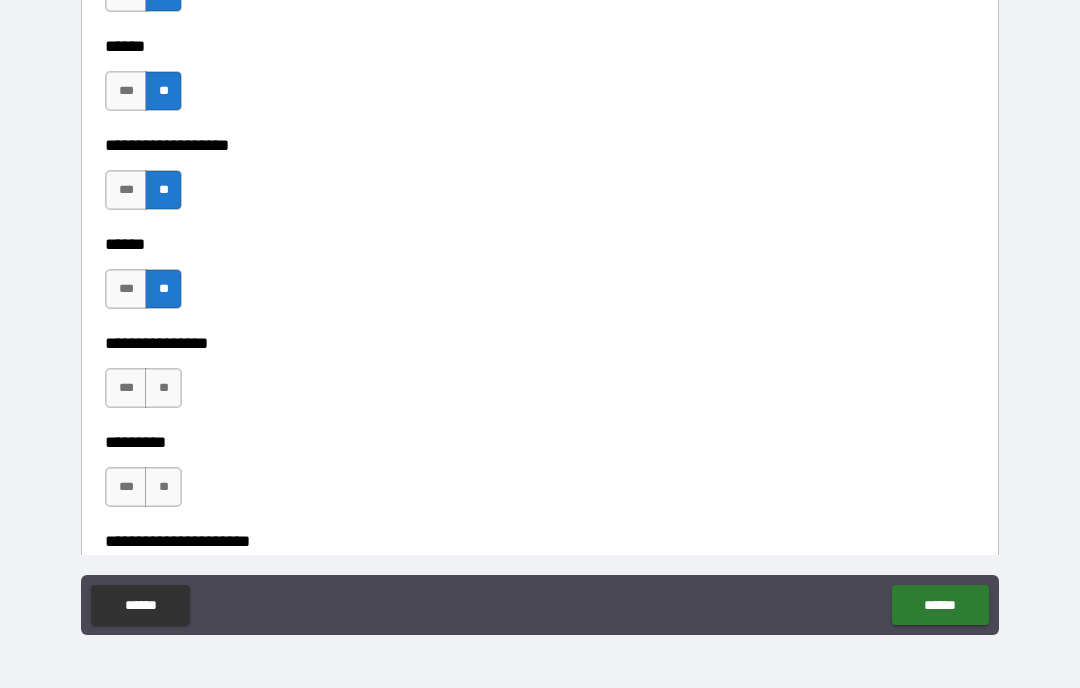 click on "**" at bounding box center [163, 388] 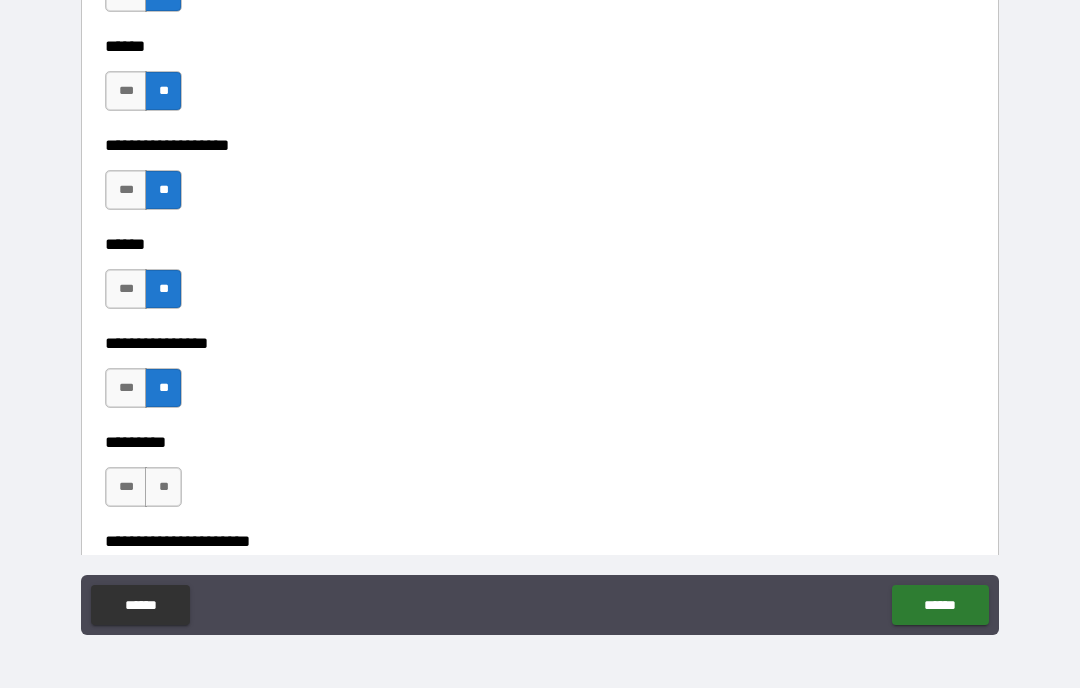 click on "**" at bounding box center [163, 487] 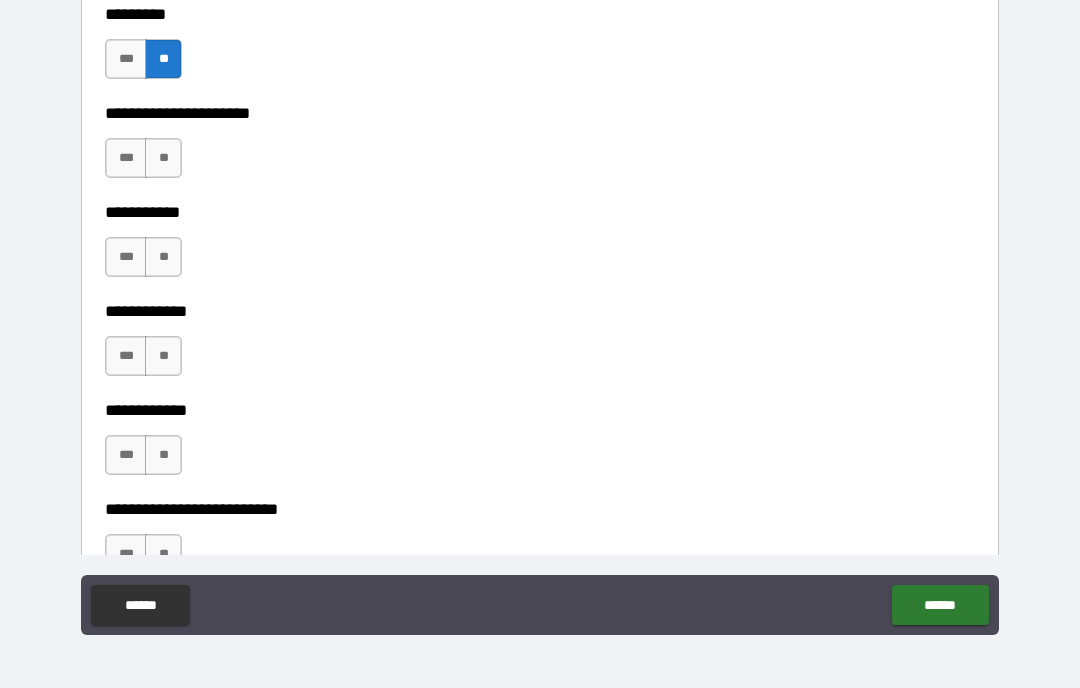 scroll, scrollTop: 3554, scrollLeft: 0, axis: vertical 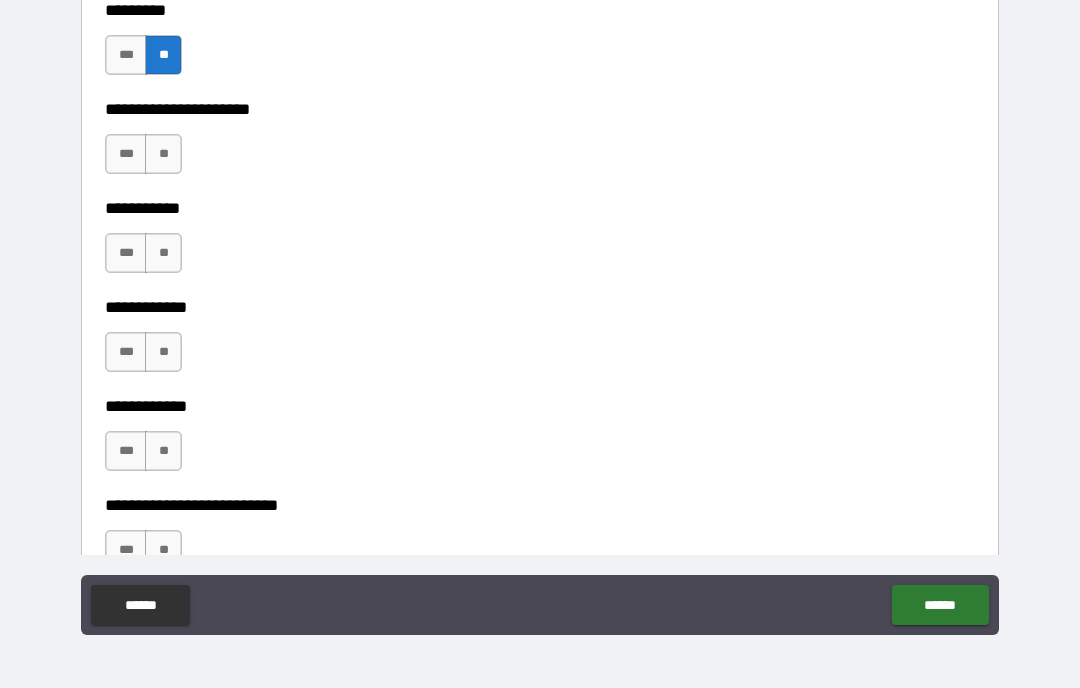 click on "**" at bounding box center (163, 154) 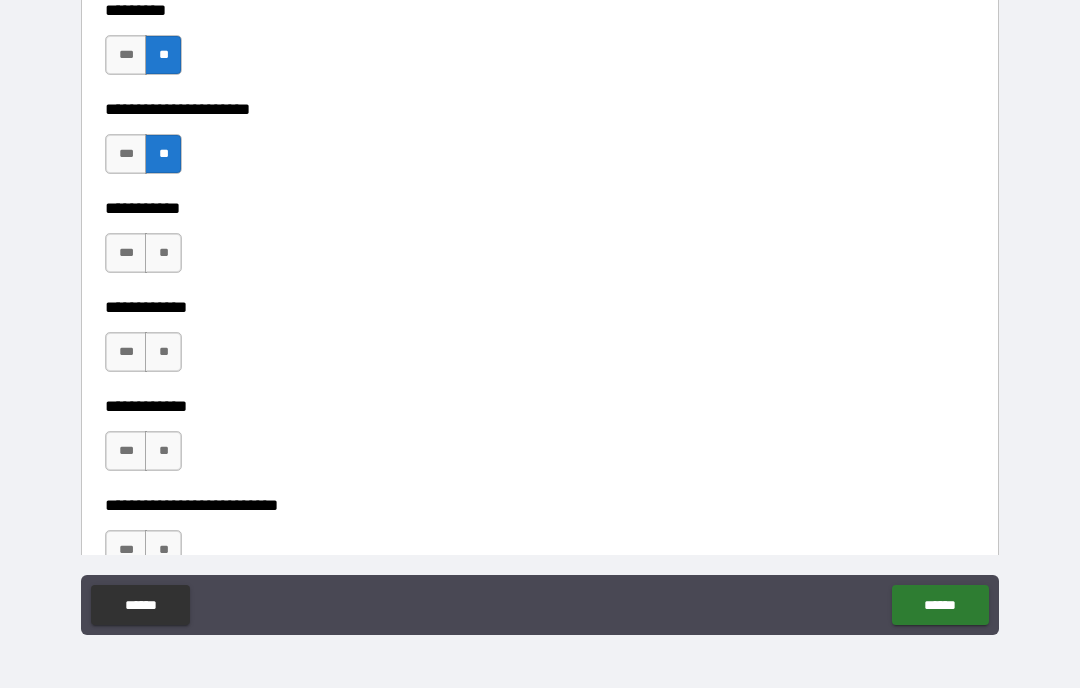 click on "**" at bounding box center (163, 253) 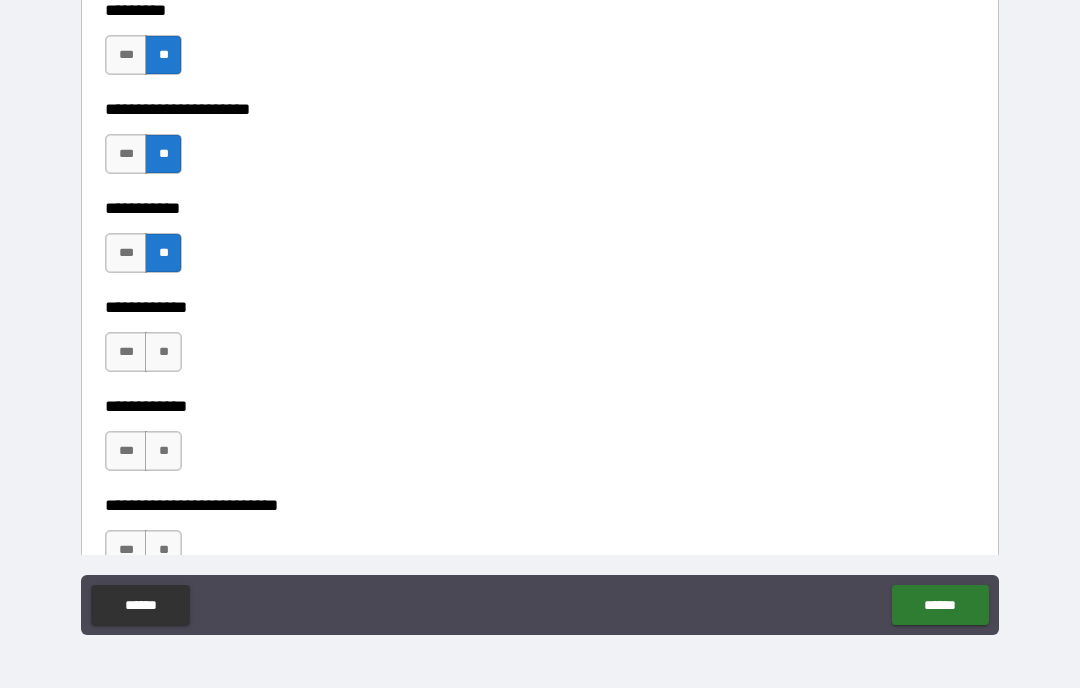 click on "**" at bounding box center [163, 352] 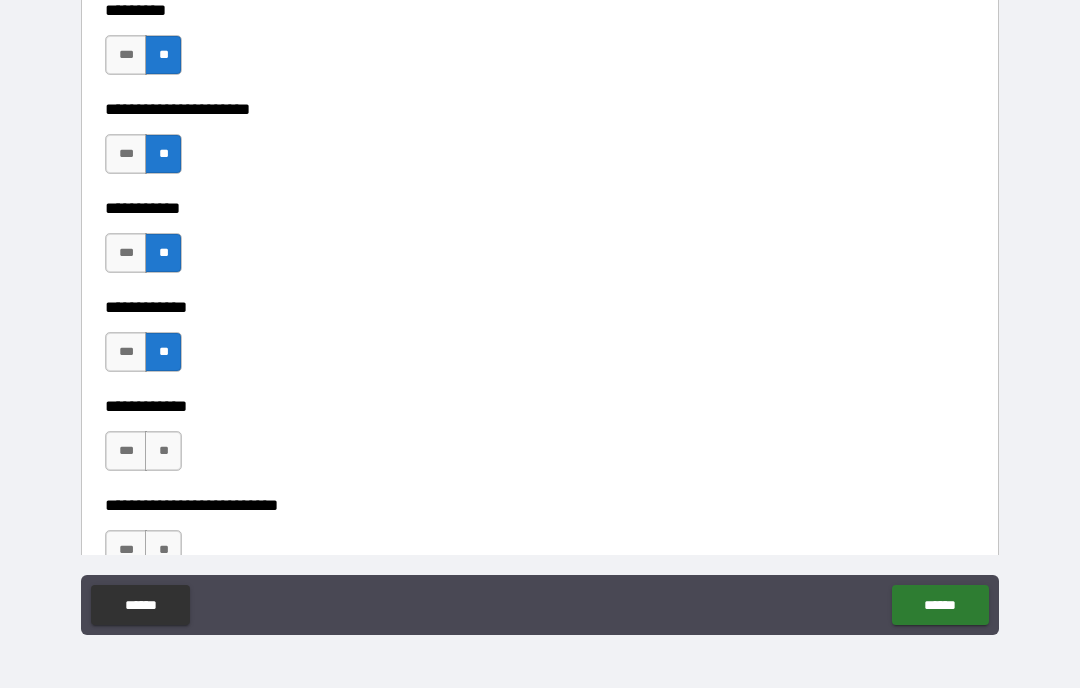 click on "**" at bounding box center [163, 451] 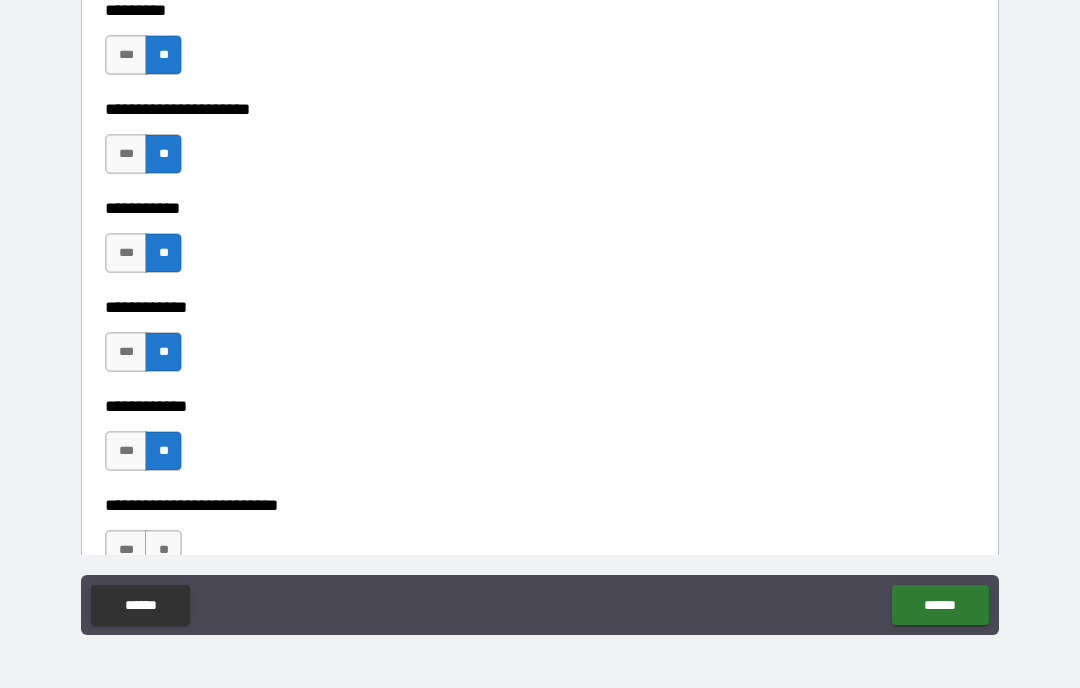 click on "**" at bounding box center (163, 550) 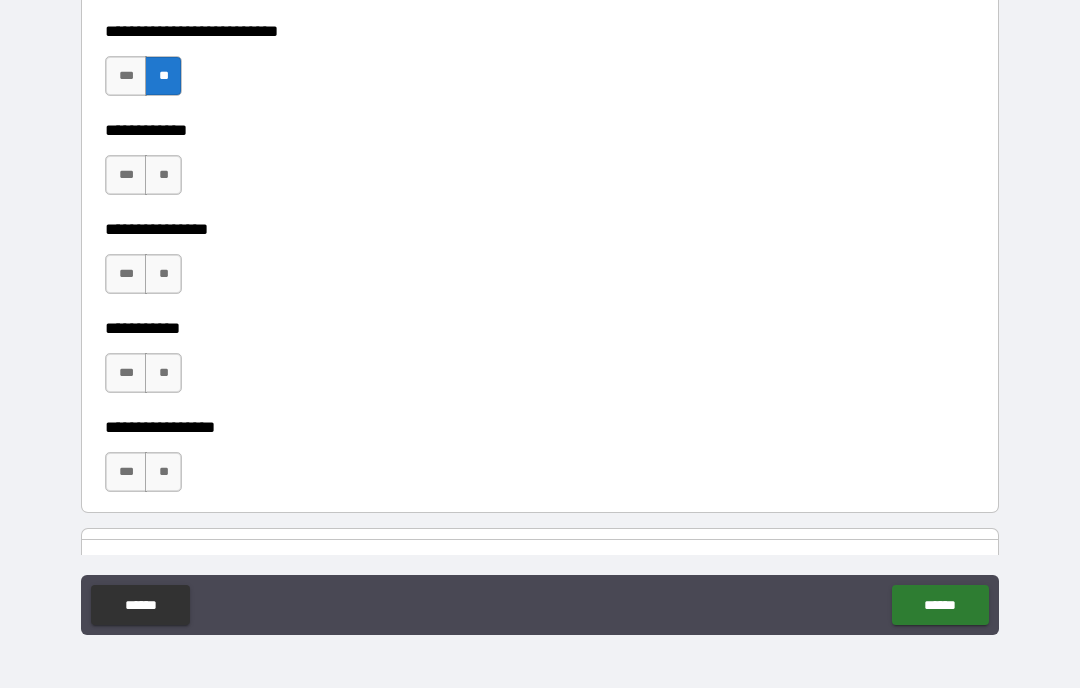 scroll, scrollTop: 4144, scrollLeft: 0, axis: vertical 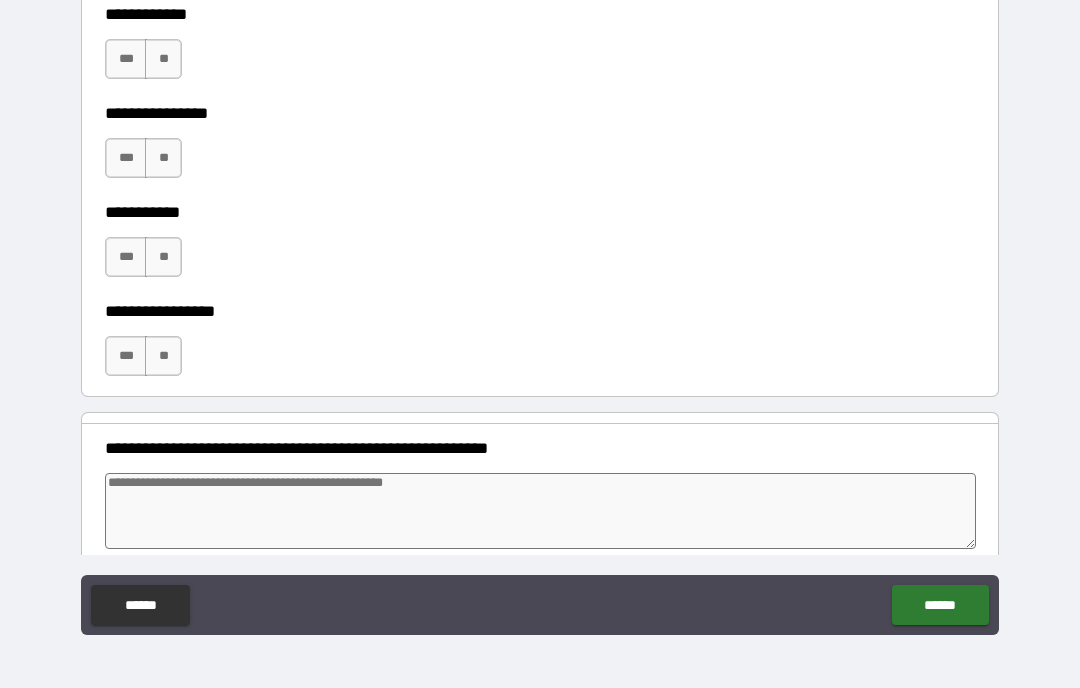 click on "**" at bounding box center [163, 59] 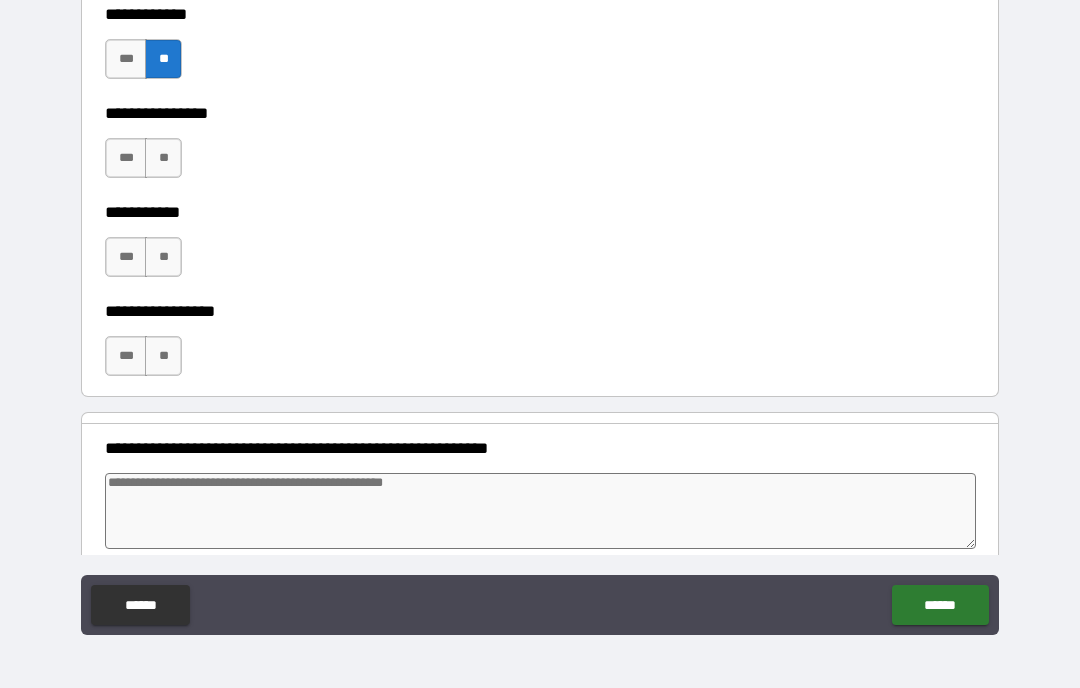 click on "**" at bounding box center [163, 158] 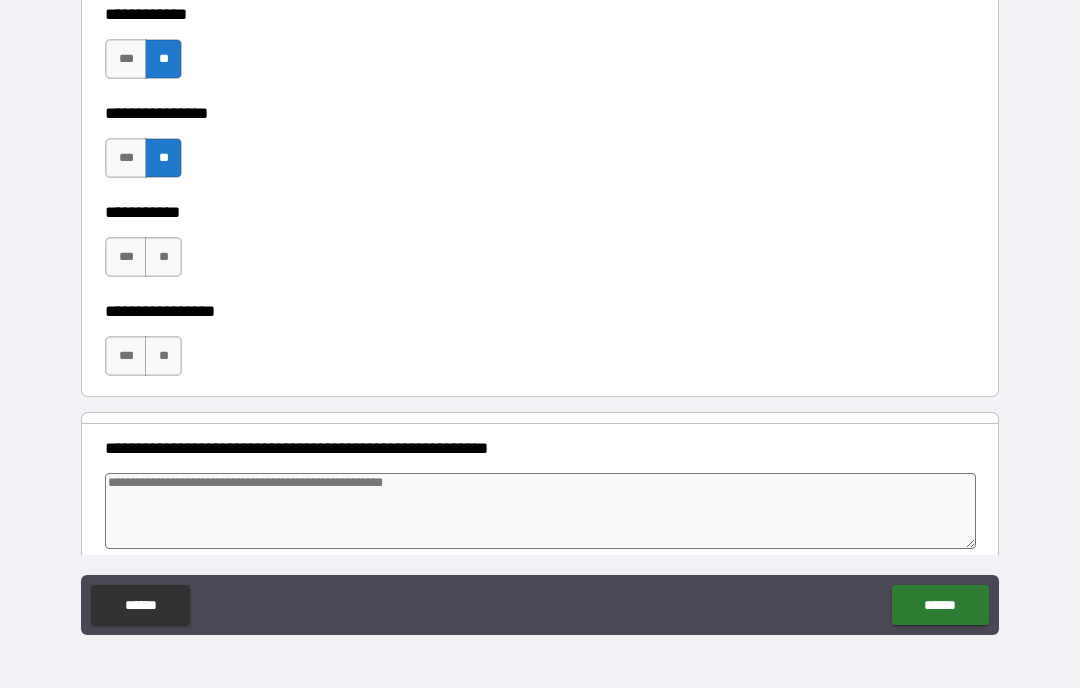 click on "**" at bounding box center [163, 257] 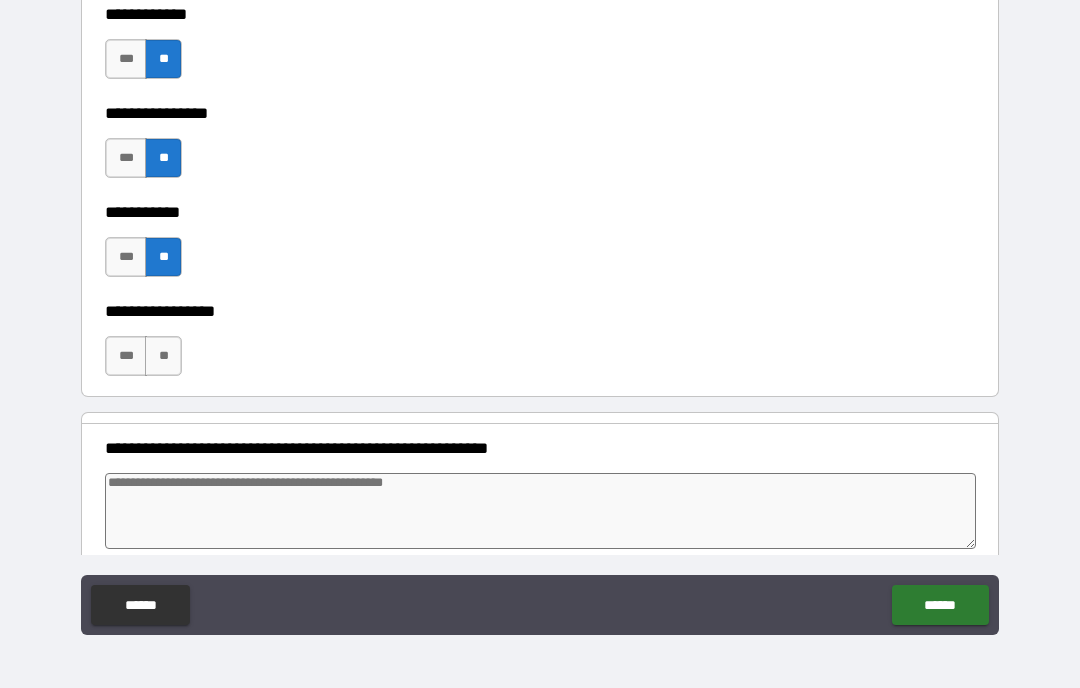 click on "**" at bounding box center (163, 356) 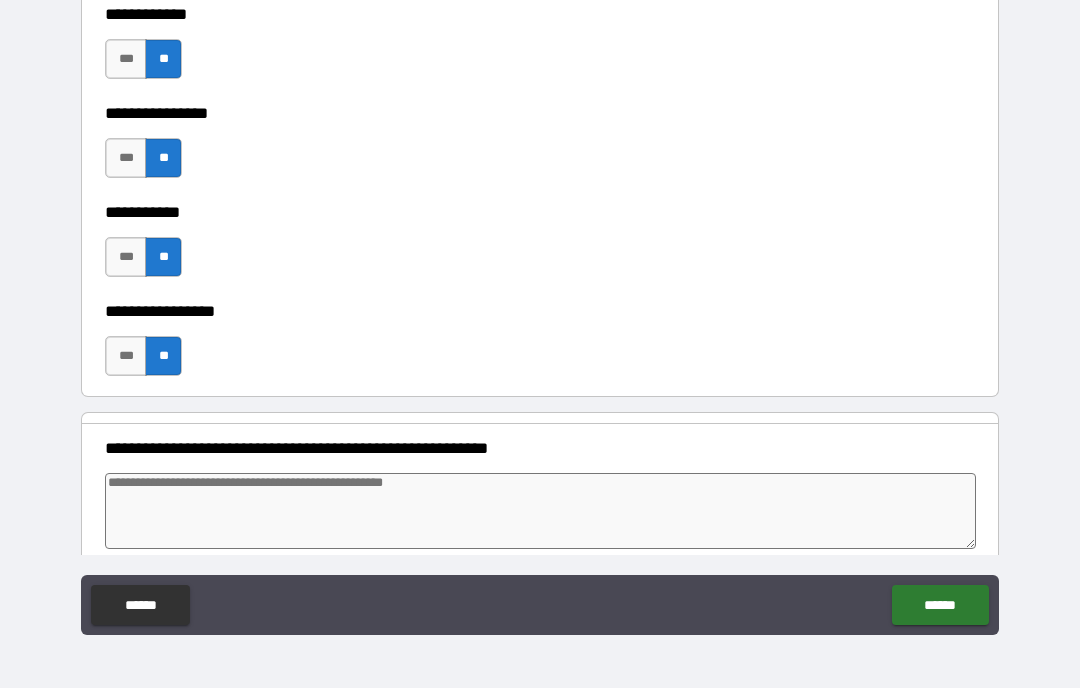 click at bounding box center (540, 511) 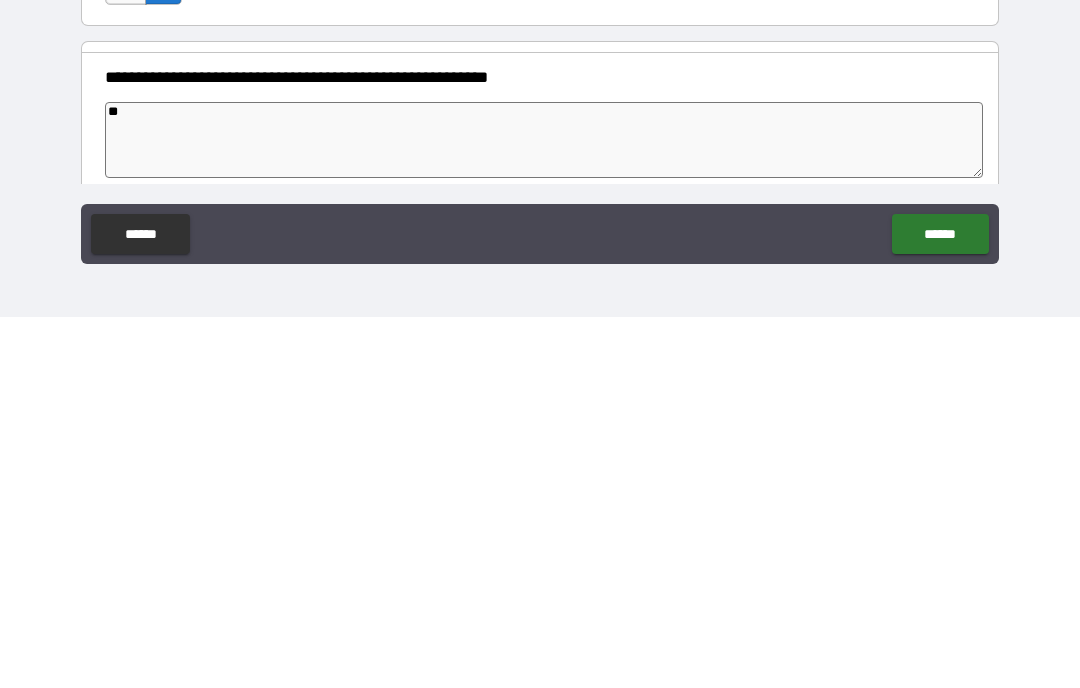 click on "******" at bounding box center (940, 605) 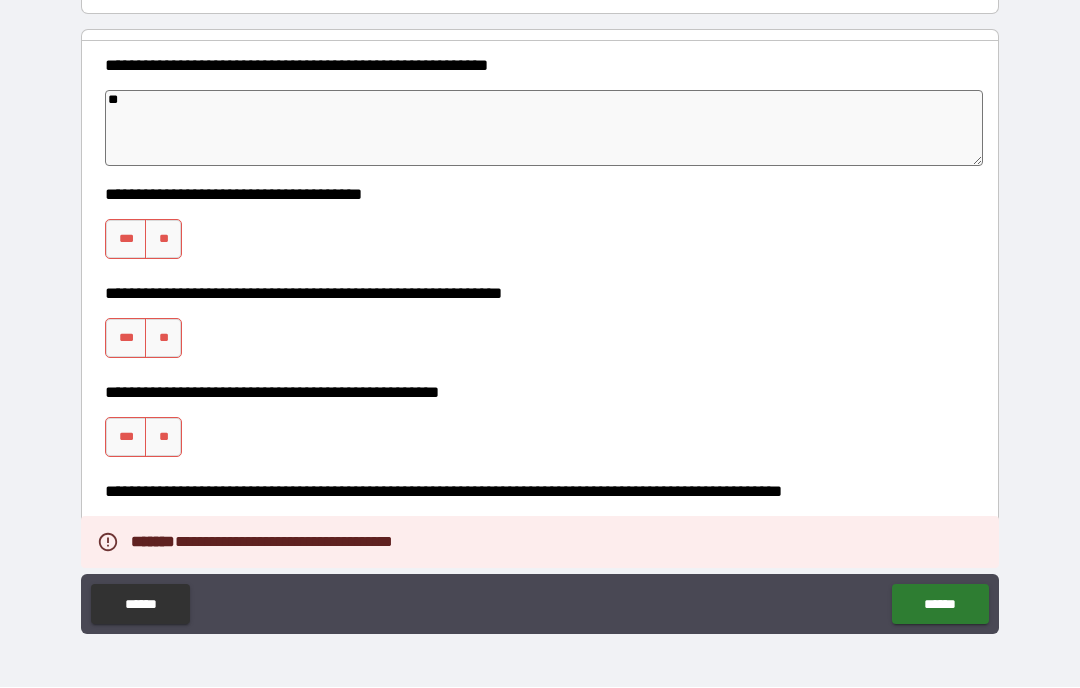 scroll, scrollTop: 4573, scrollLeft: 0, axis: vertical 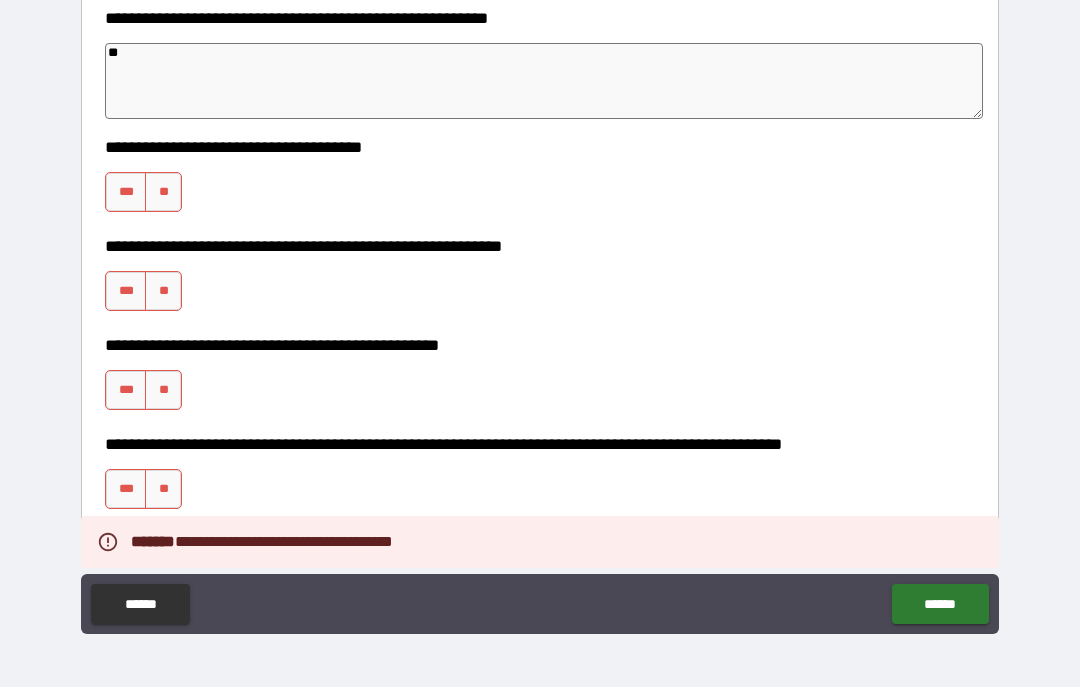 click on "**" at bounding box center (163, 193) 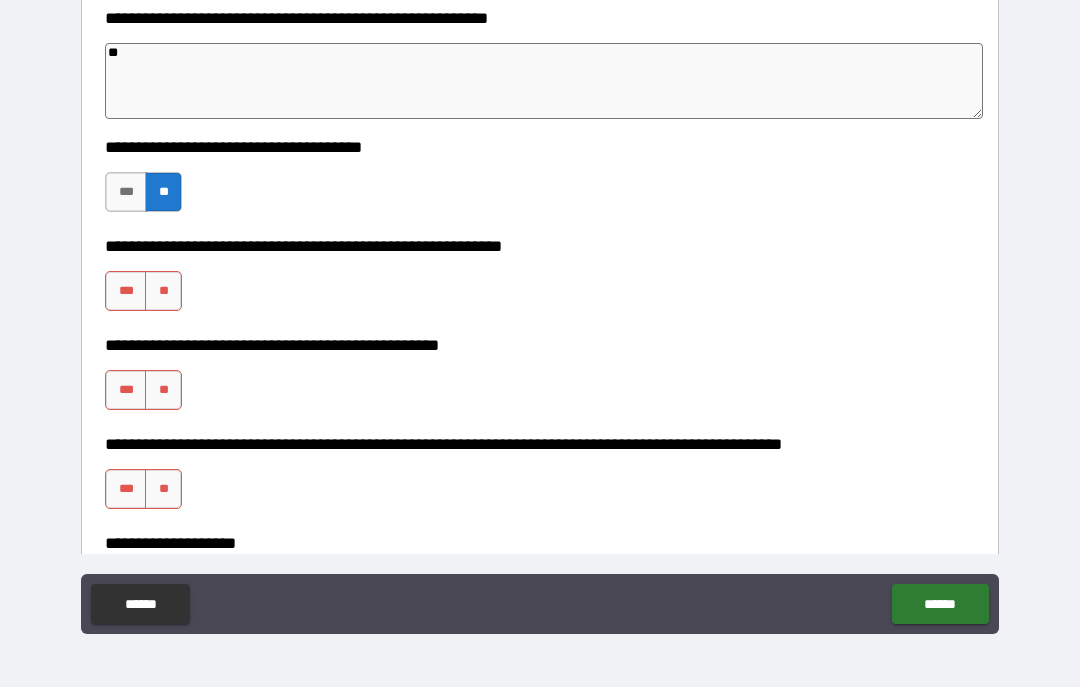 click on "**" at bounding box center [163, 292] 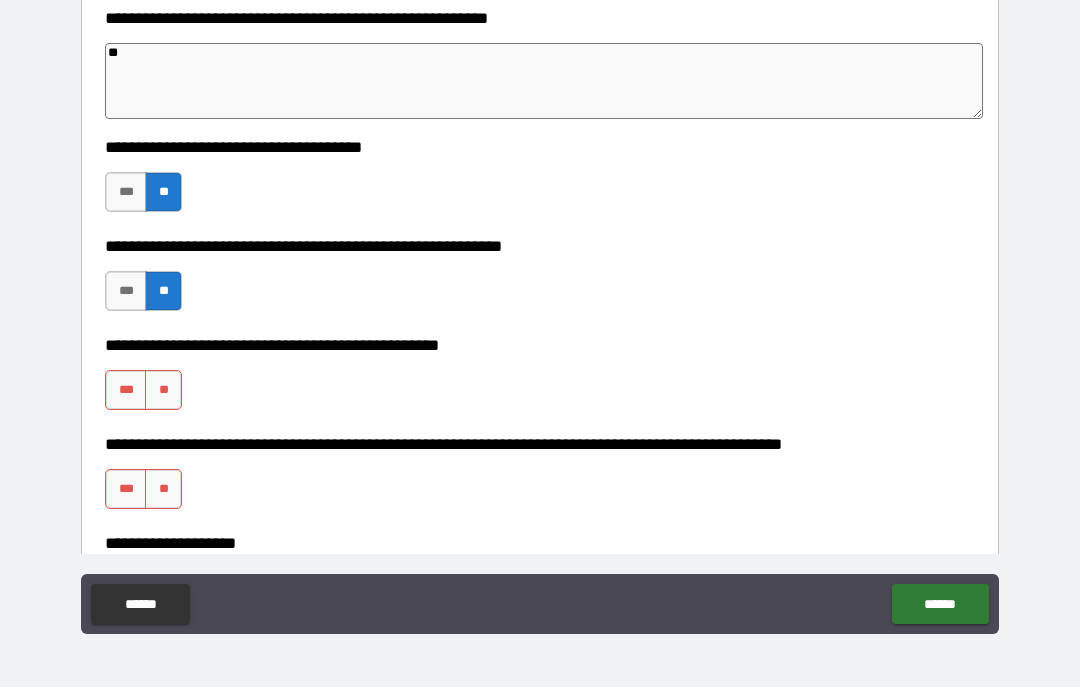 click on "**" at bounding box center (163, 391) 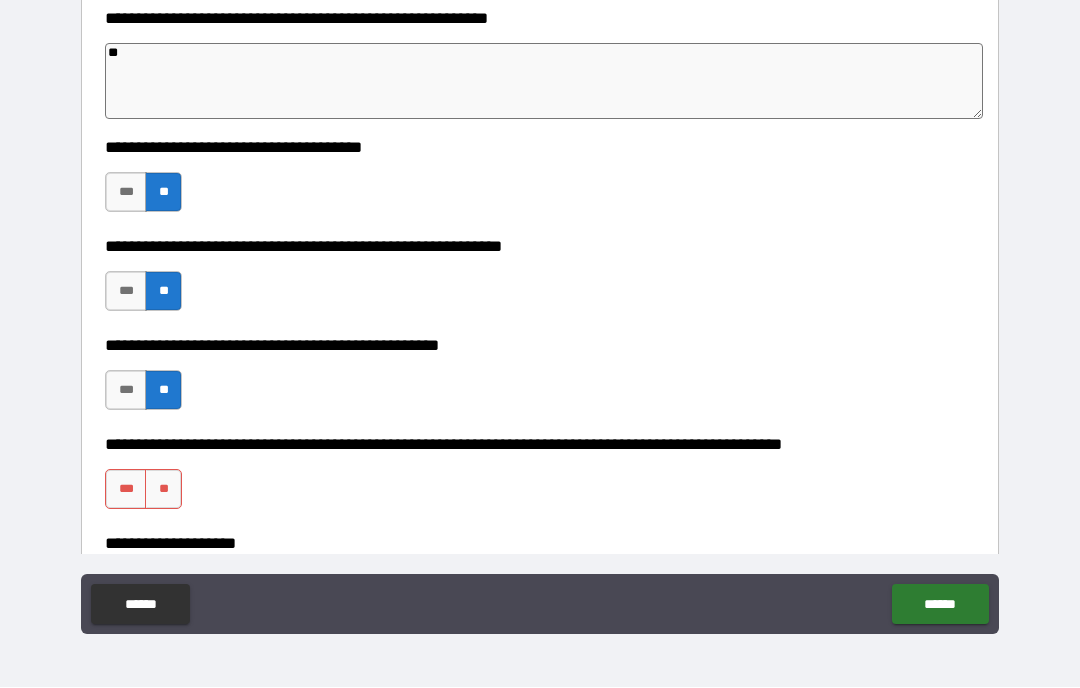 click on "**" at bounding box center (163, 490) 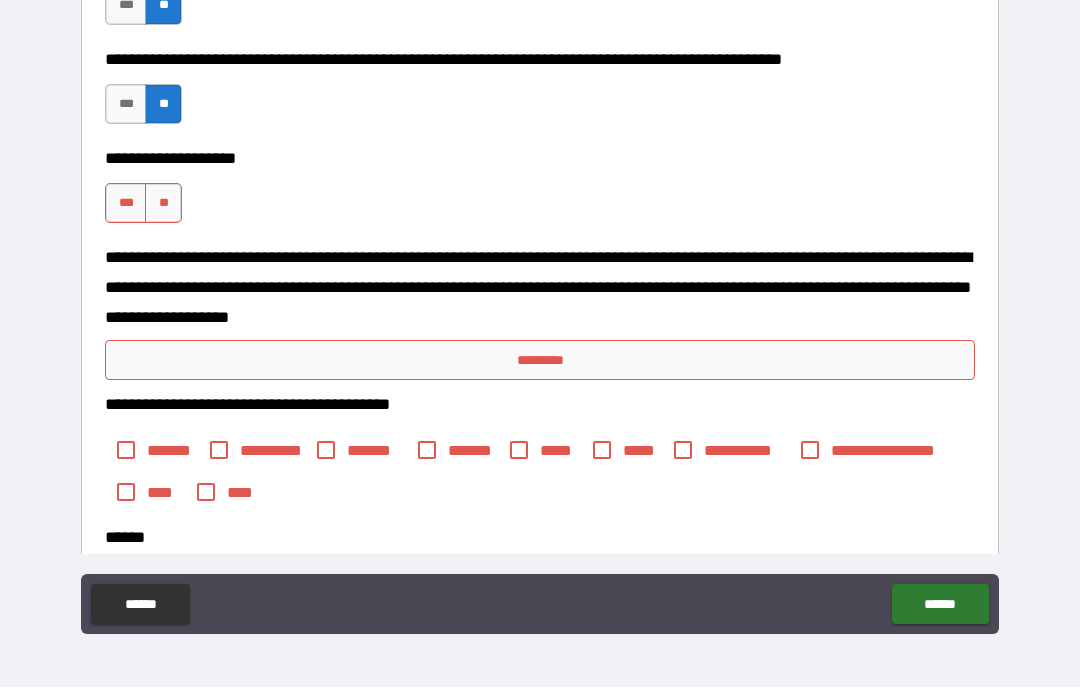 scroll, scrollTop: 4972, scrollLeft: 0, axis: vertical 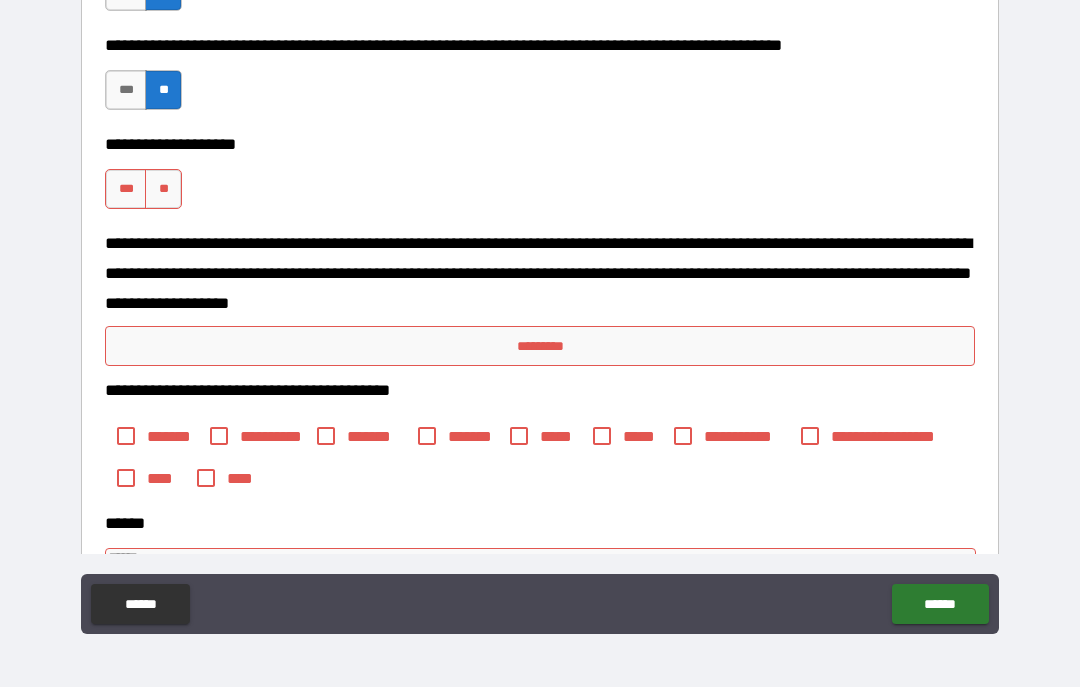 click on "**" at bounding box center [163, 190] 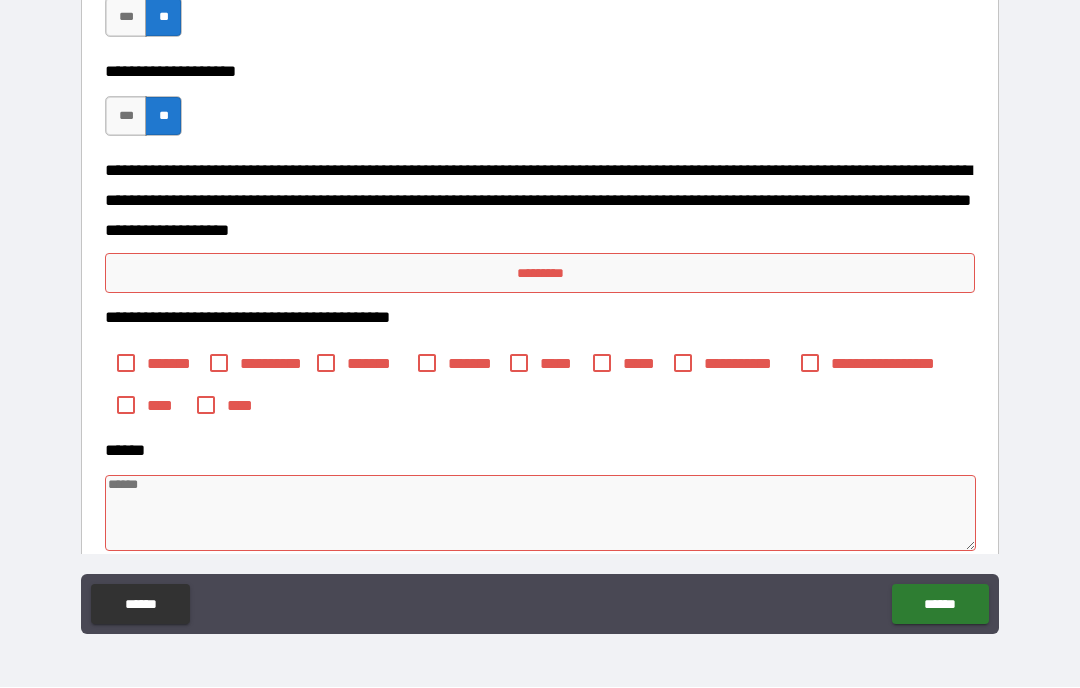 scroll, scrollTop: 5052, scrollLeft: 0, axis: vertical 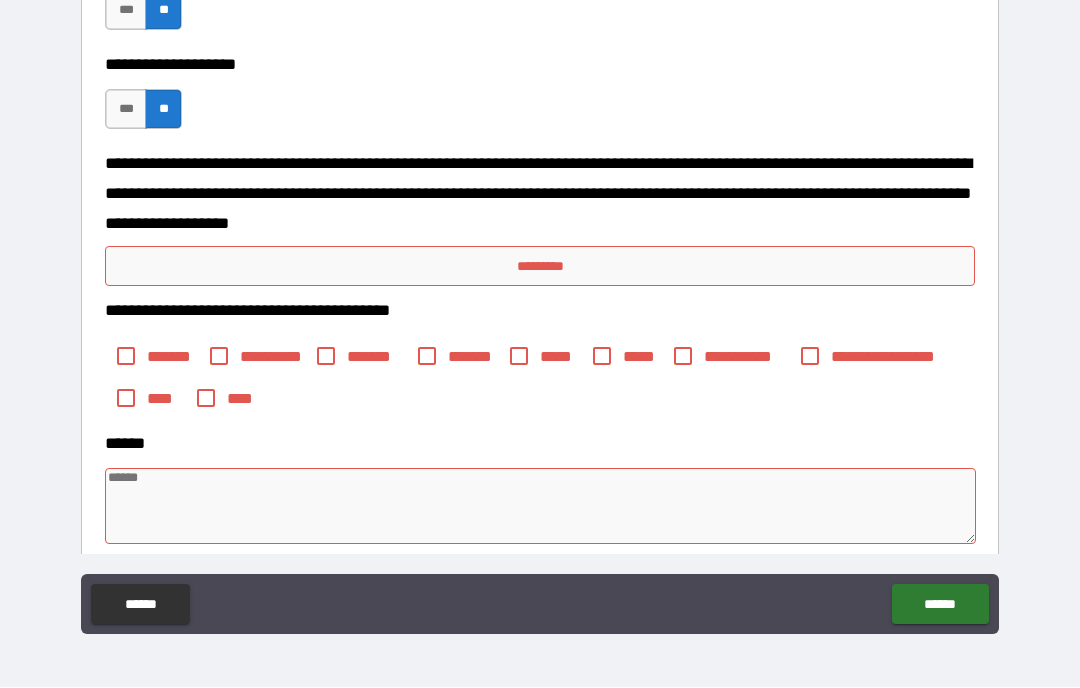 click on "*********" at bounding box center (540, 267) 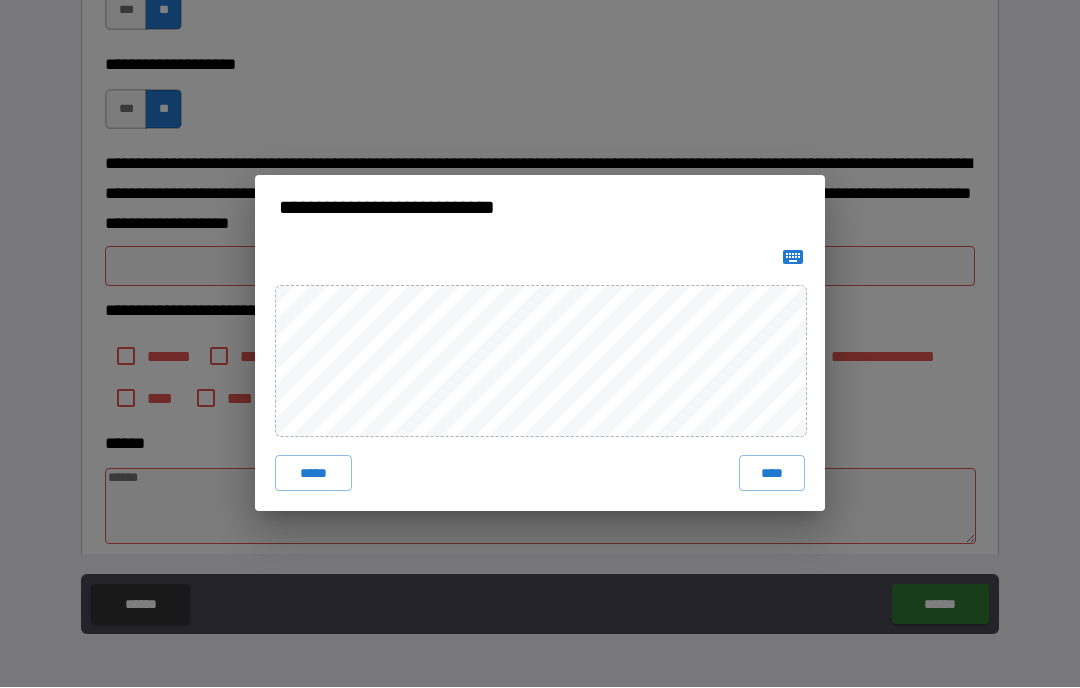 click on "****" at bounding box center (772, 474) 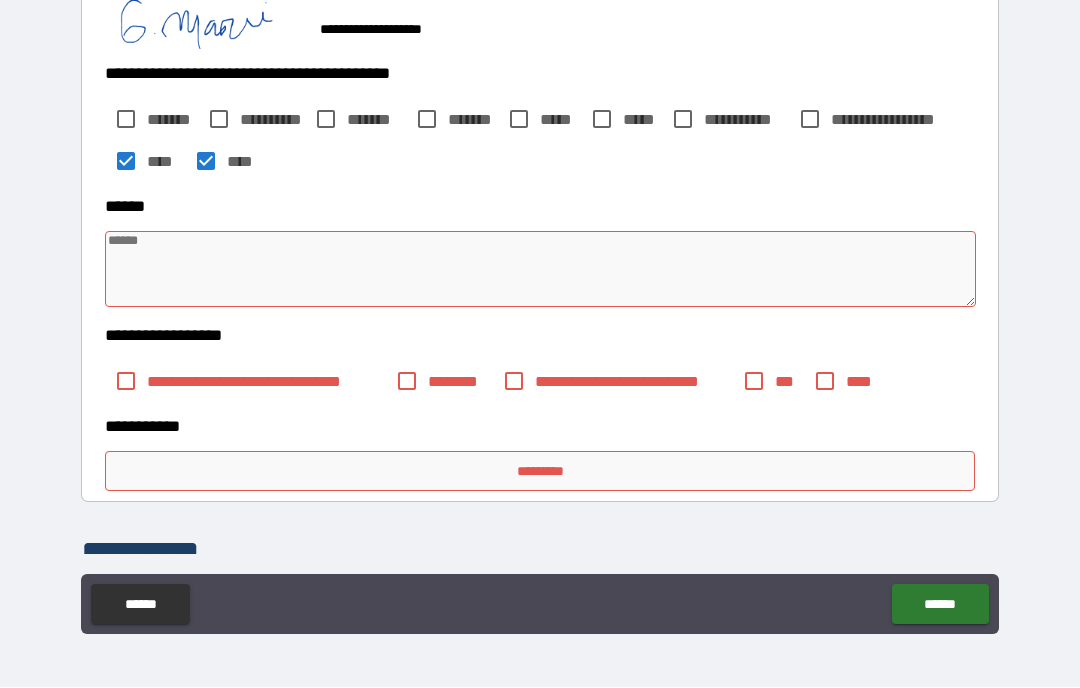 scroll, scrollTop: 5320, scrollLeft: 0, axis: vertical 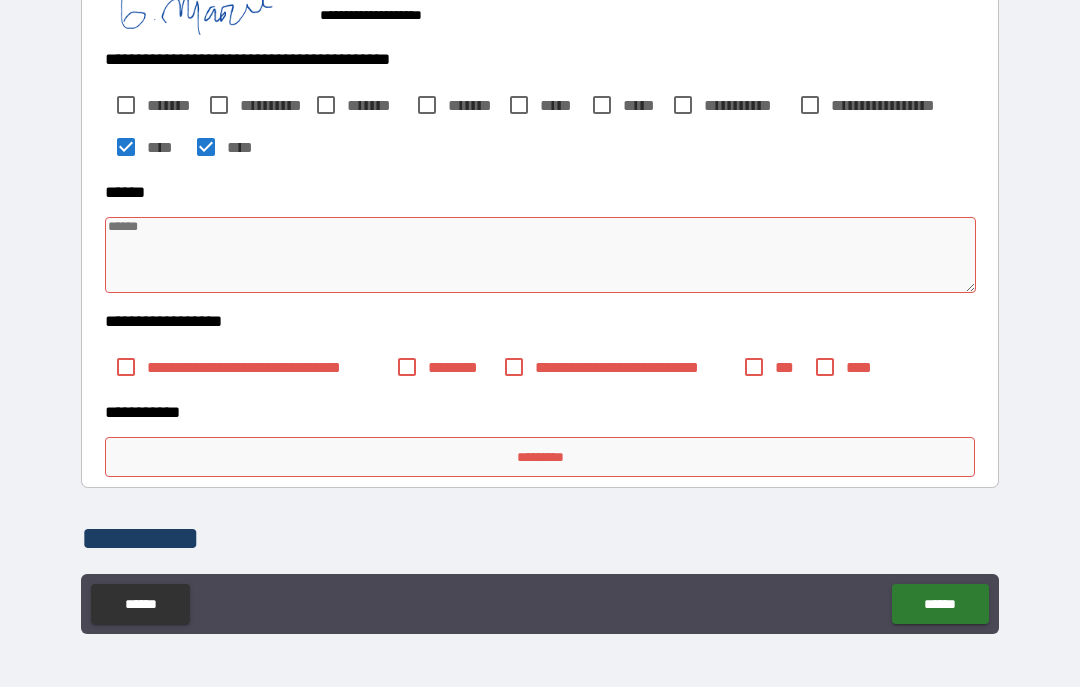 click at bounding box center (540, 256) 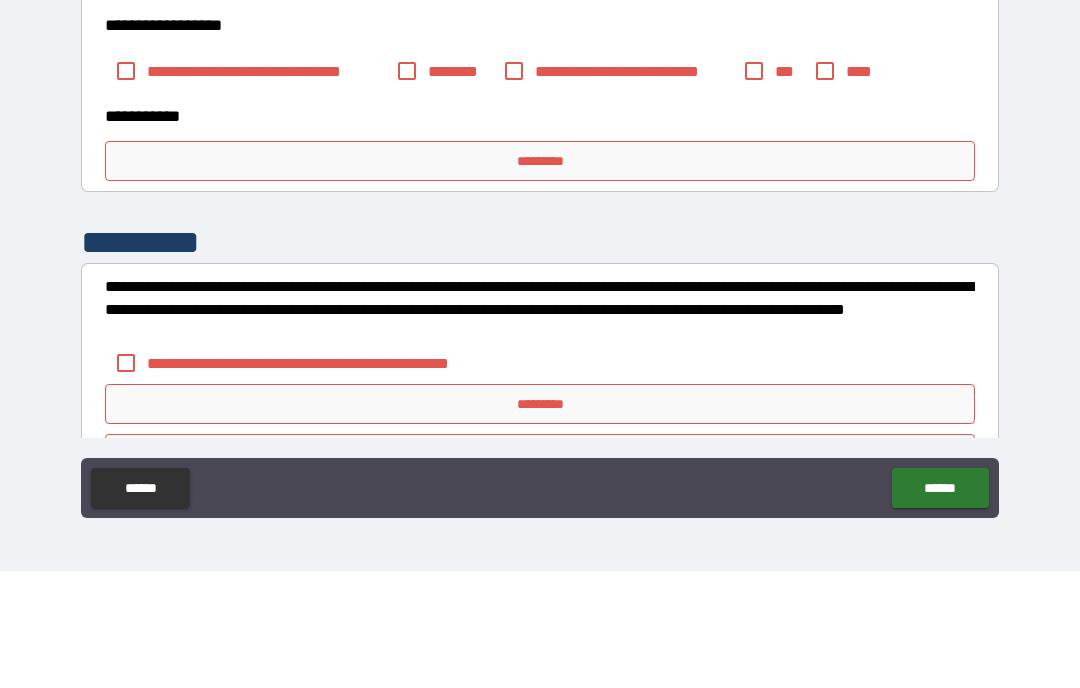scroll, scrollTop: 5501, scrollLeft: 0, axis: vertical 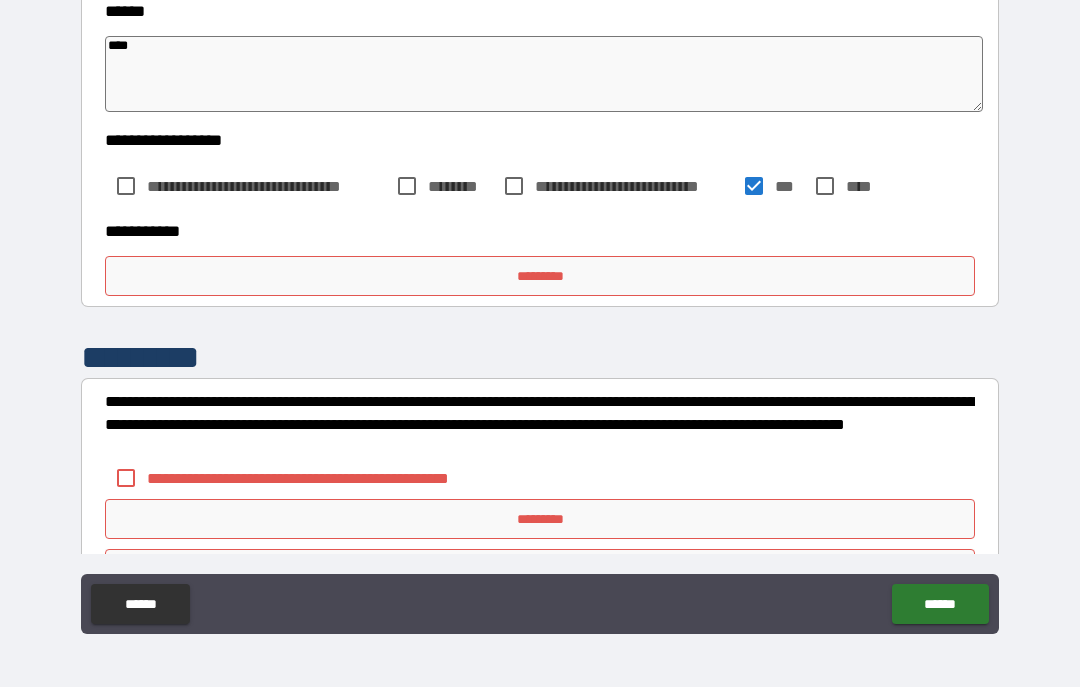 click on "*********" at bounding box center [540, 277] 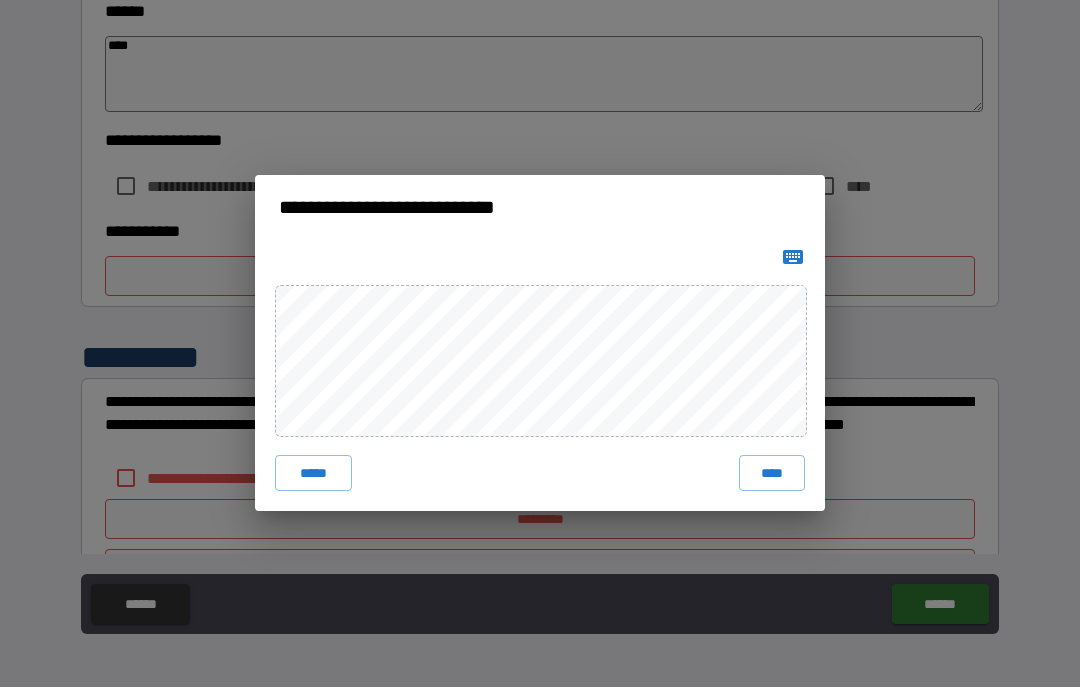 click on "****" at bounding box center [772, 474] 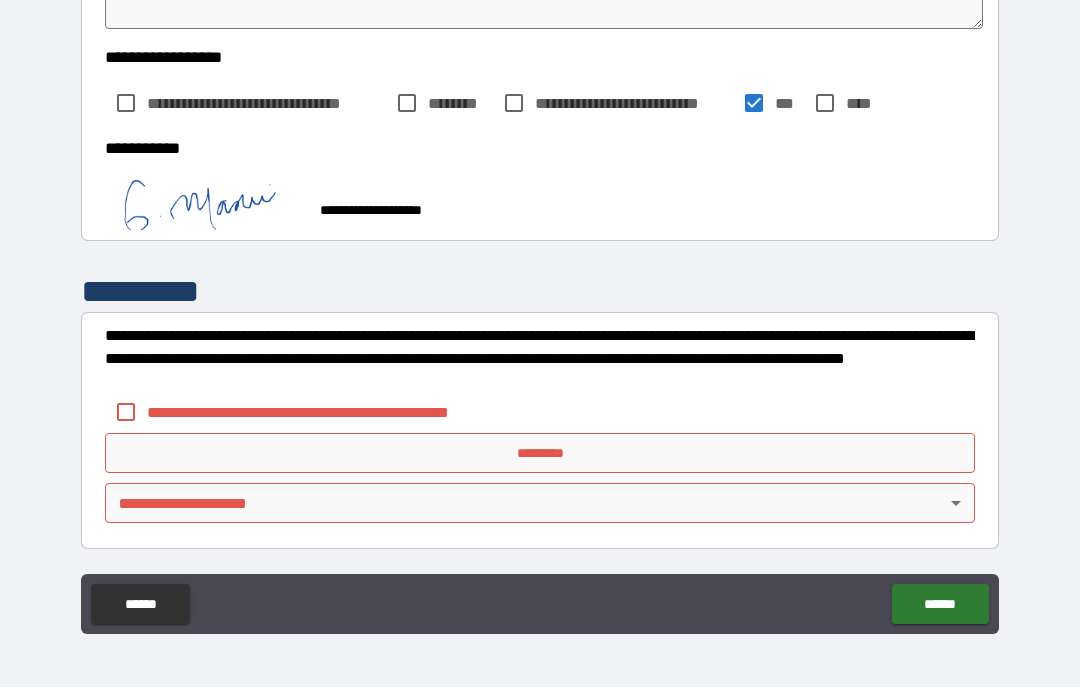 scroll, scrollTop: 5584, scrollLeft: 0, axis: vertical 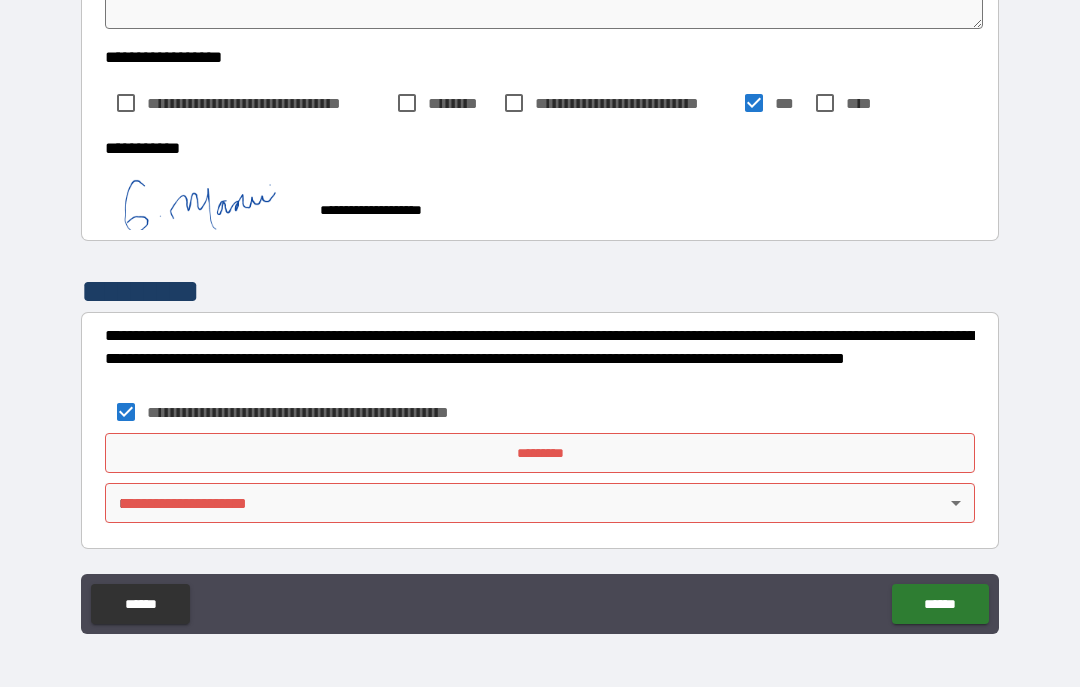 click on "*********" at bounding box center (540, 454) 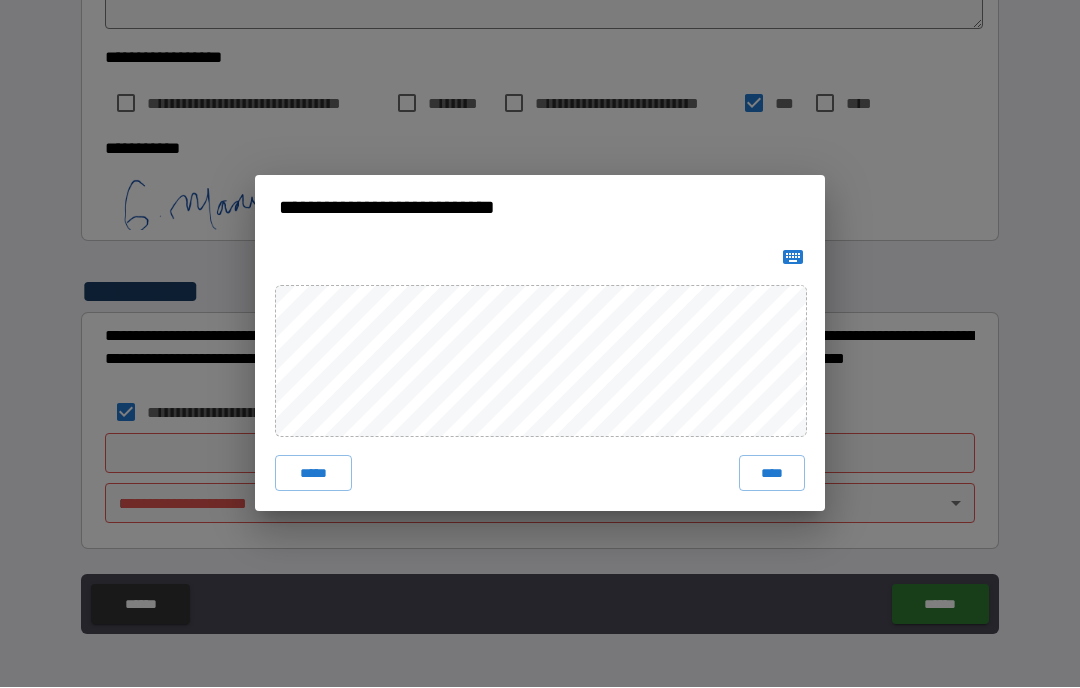 click on "****" at bounding box center [772, 474] 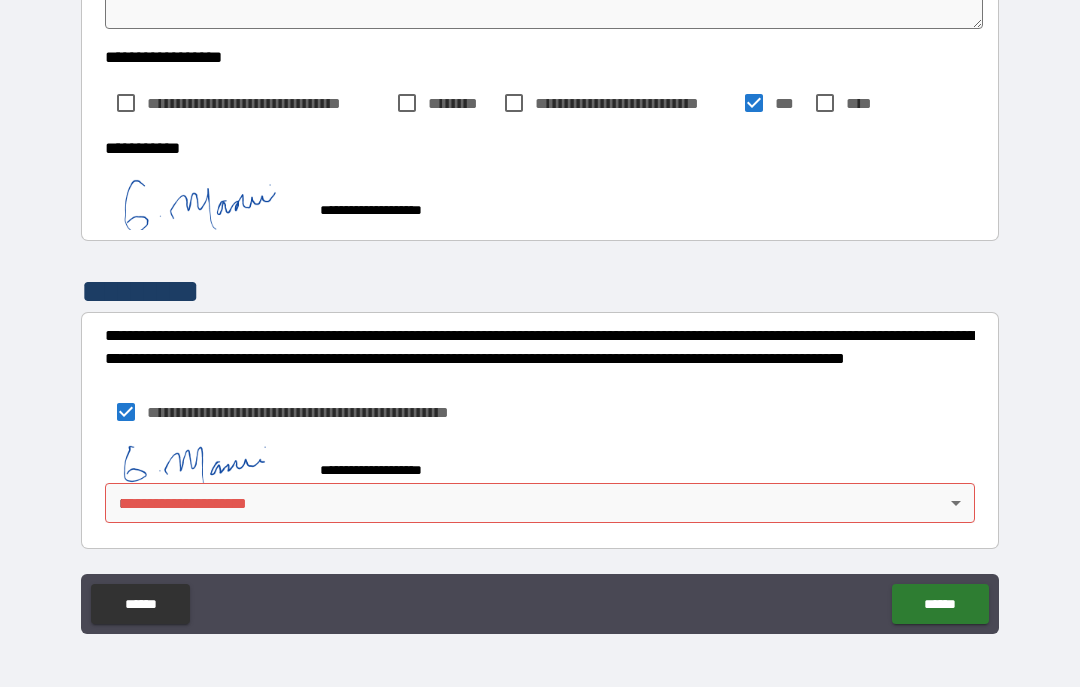 scroll, scrollTop: 5574, scrollLeft: 0, axis: vertical 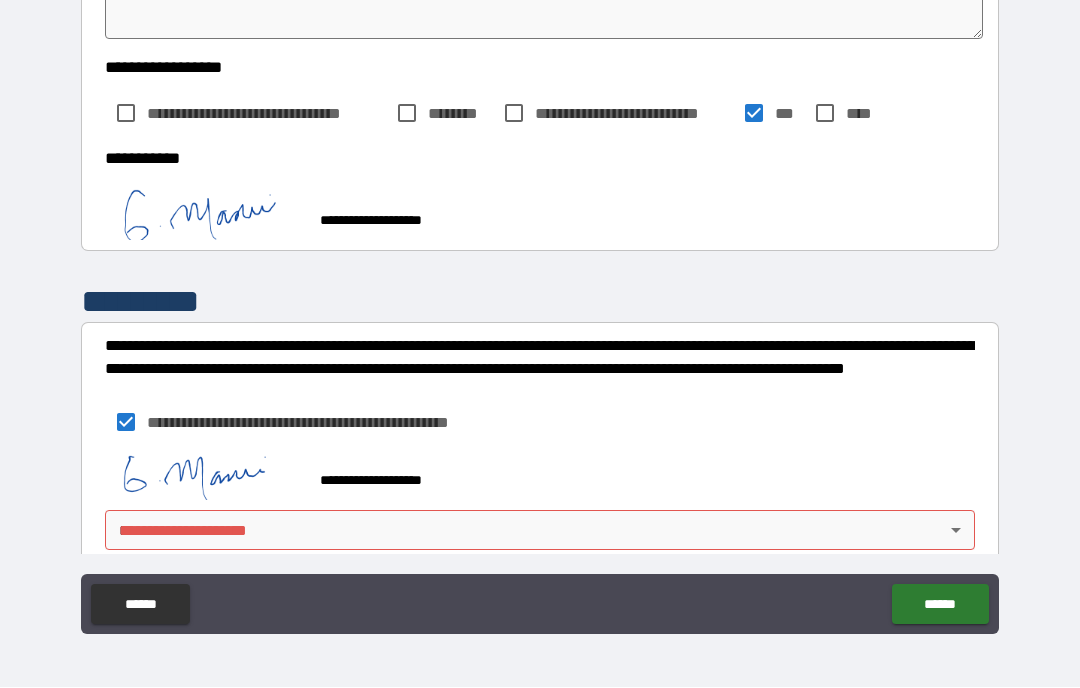 click on "[FIRST] [LAST] [STREET] [CITY] [STATE] [POSTAL_CODE]" at bounding box center (540, 307) 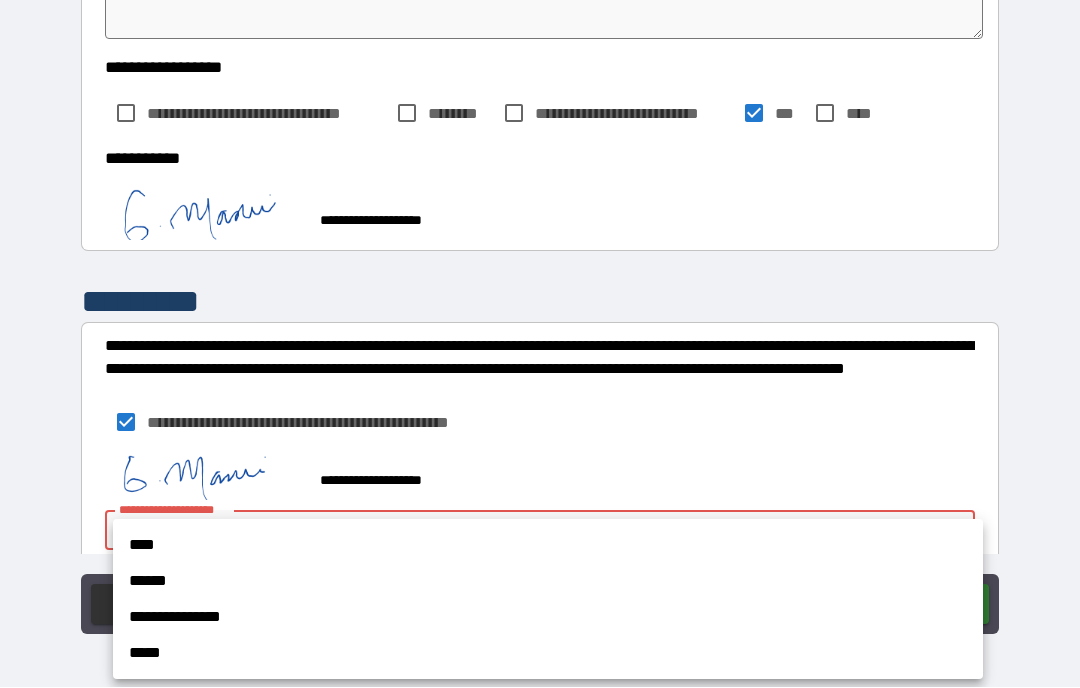click on "****" at bounding box center [548, 546] 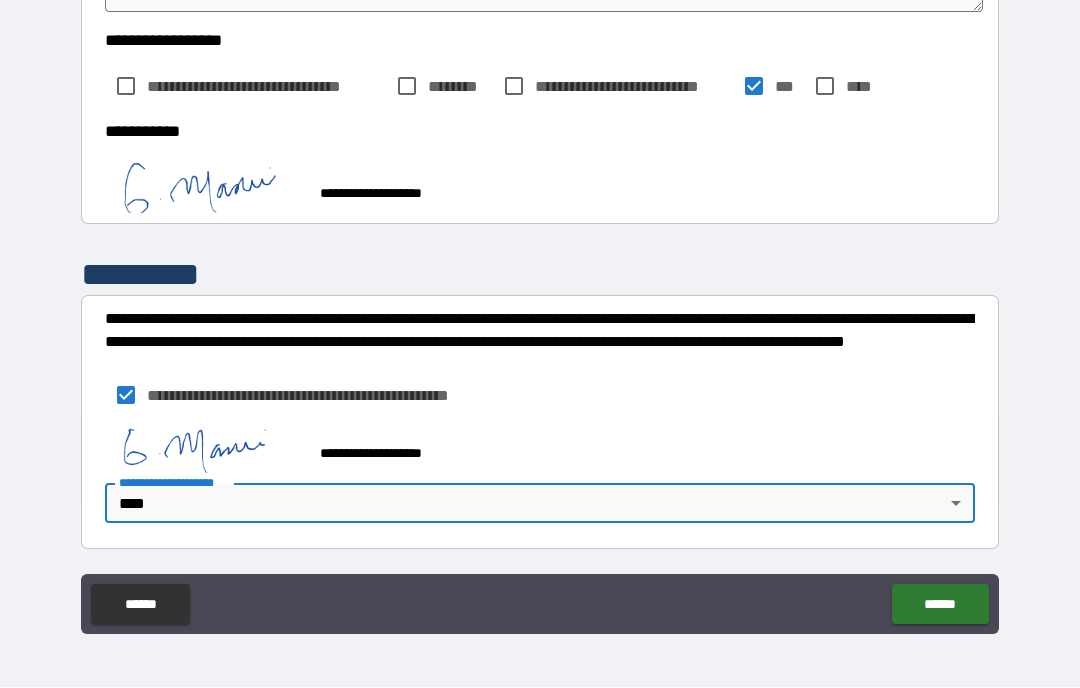scroll, scrollTop: 5601, scrollLeft: 0, axis: vertical 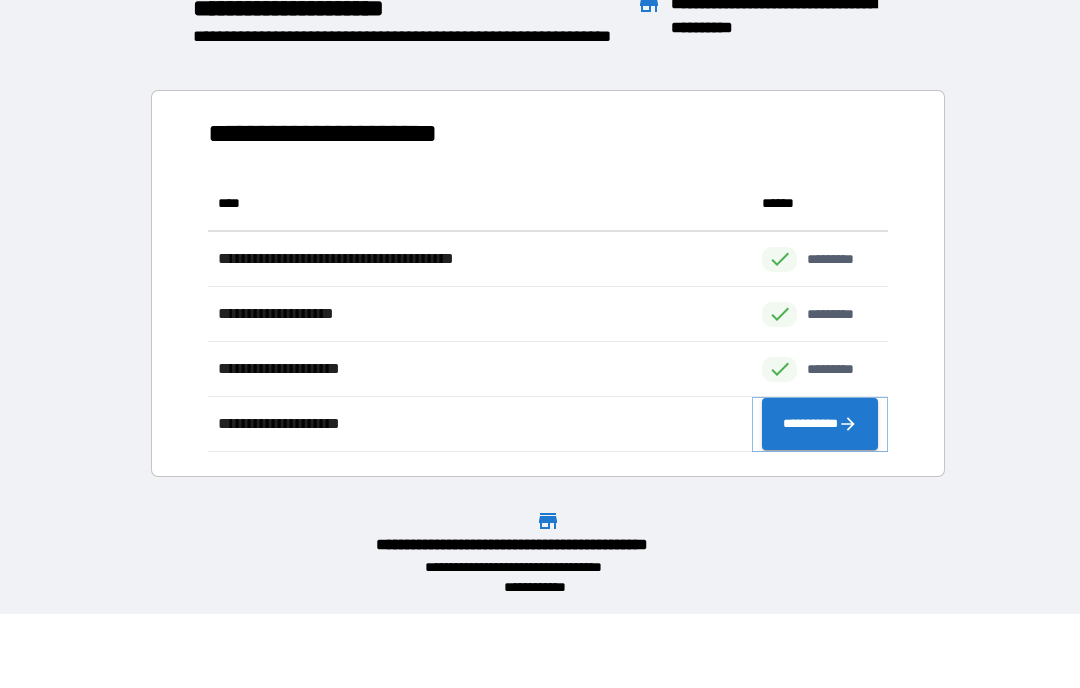 click on "**********" at bounding box center (820, 425) 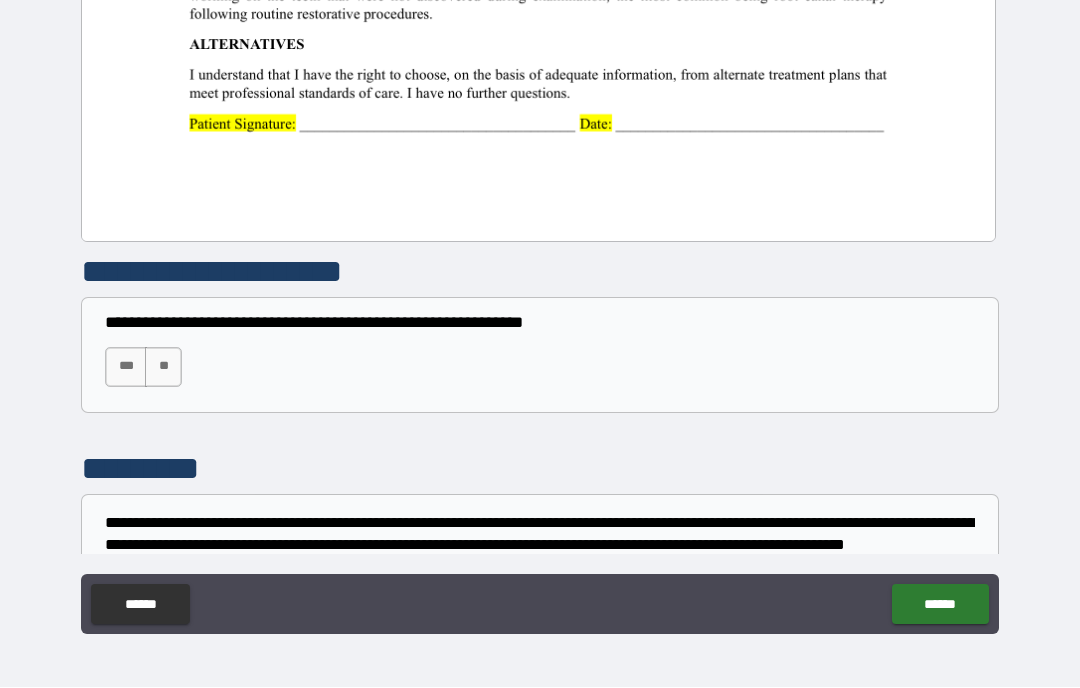 scroll, scrollTop: 957, scrollLeft: 0, axis: vertical 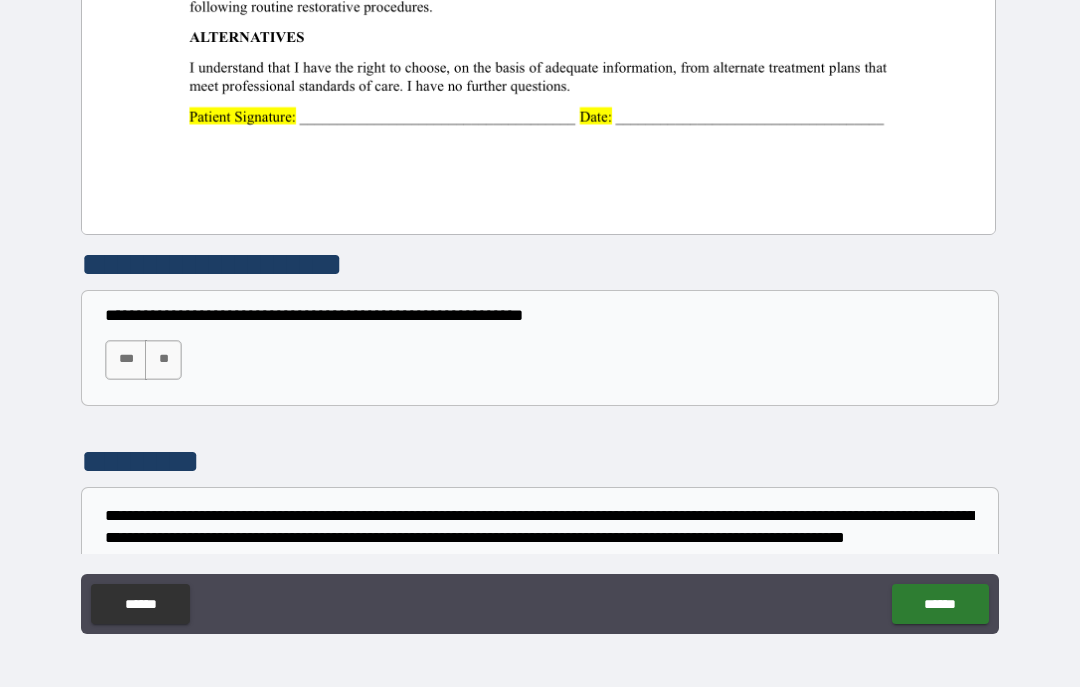 click at bounding box center (538, -356) 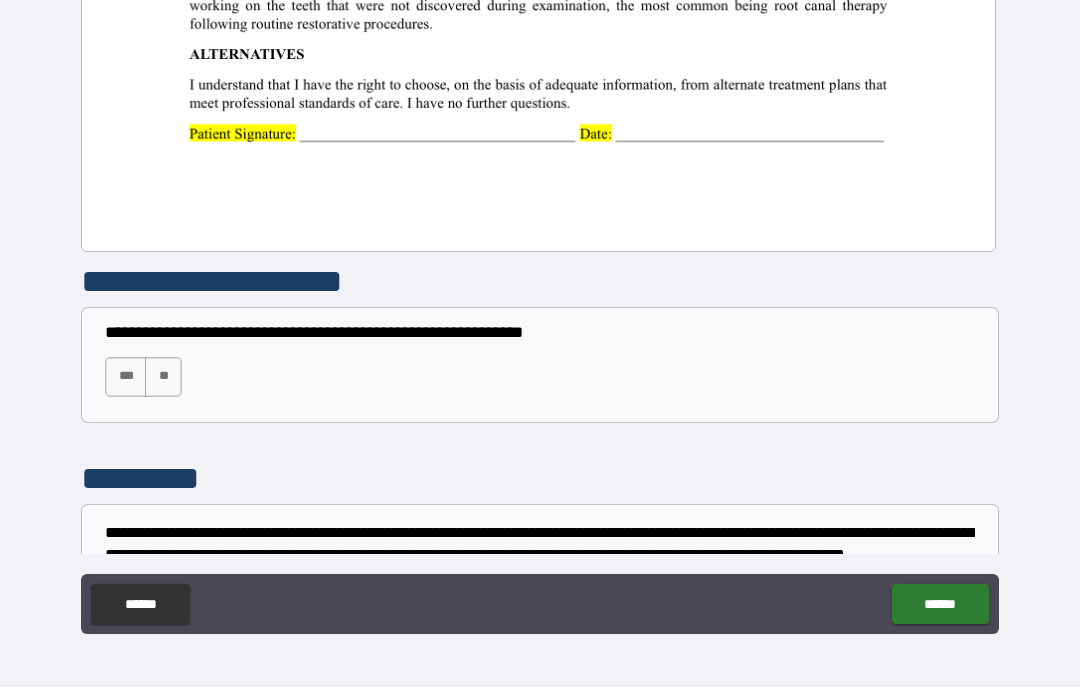 scroll, scrollTop: 996, scrollLeft: 0, axis: vertical 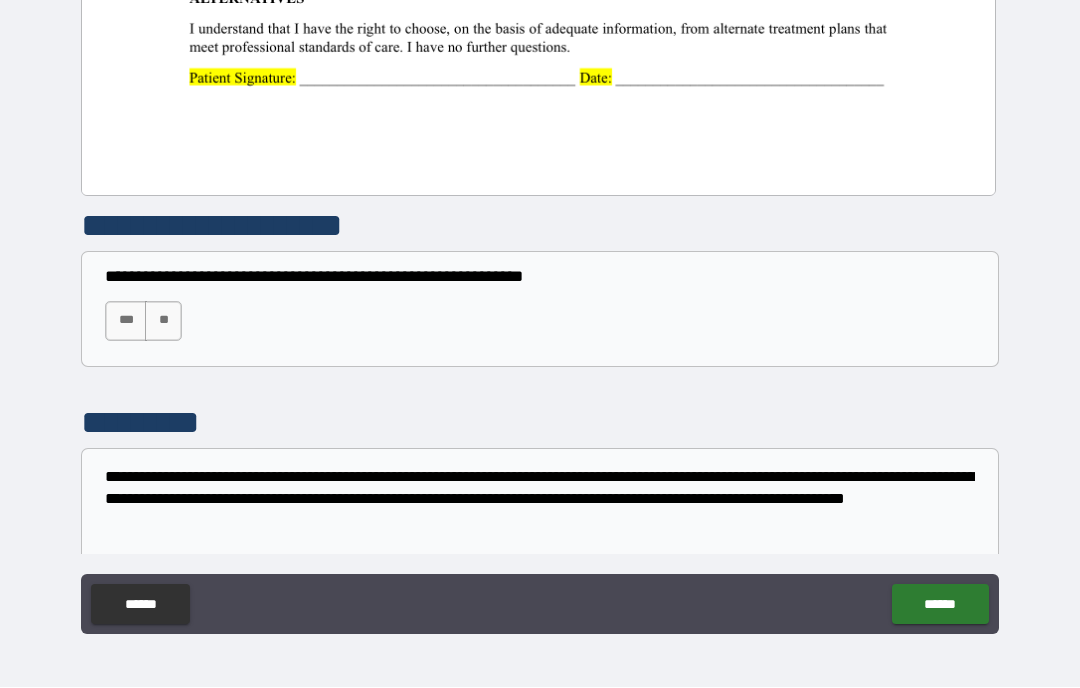 click on "***" at bounding box center (126, 322) 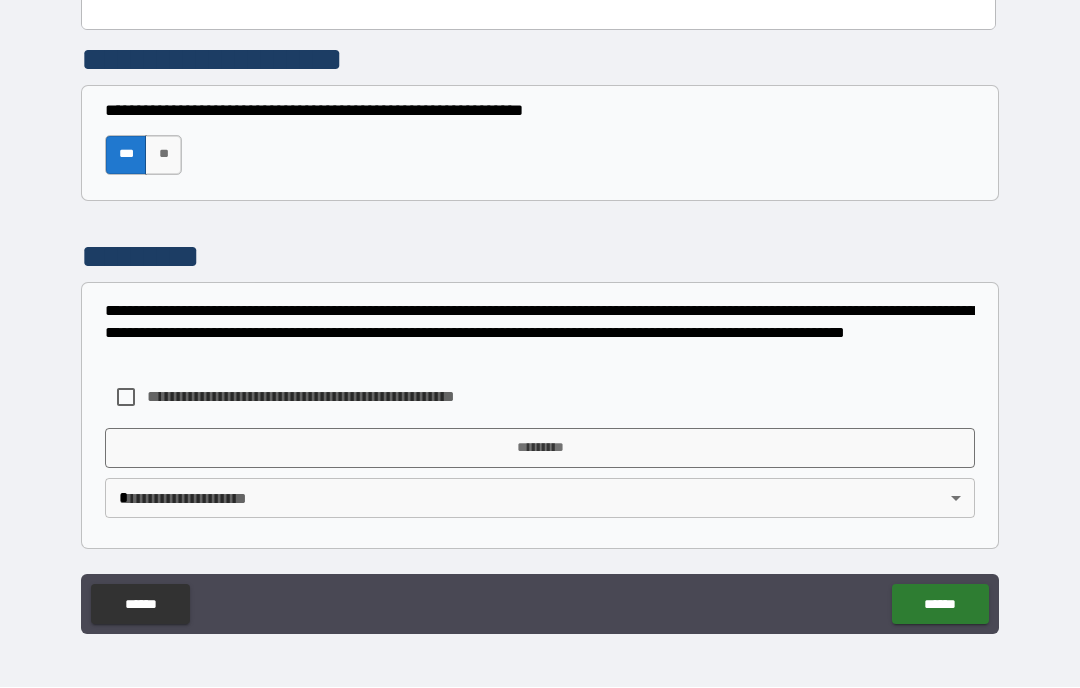 scroll, scrollTop: 1162, scrollLeft: 0, axis: vertical 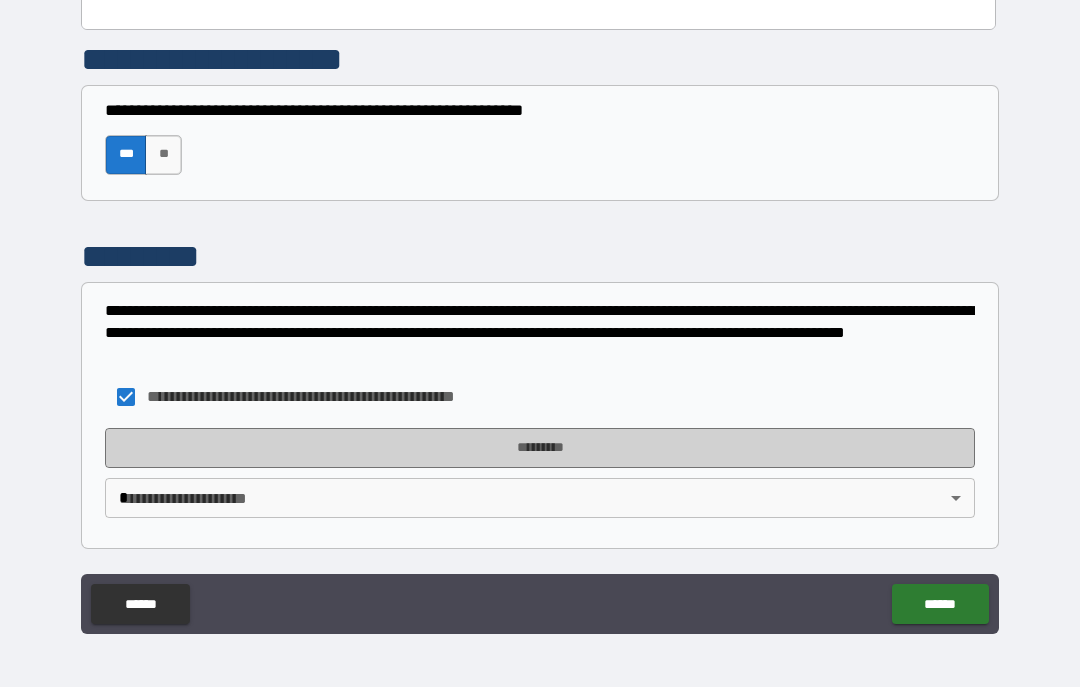 click on "*********" at bounding box center [540, 449] 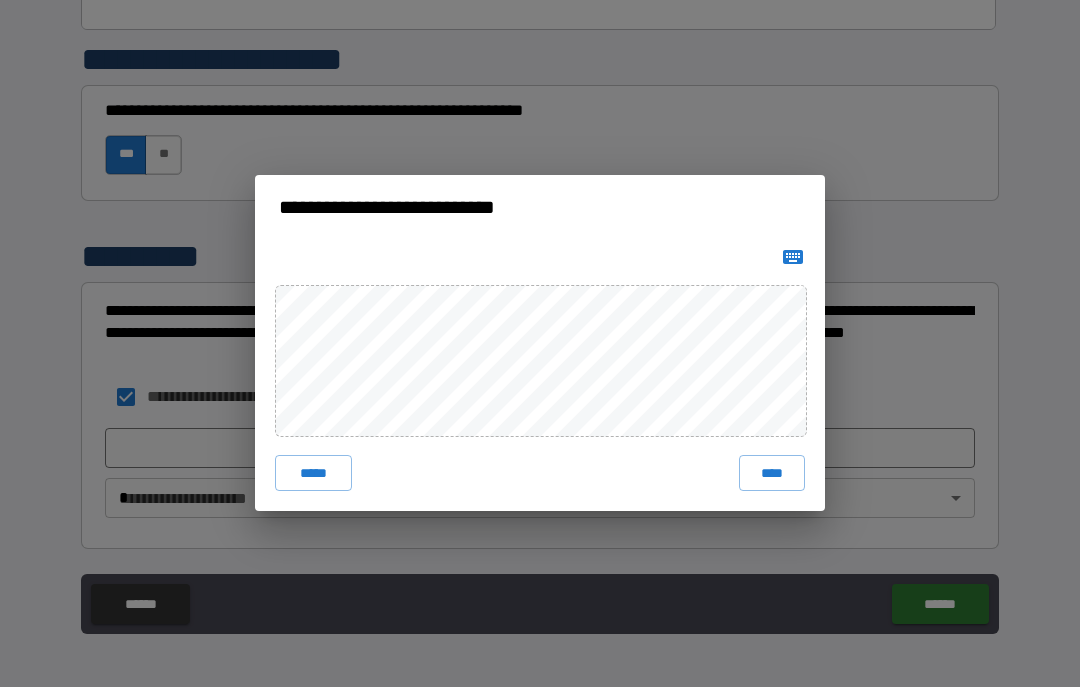 click on "***** ****" at bounding box center (540, 376) 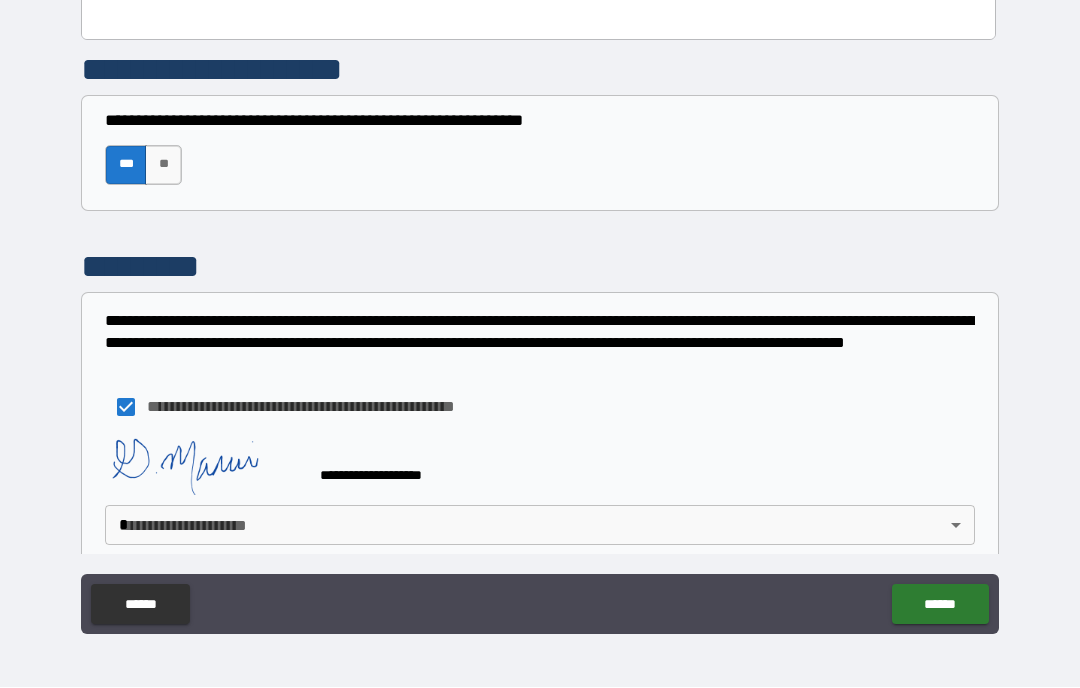 click on "[STREET] [CITY] [STATE] [POSTAL_CODE]" at bounding box center (540, 307) 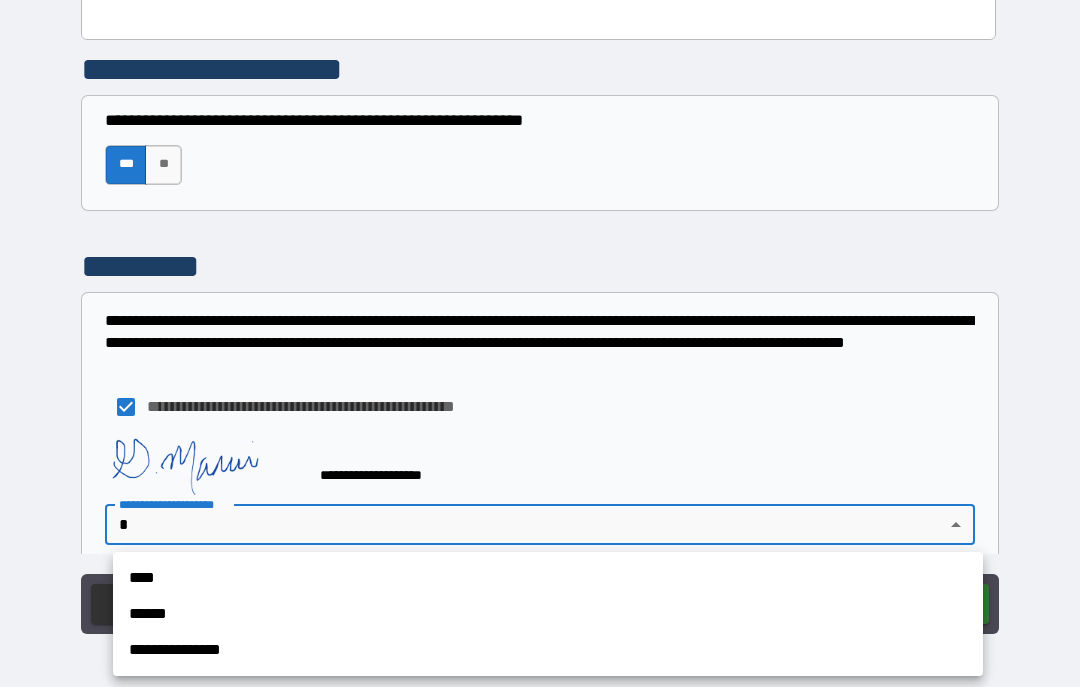 click on "****" at bounding box center (548, 579) 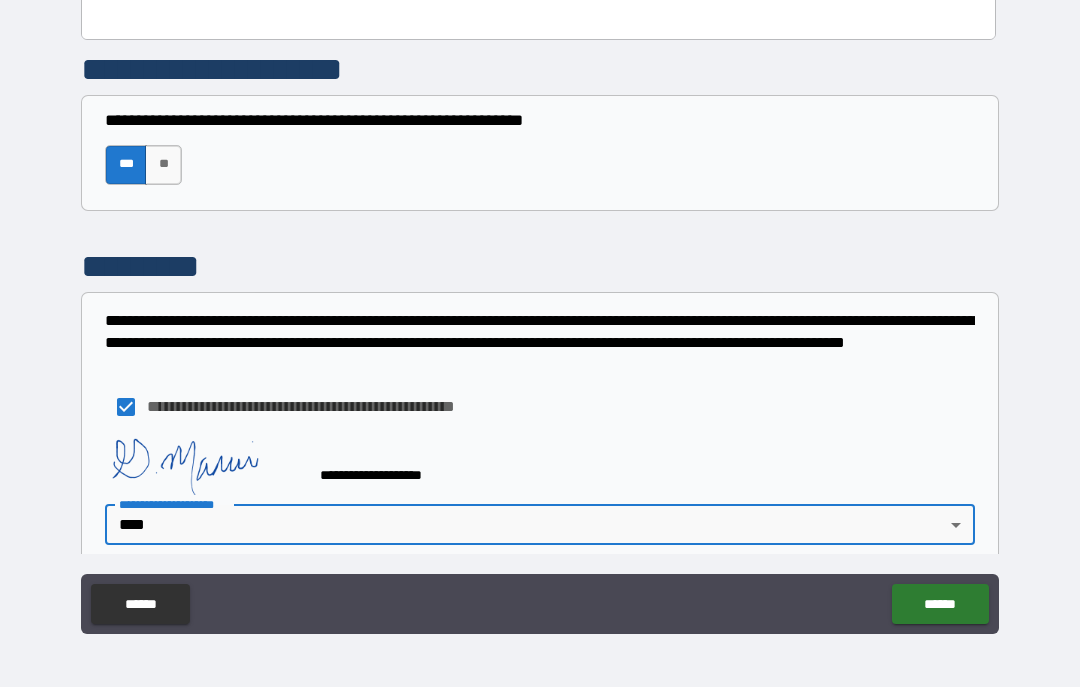 click on "******" at bounding box center (940, 605) 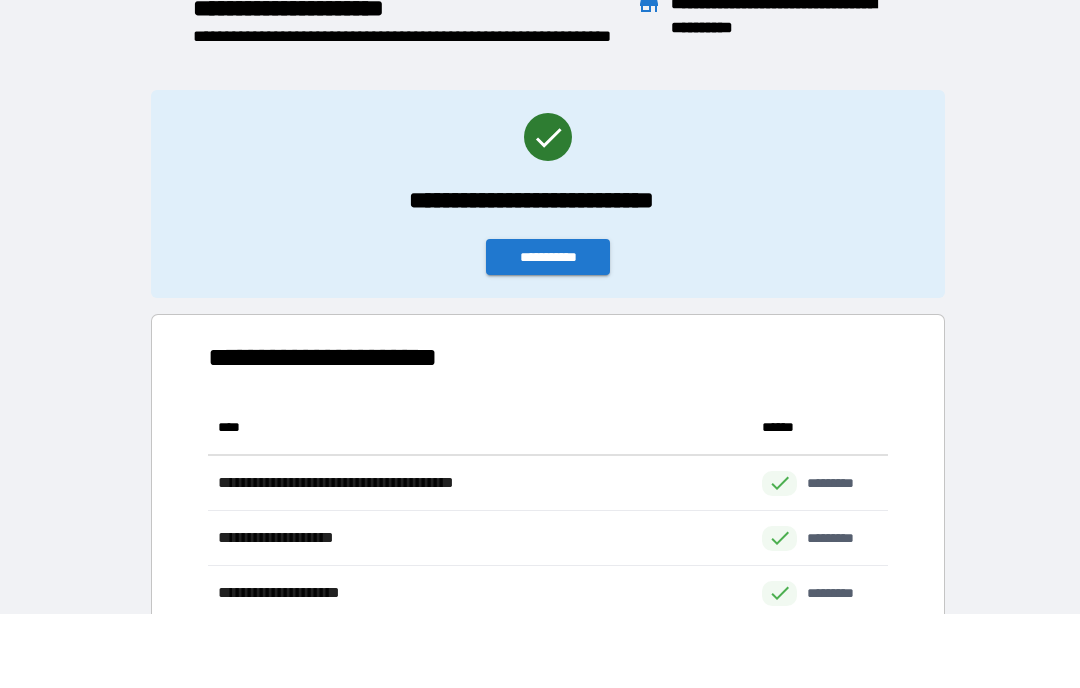 scroll, scrollTop: 276, scrollLeft: 680, axis: both 